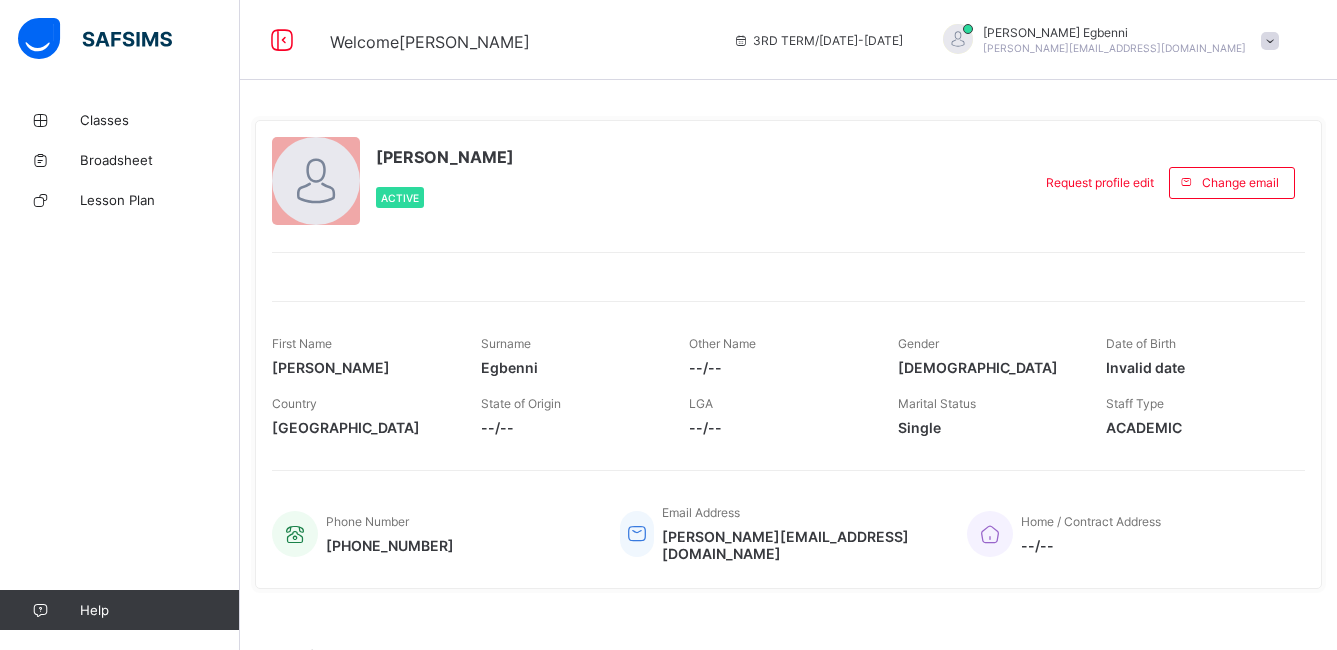 scroll, scrollTop: 0, scrollLeft: 0, axis: both 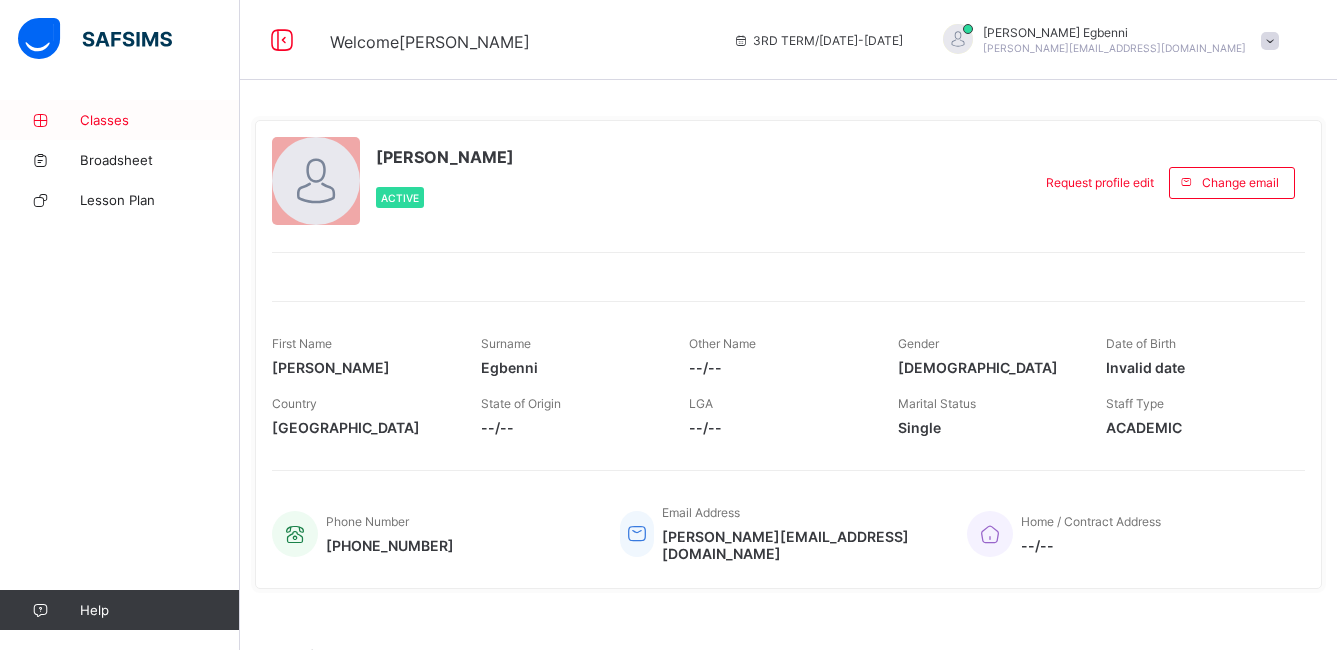 click on "Classes" at bounding box center (160, 120) 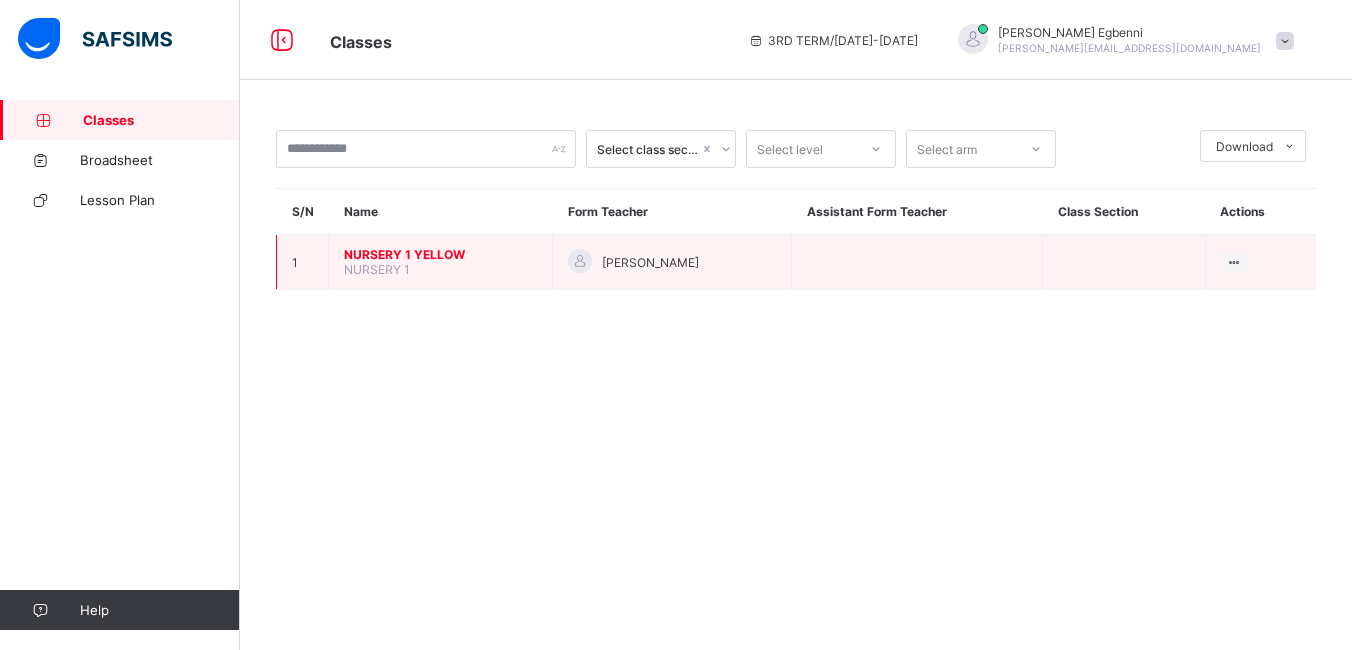 click on "NURSERY 1   YELLOW" at bounding box center (440, 254) 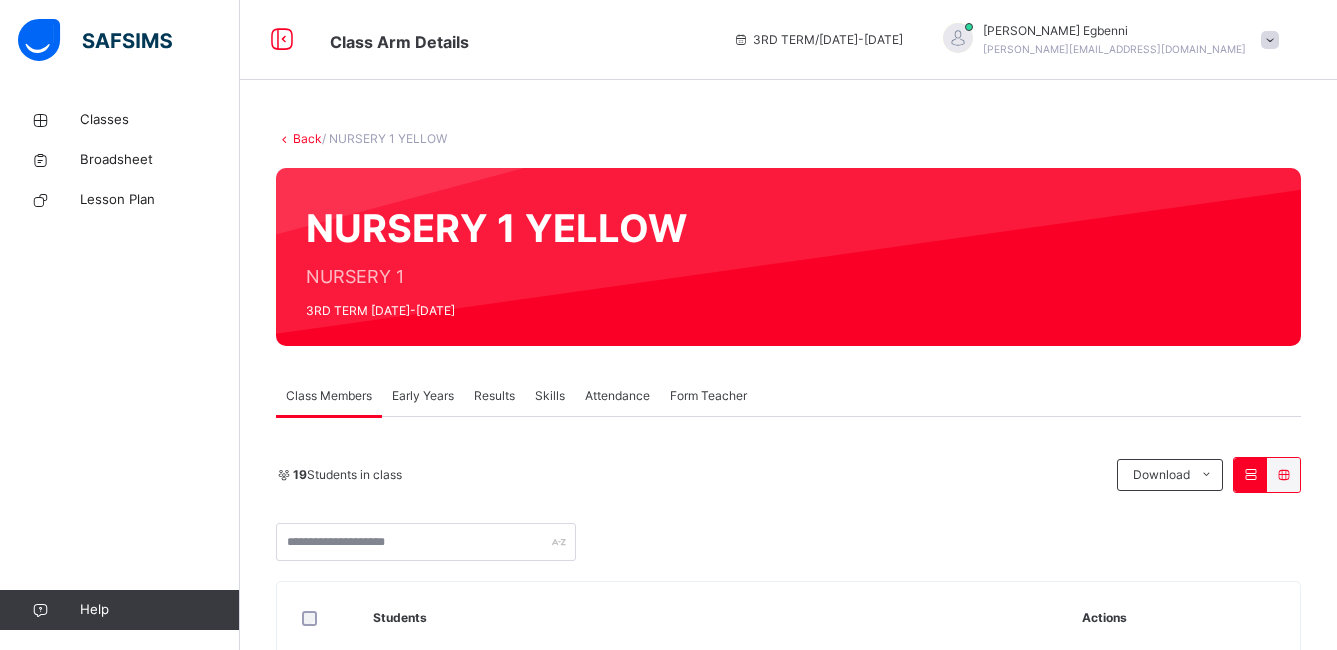 drag, startPoint x: 381, startPoint y: 259, endPoint x: 424, endPoint y: 388, distance: 135.97794 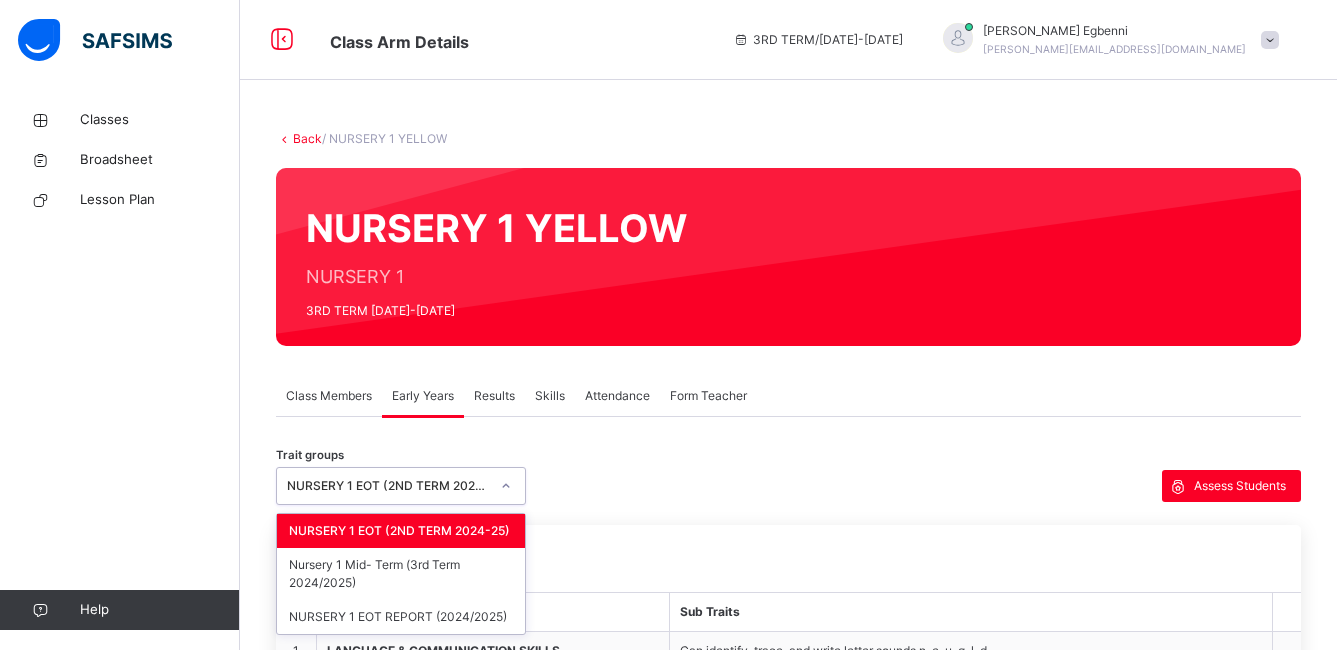 click 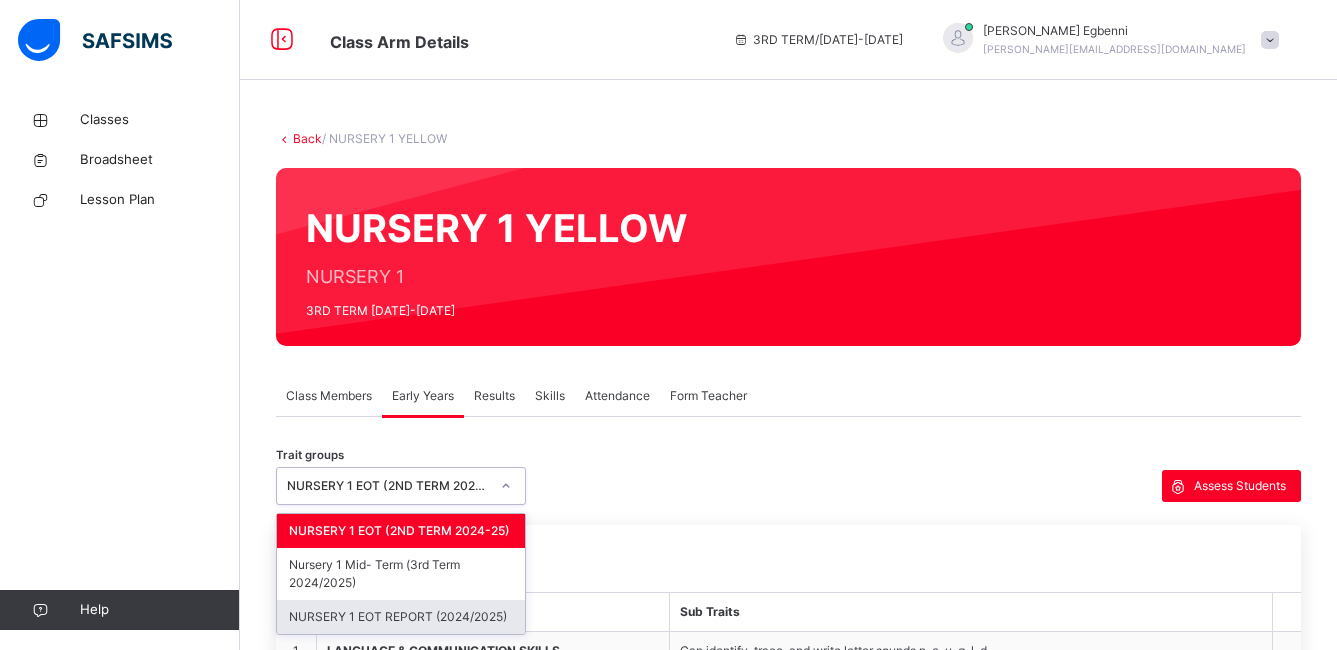 click on "NURSERY 1 EOT REPORT (2024/2025)" at bounding box center (401, 617) 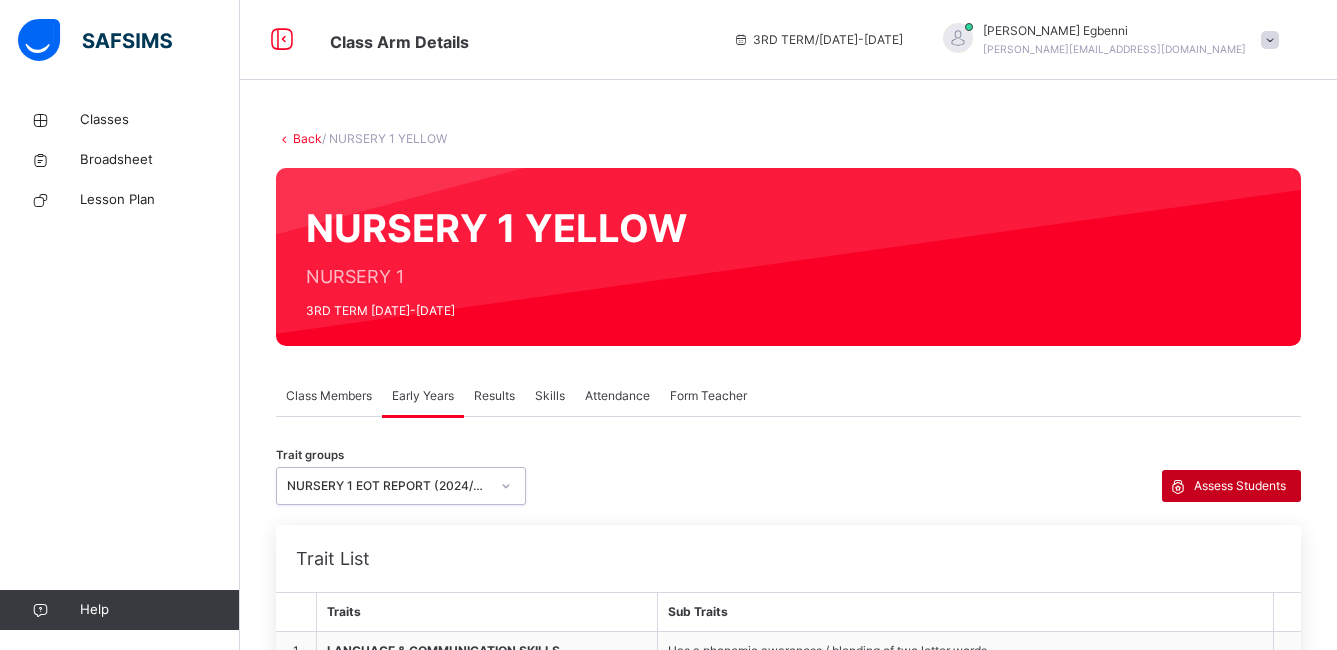 click on "Assess Students" at bounding box center (1240, 486) 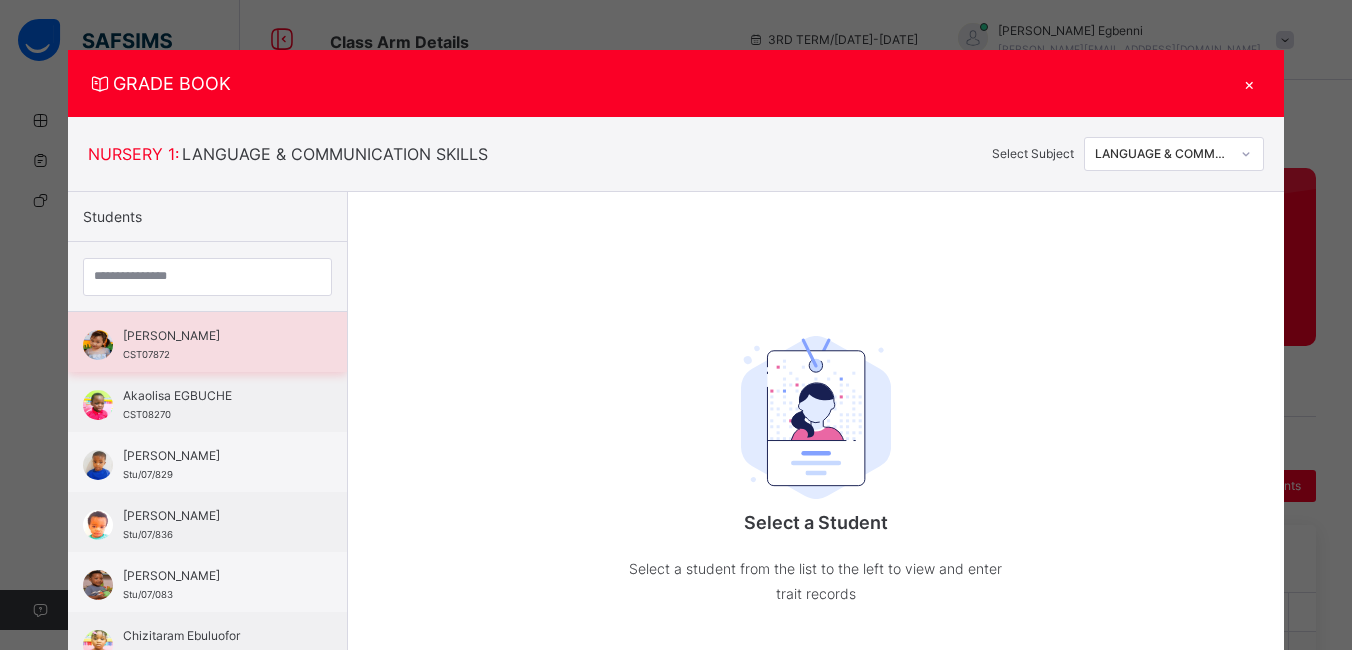 click on "[PERSON_NAME]" at bounding box center [212, 336] 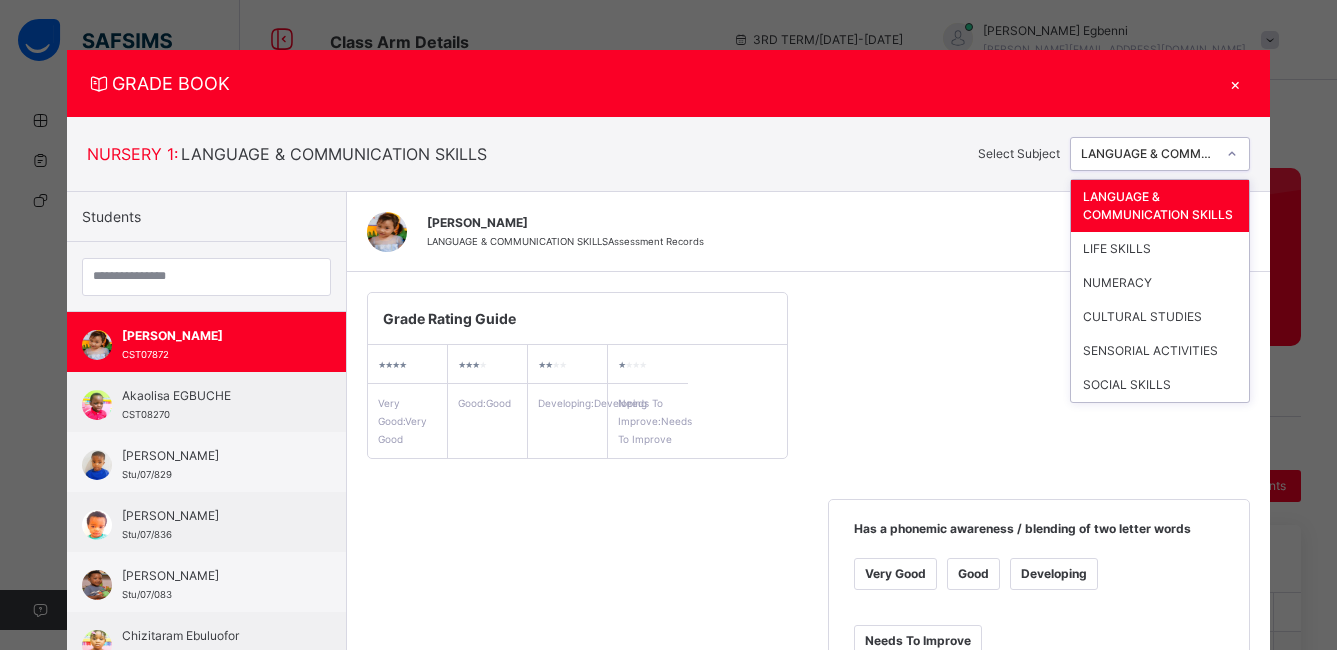 click 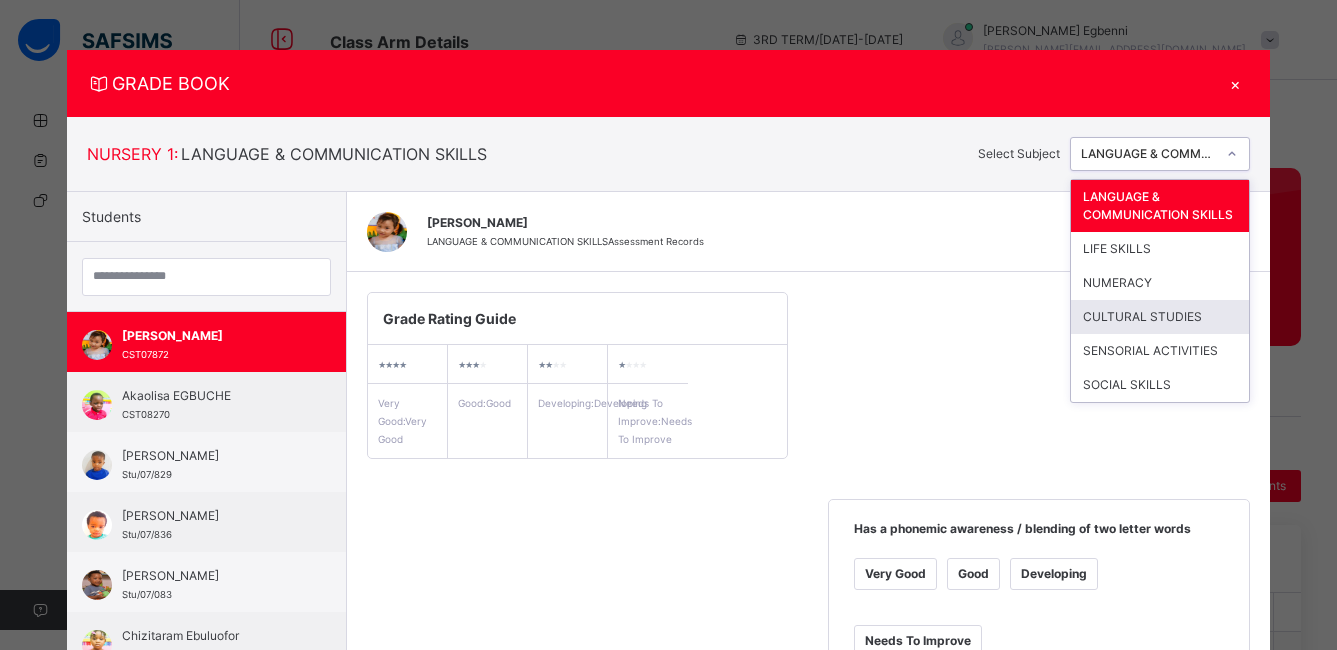 click on "CULTURAL STUDIES" at bounding box center [1160, 317] 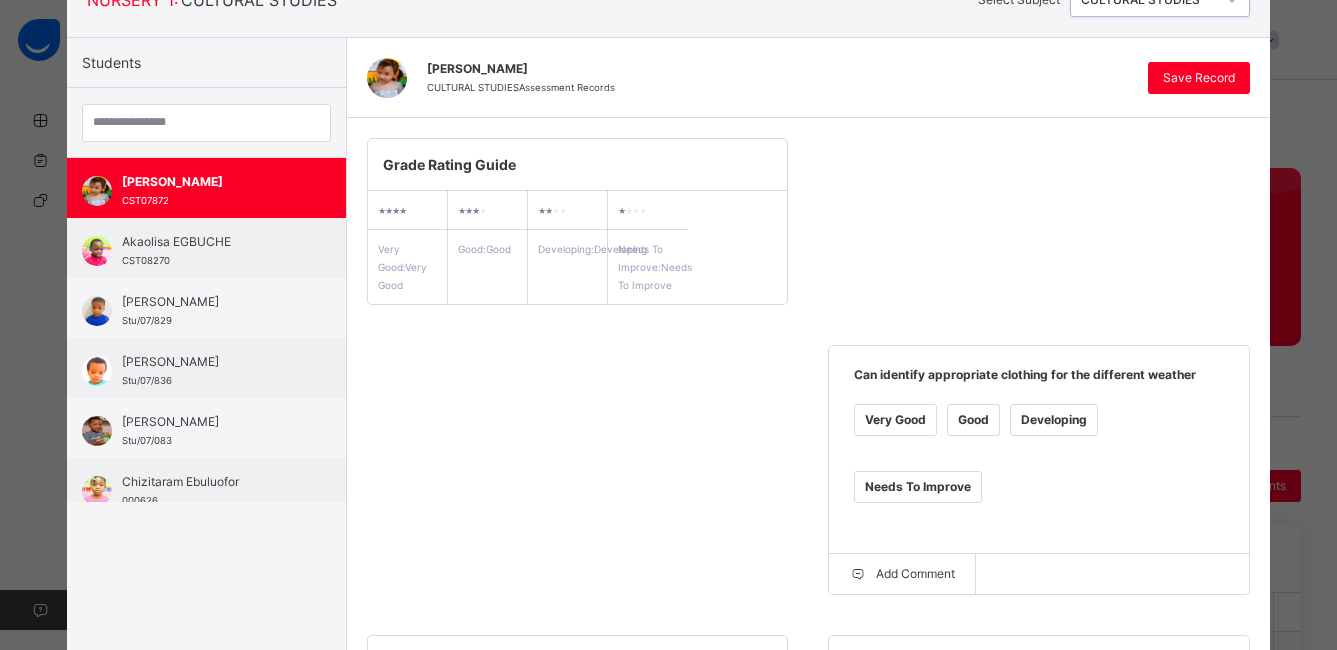 scroll, scrollTop: 67, scrollLeft: 0, axis: vertical 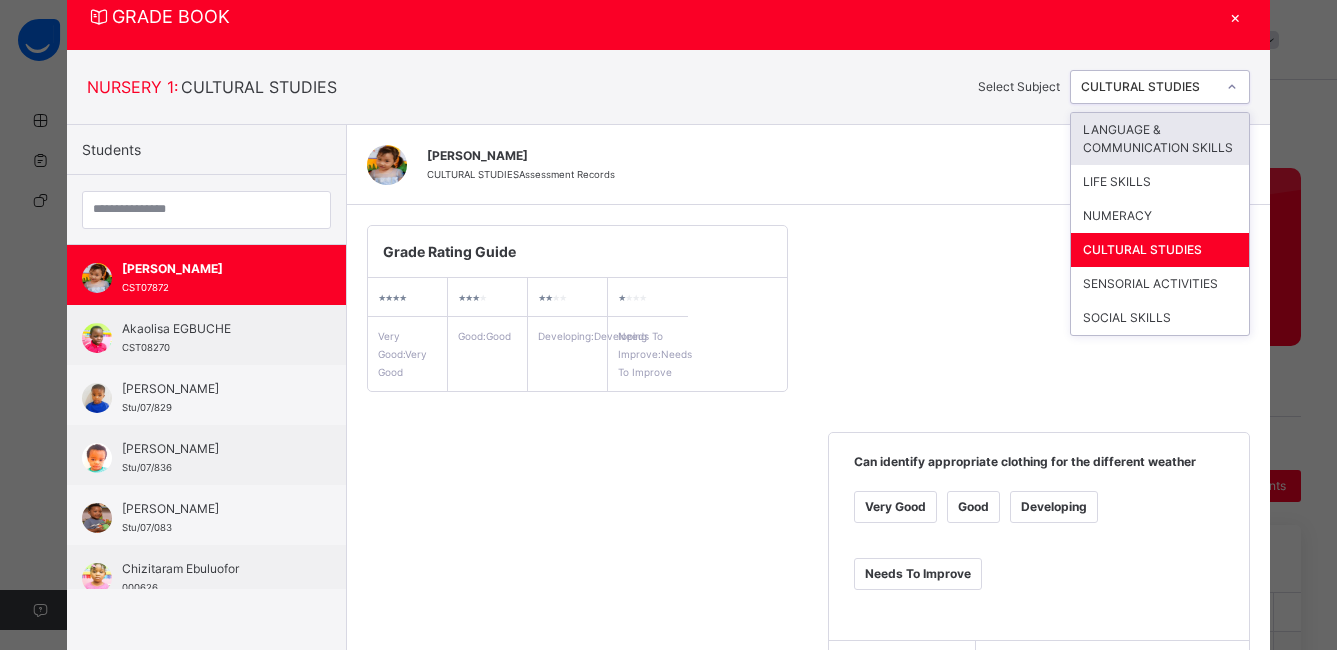 click 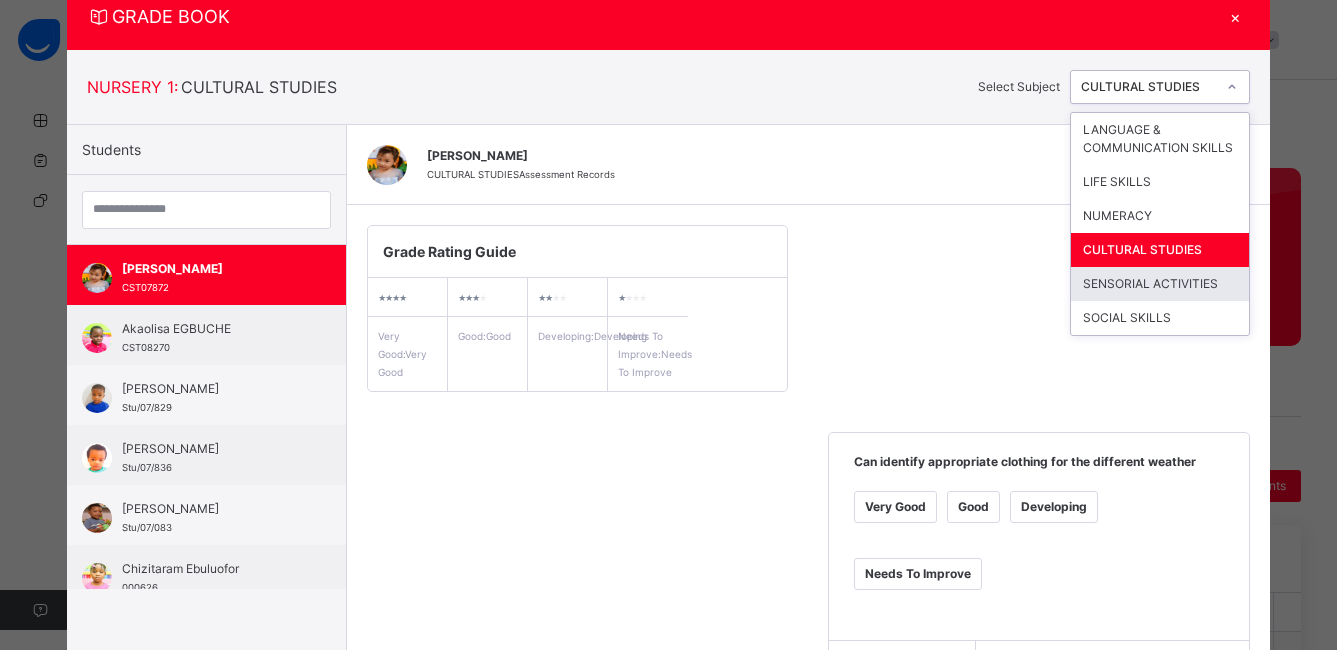 click on "SENSORIAL ACTIVITIES" at bounding box center (1160, 284) 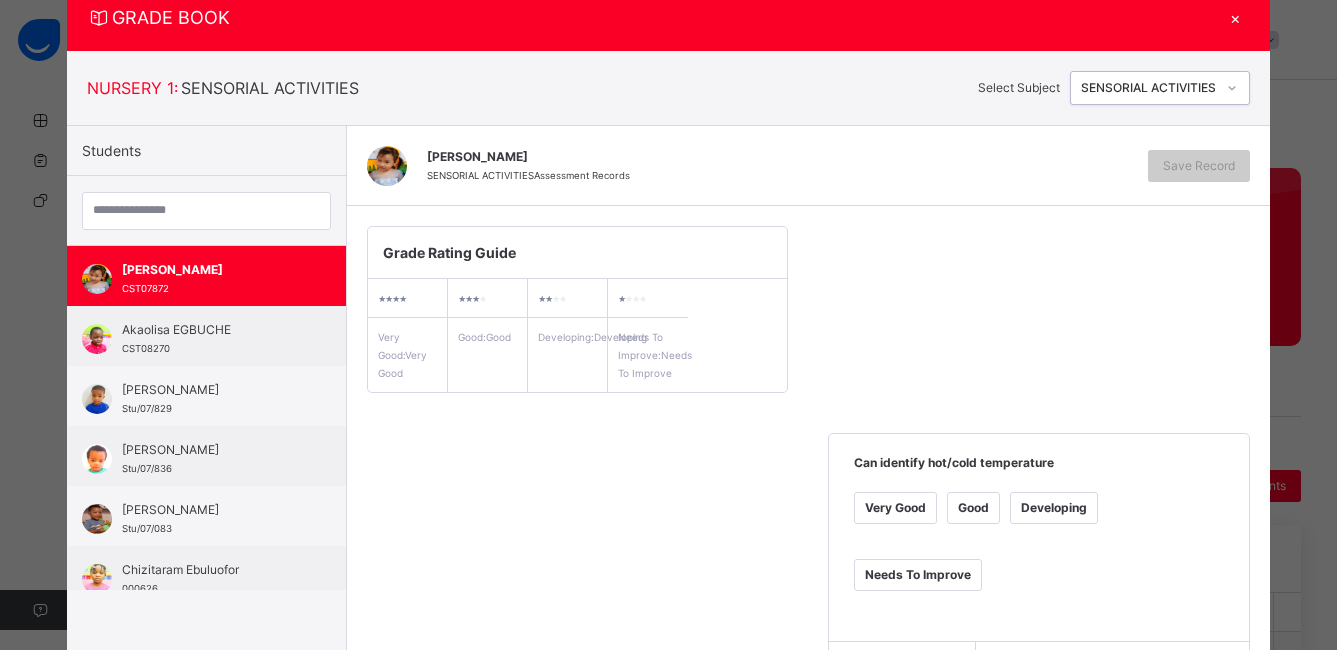 scroll, scrollTop: 67, scrollLeft: 0, axis: vertical 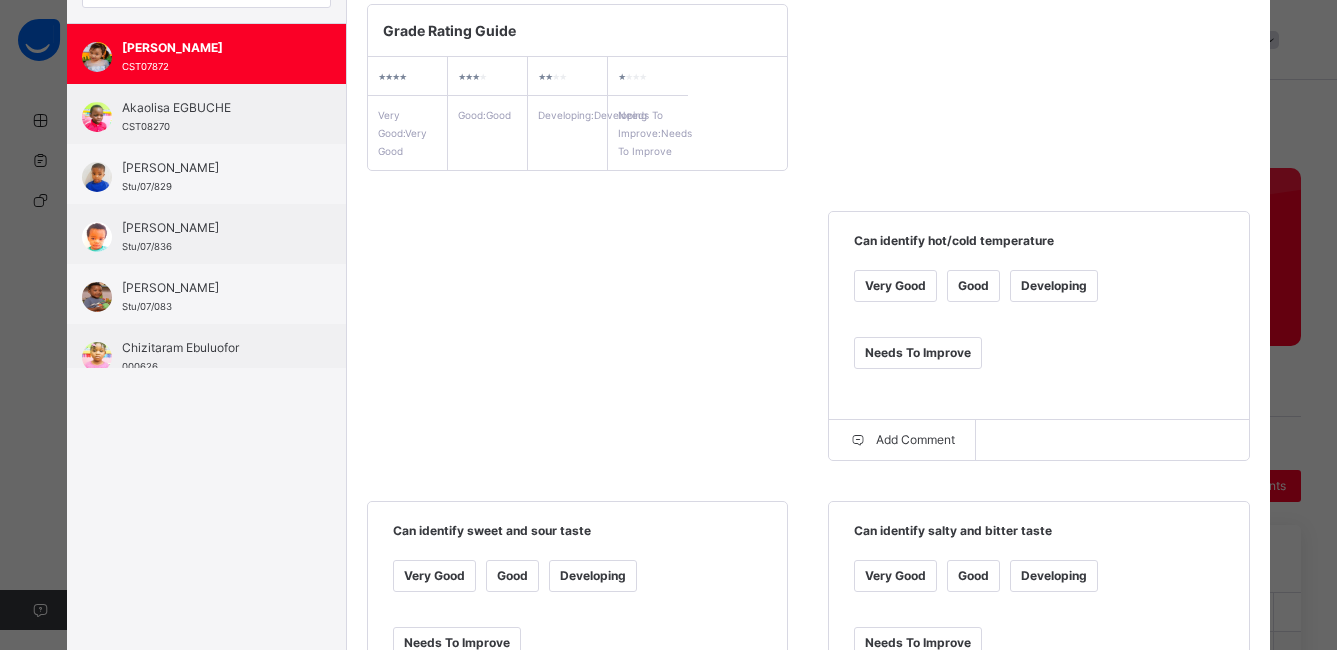 click on "Very Good" at bounding box center [895, 286] 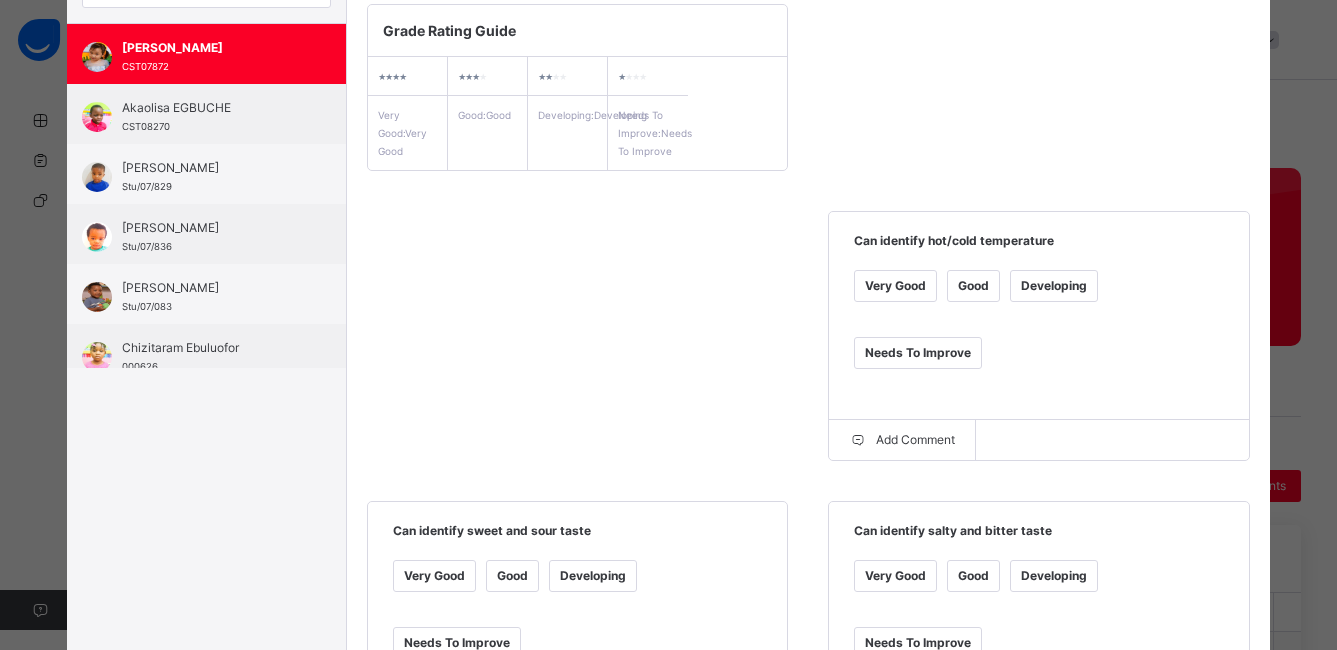 click on "Very Good" at bounding box center [434, 576] 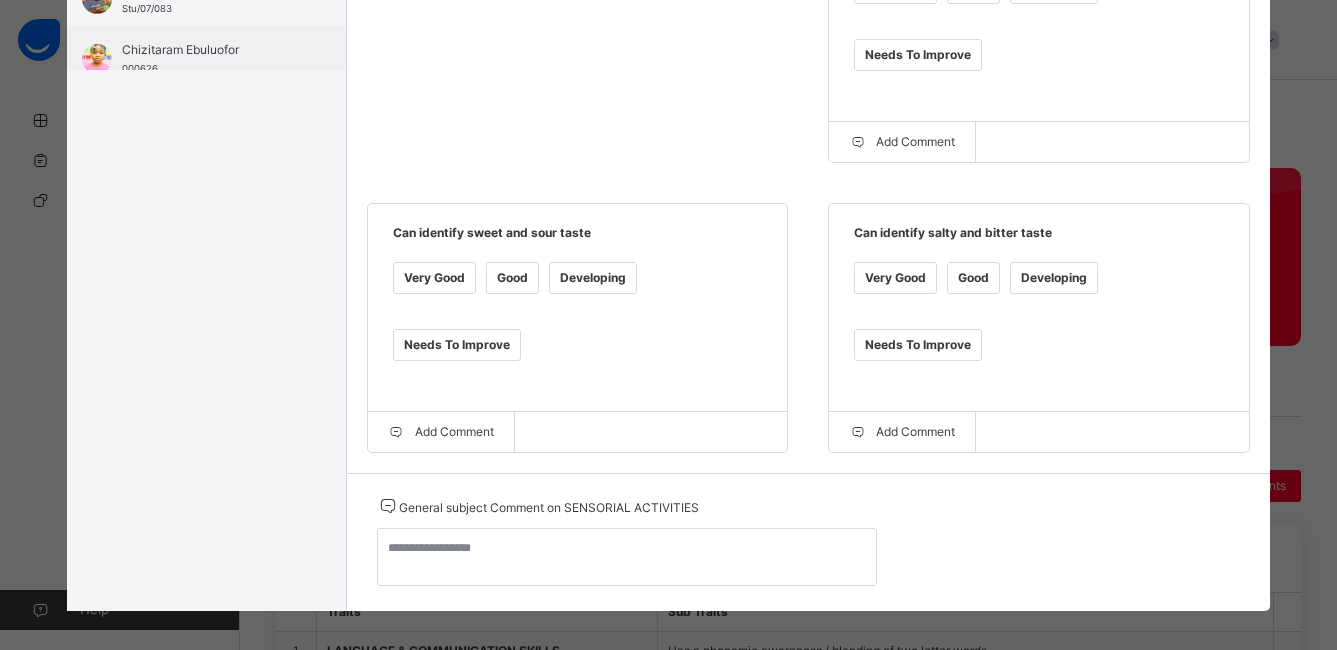 scroll, scrollTop: 617, scrollLeft: 0, axis: vertical 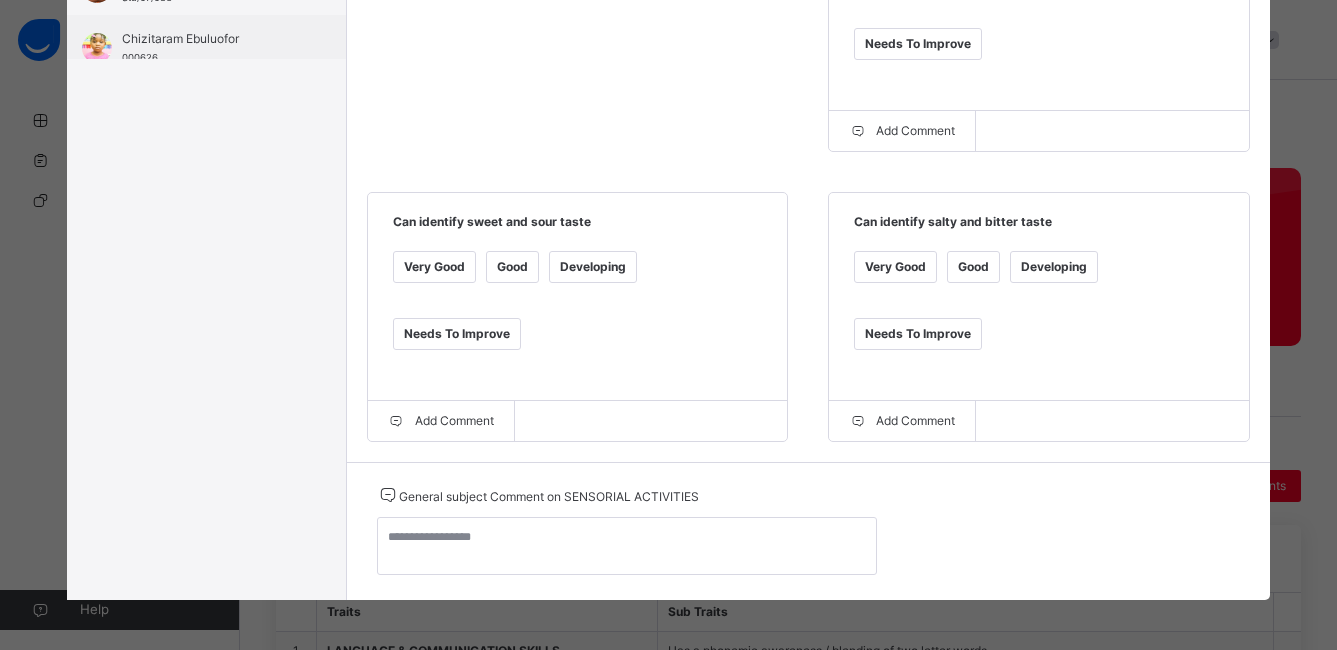 click on "Very Good" at bounding box center [895, 267] 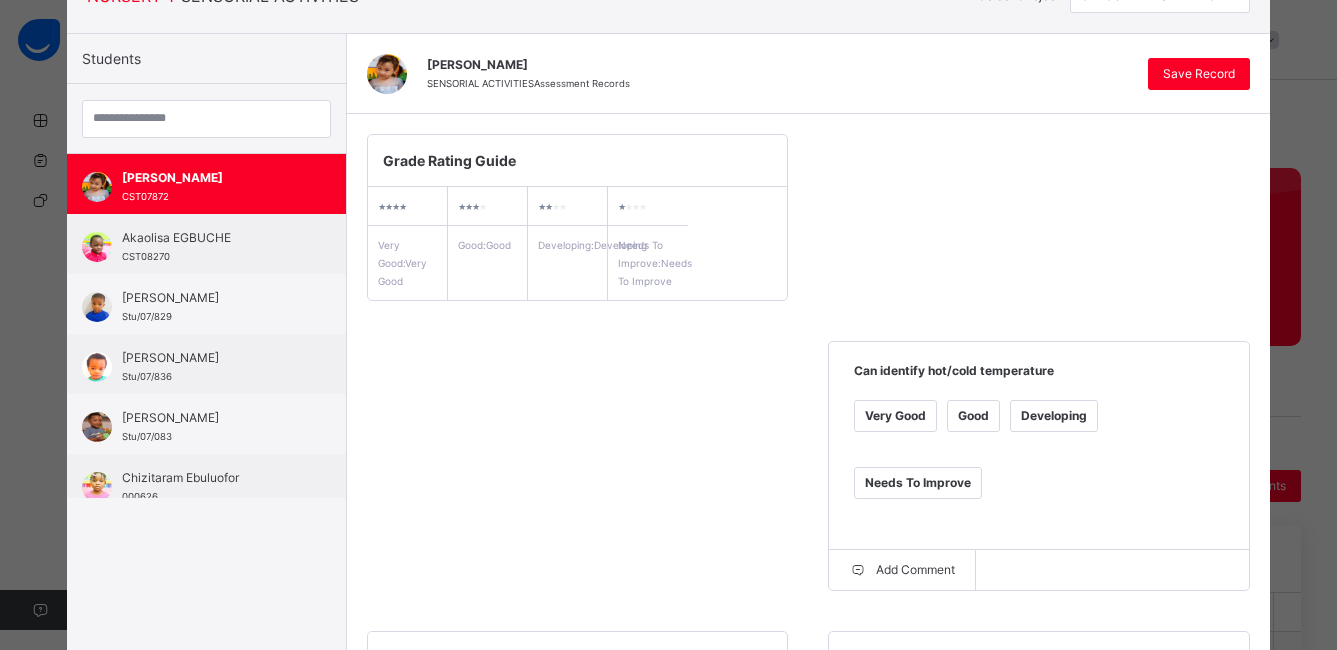 scroll, scrollTop: 0, scrollLeft: 0, axis: both 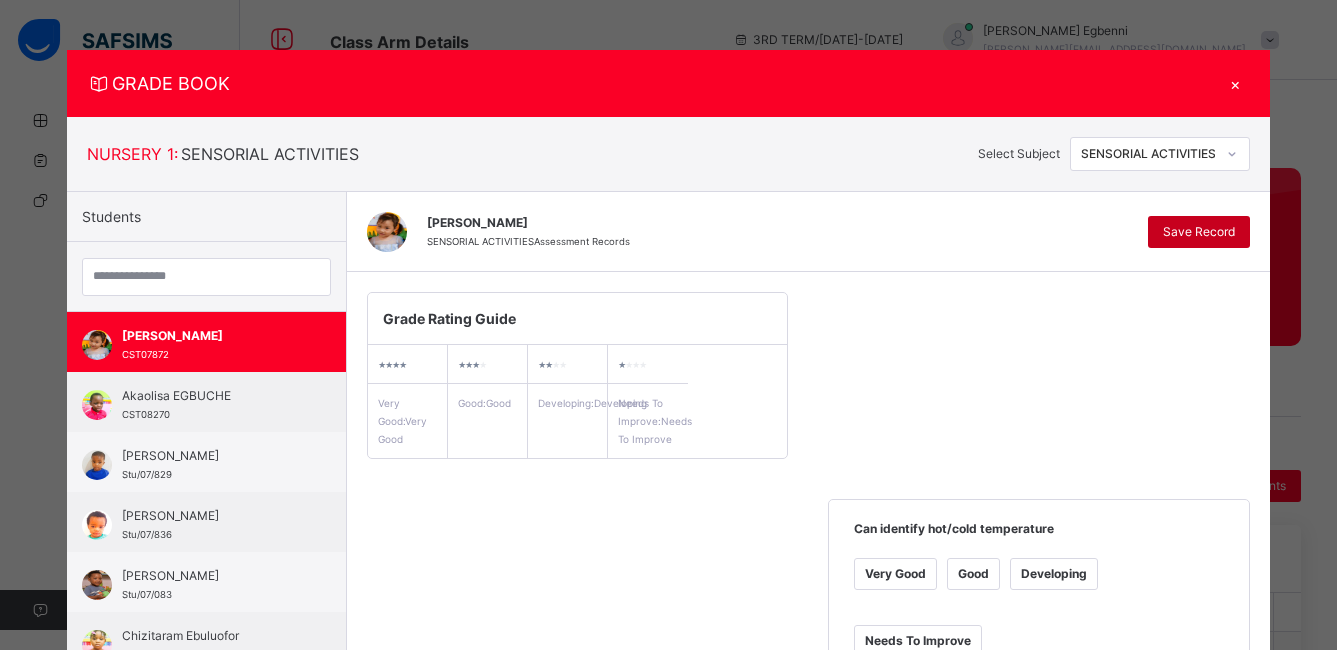 click on "Save Record" at bounding box center (1199, 232) 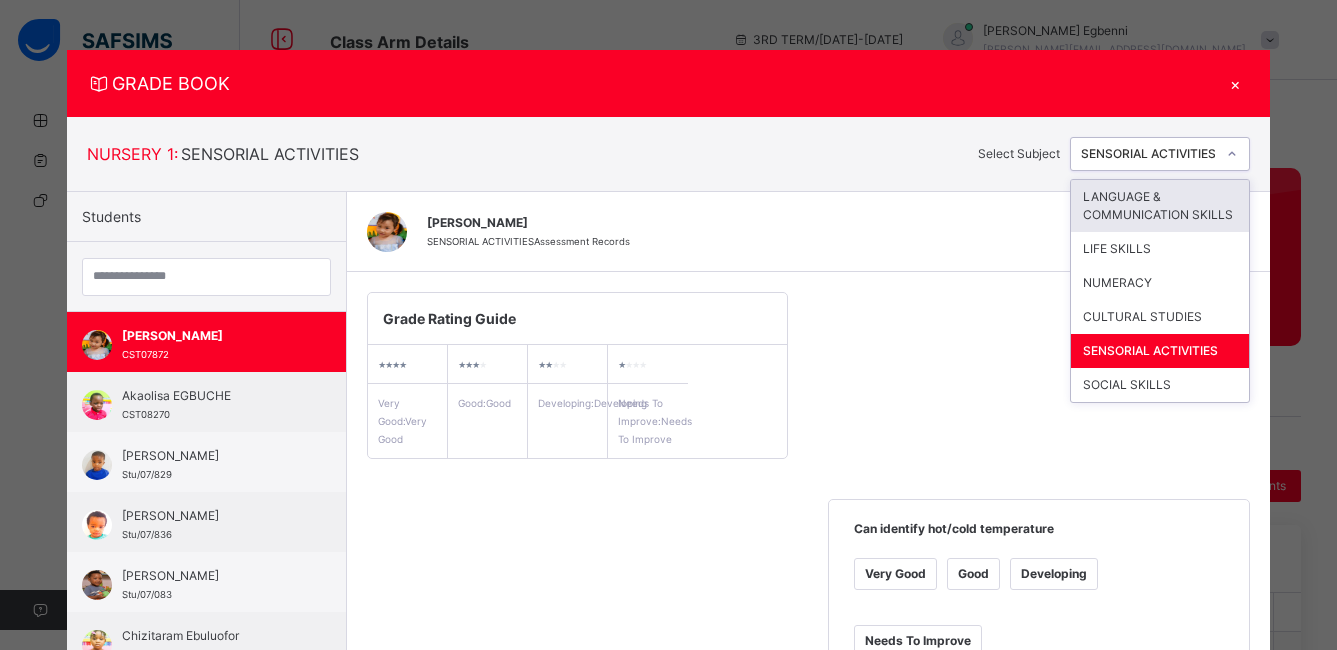 click 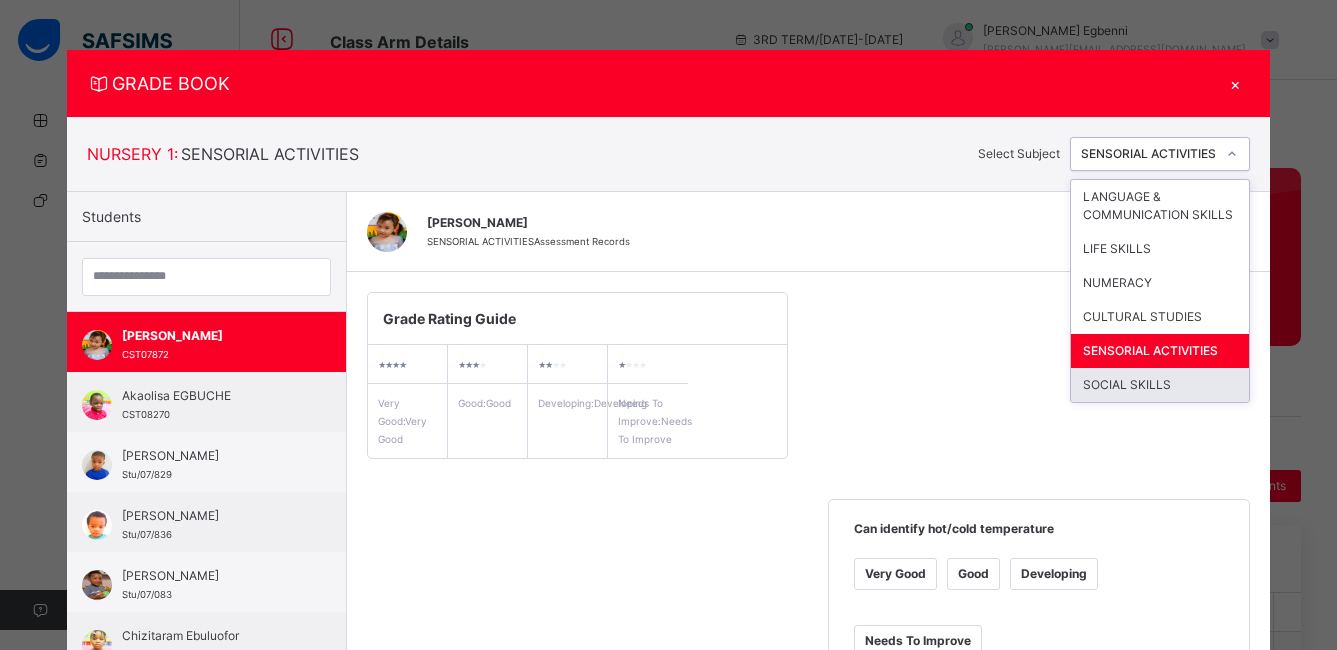 click on "SOCIAL SKILLS" at bounding box center (1160, 385) 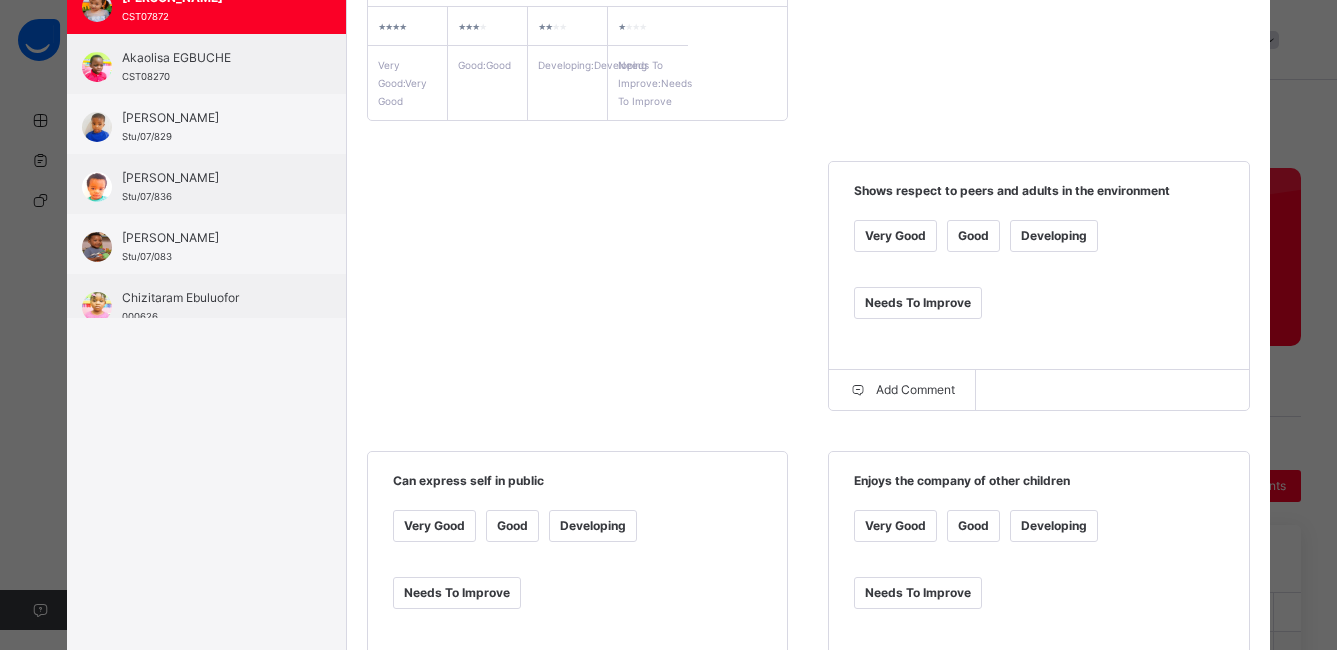 scroll, scrollTop: 357, scrollLeft: 0, axis: vertical 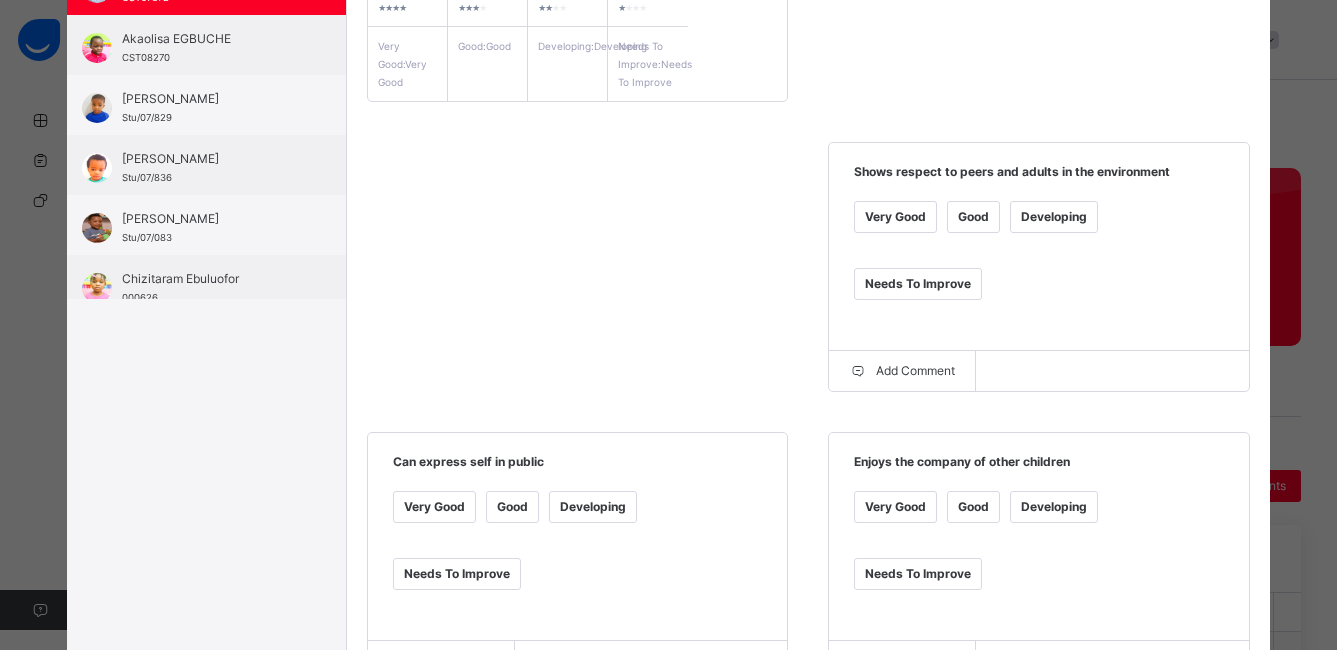 click on "Good" at bounding box center [973, 217] 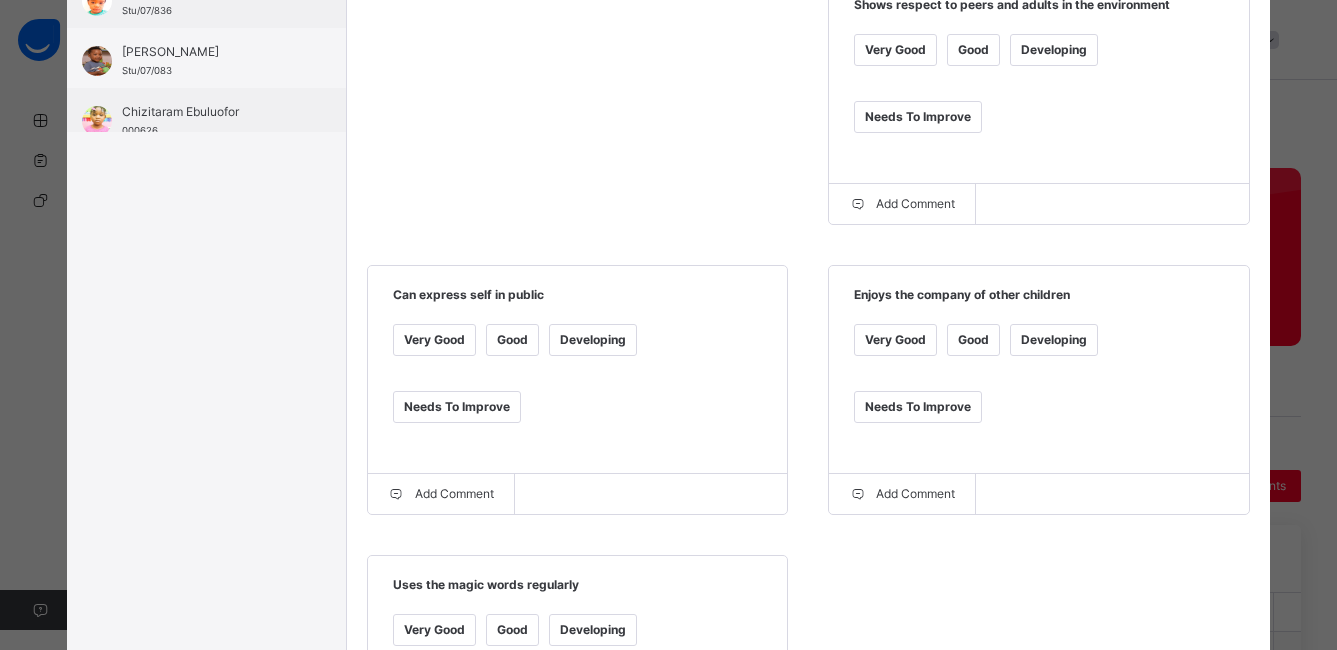scroll, scrollTop: 546, scrollLeft: 0, axis: vertical 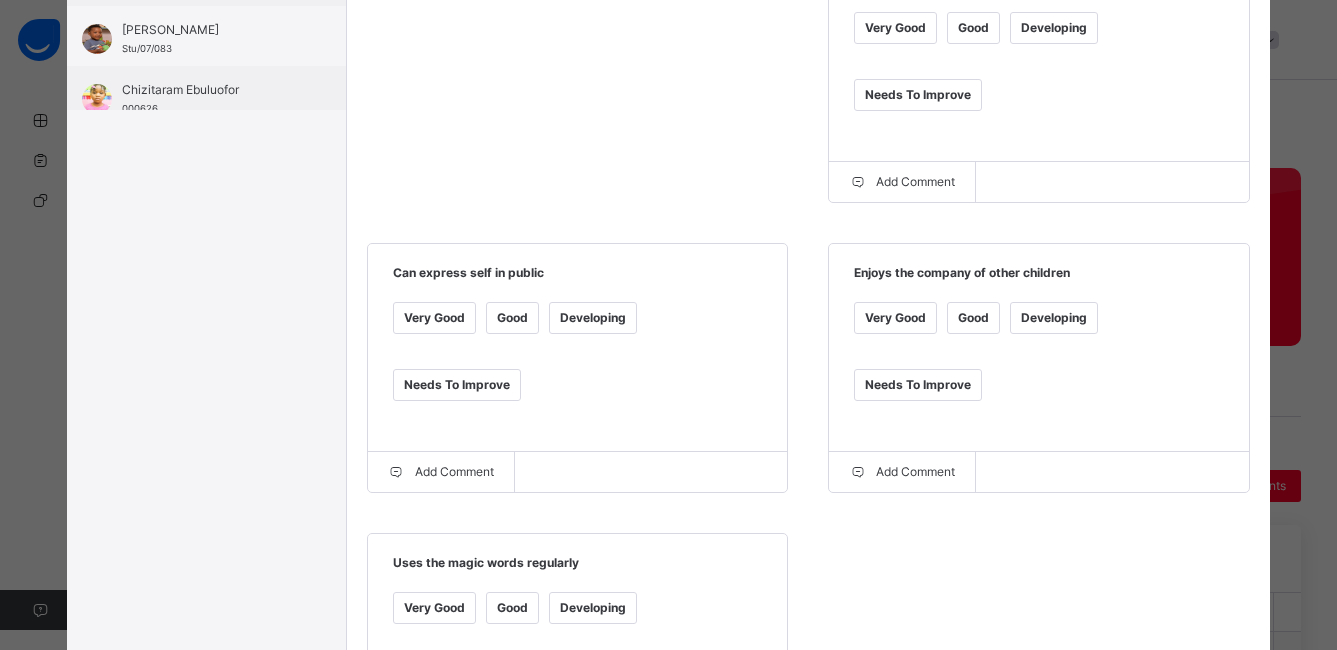 click on "Very Good" at bounding box center (434, 318) 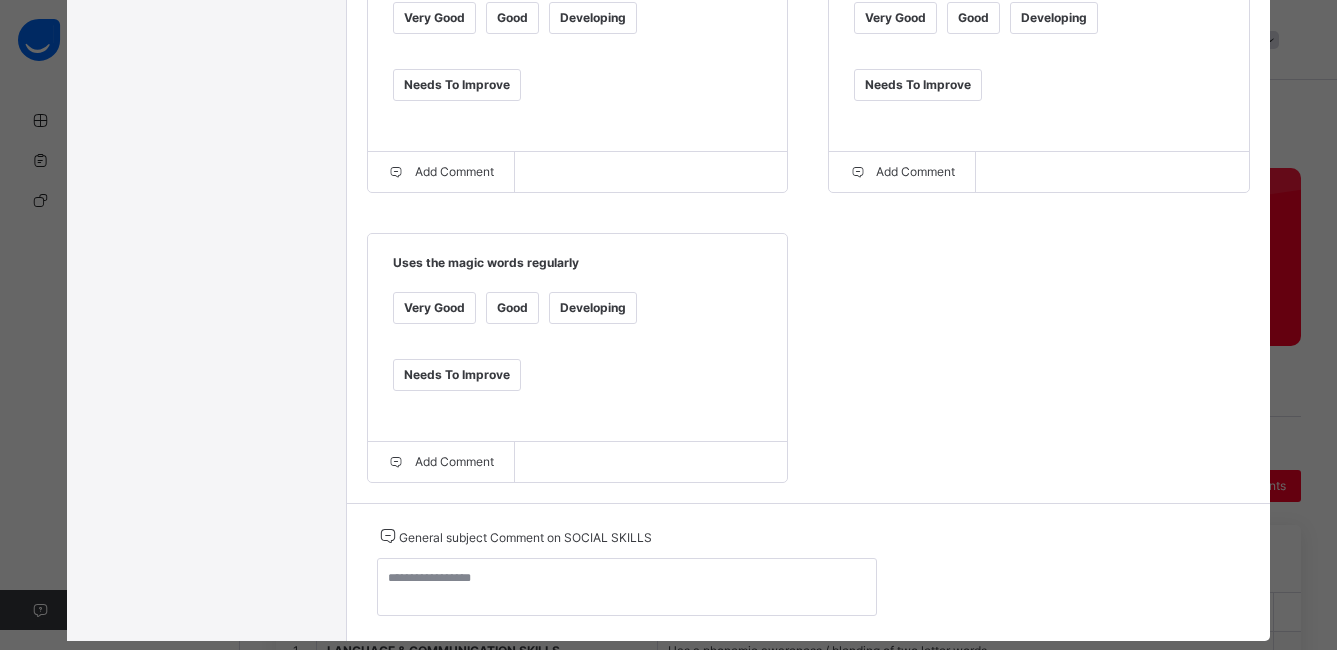 scroll, scrollTop: 911, scrollLeft: 0, axis: vertical 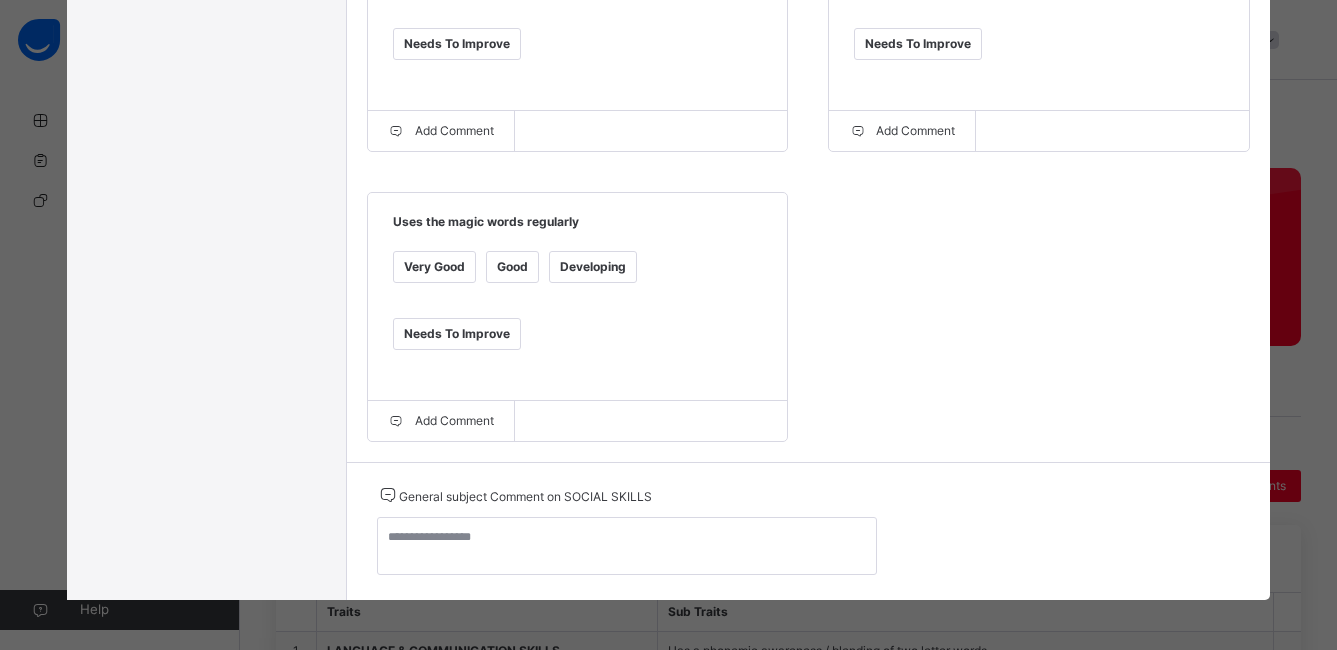 click on "Good" at bounding box center [512, 267] 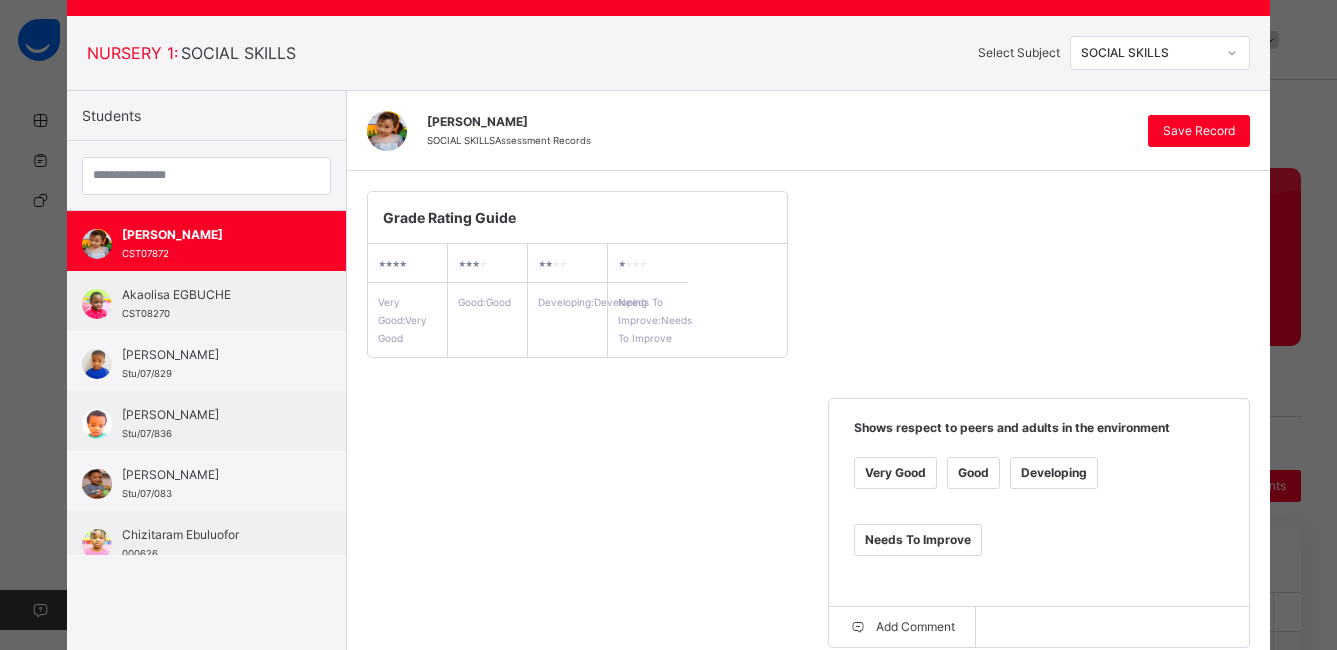 scroll, scrollTop: 22, scrollLeft: 0, axis: vertical 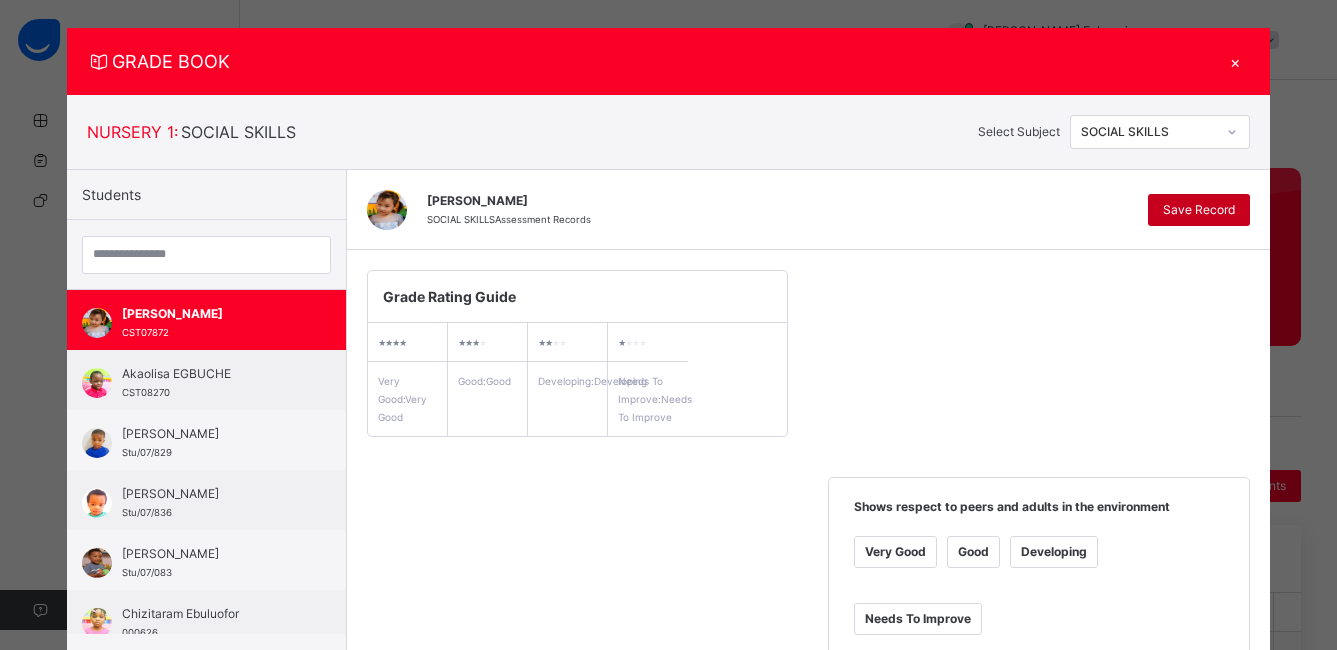 click on "Save Record" at bounding box center (1199, 210) 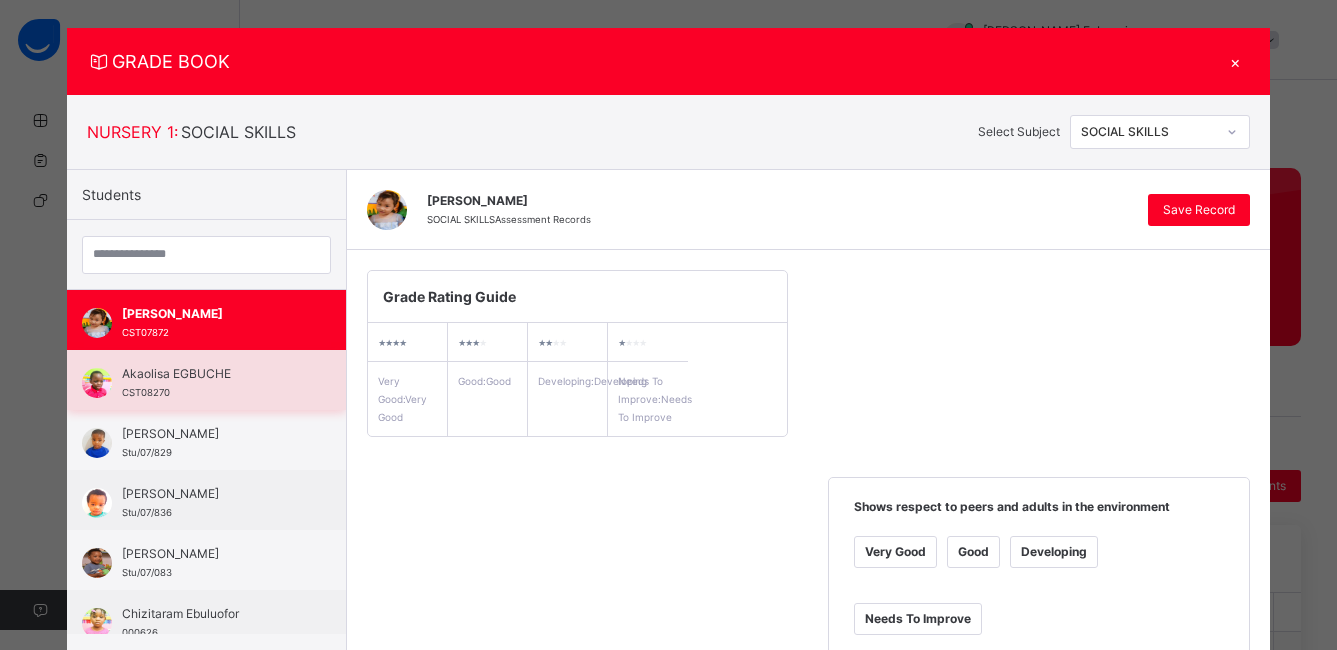 click on "Akaolisa  EGBUCHE" at bounding box center [211, 374] 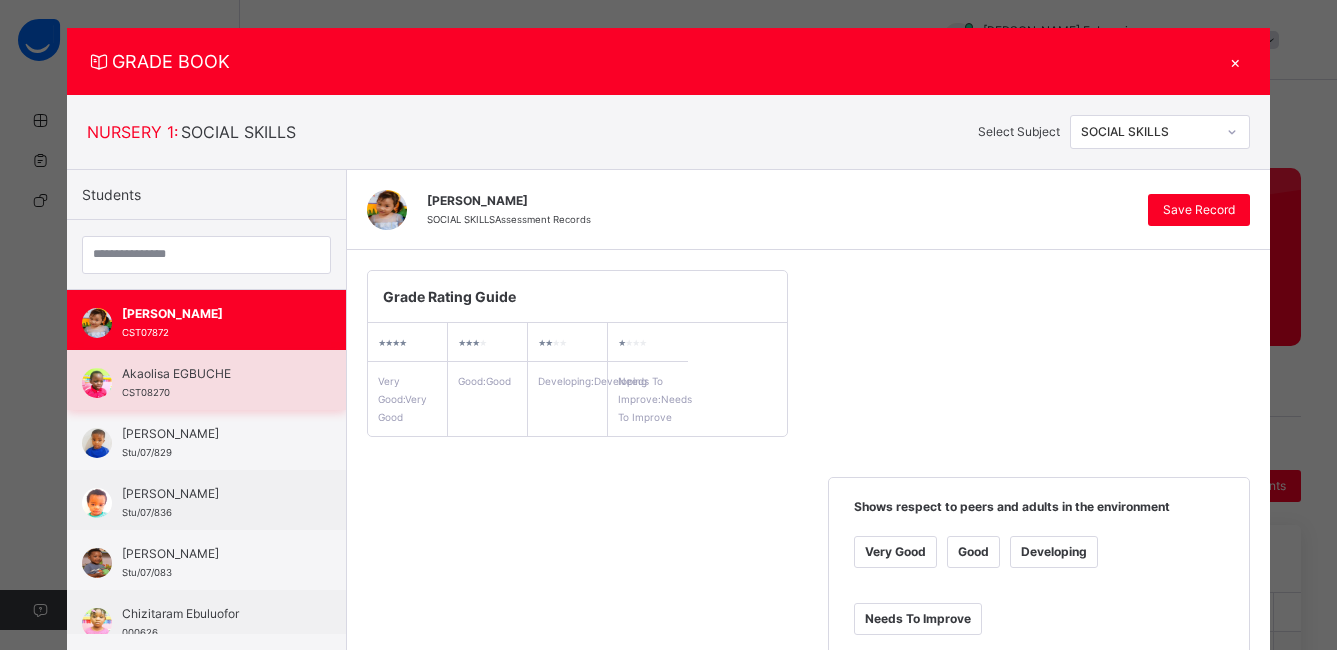 click on "Akaolisa  EGBUCHE" at bounding box center [211, 374] 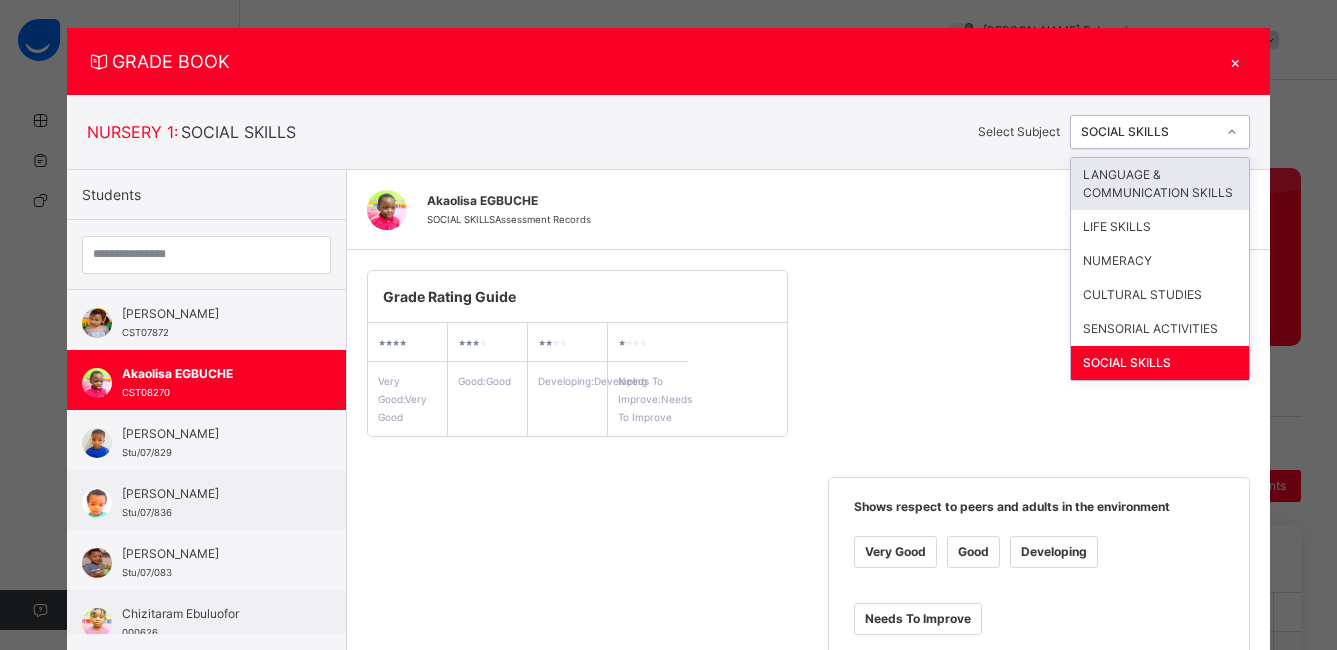 click 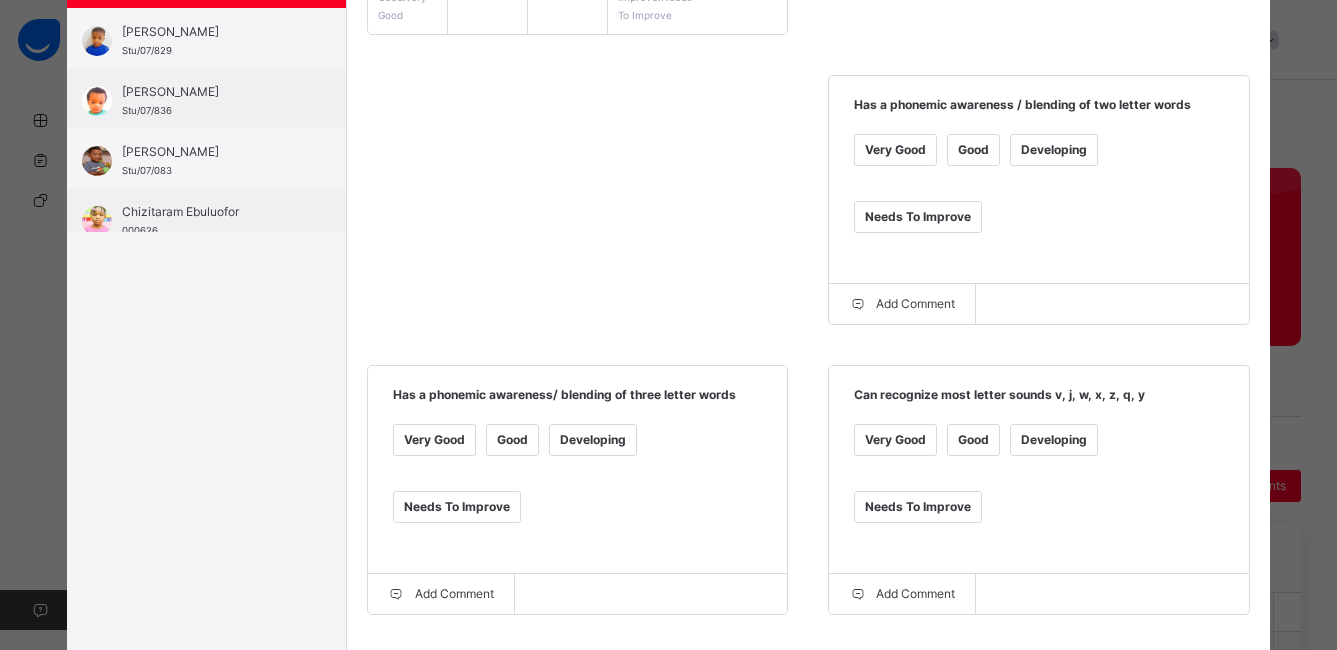 scroll, scrollTop: 455, scrollLeft: 0, axis: vertical 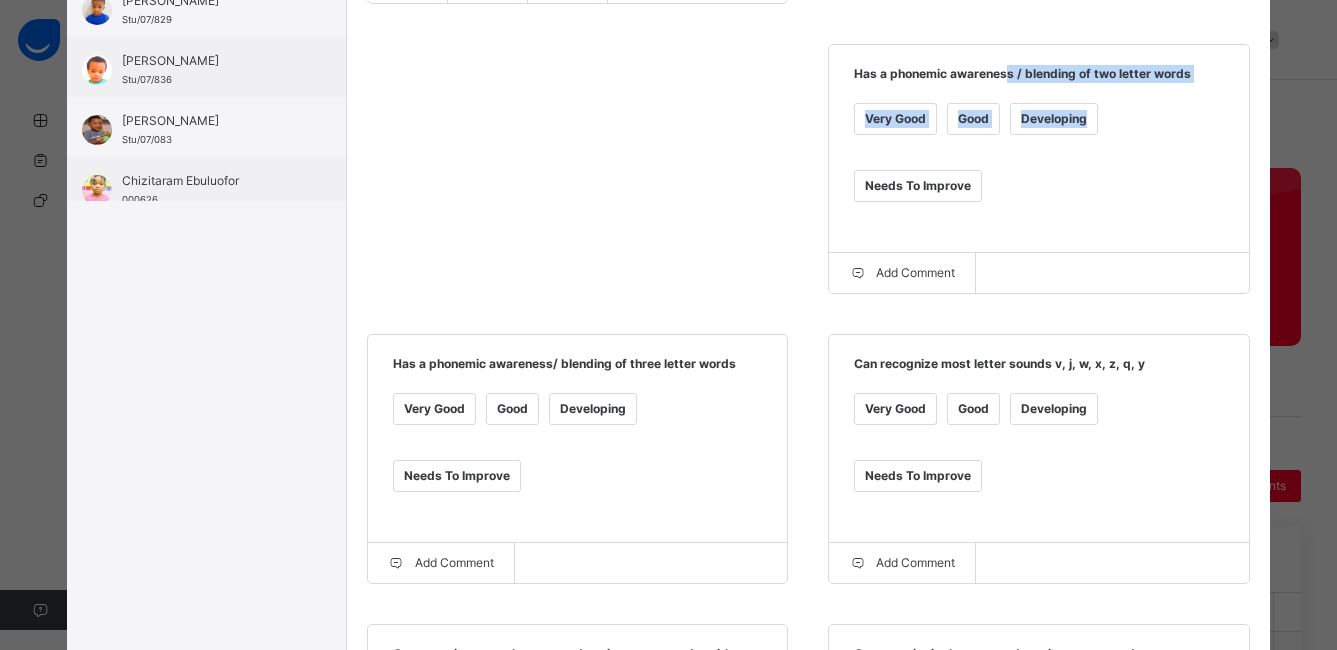 drag, startPoint x: 1098, startPoint y: 137, endPoint x: 998, endPoint y: 96, distance: 108.078674 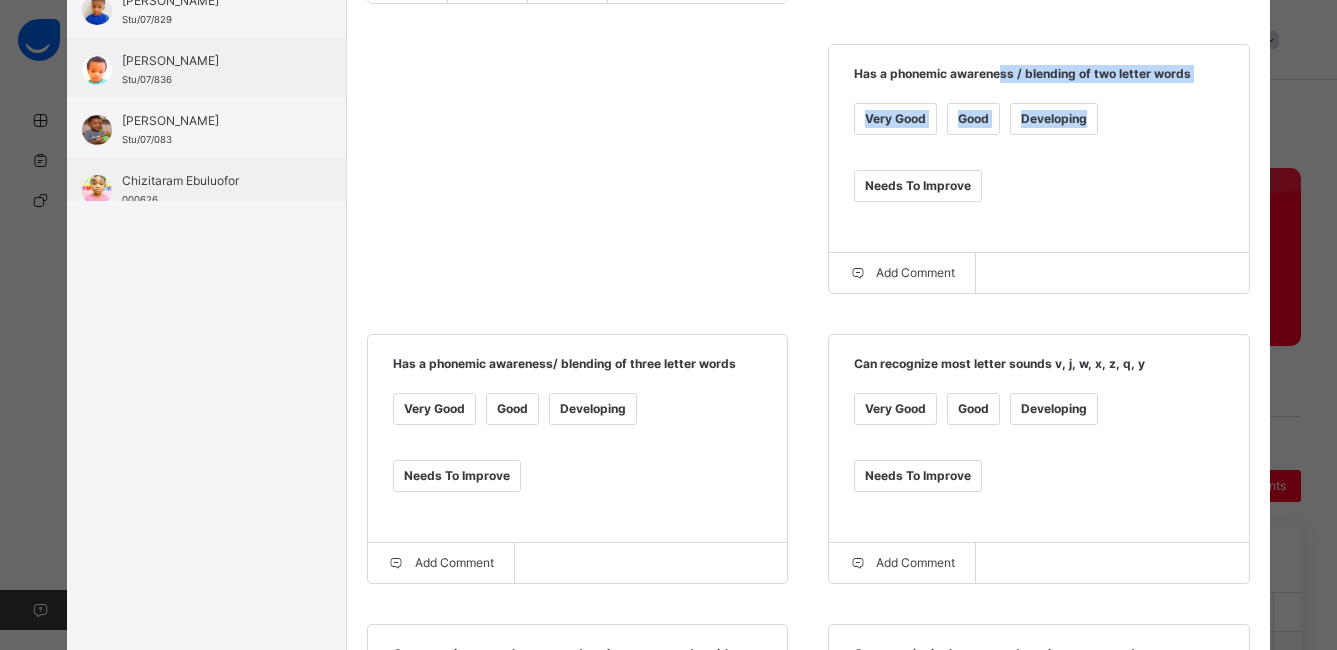drag, startPoint x: 998, startPoint y: 96, endPoint x: 885, endPoint y: 143, distance: 122.384636 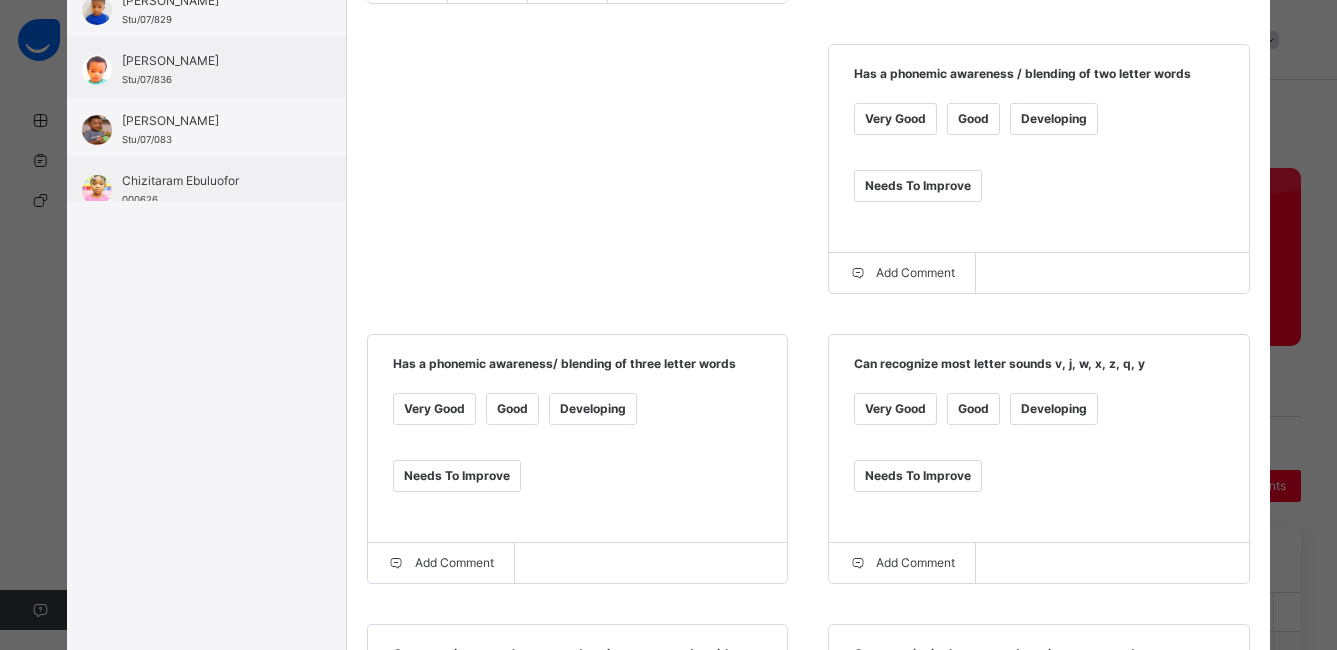click on "Good" at bounding box center (512, 409) 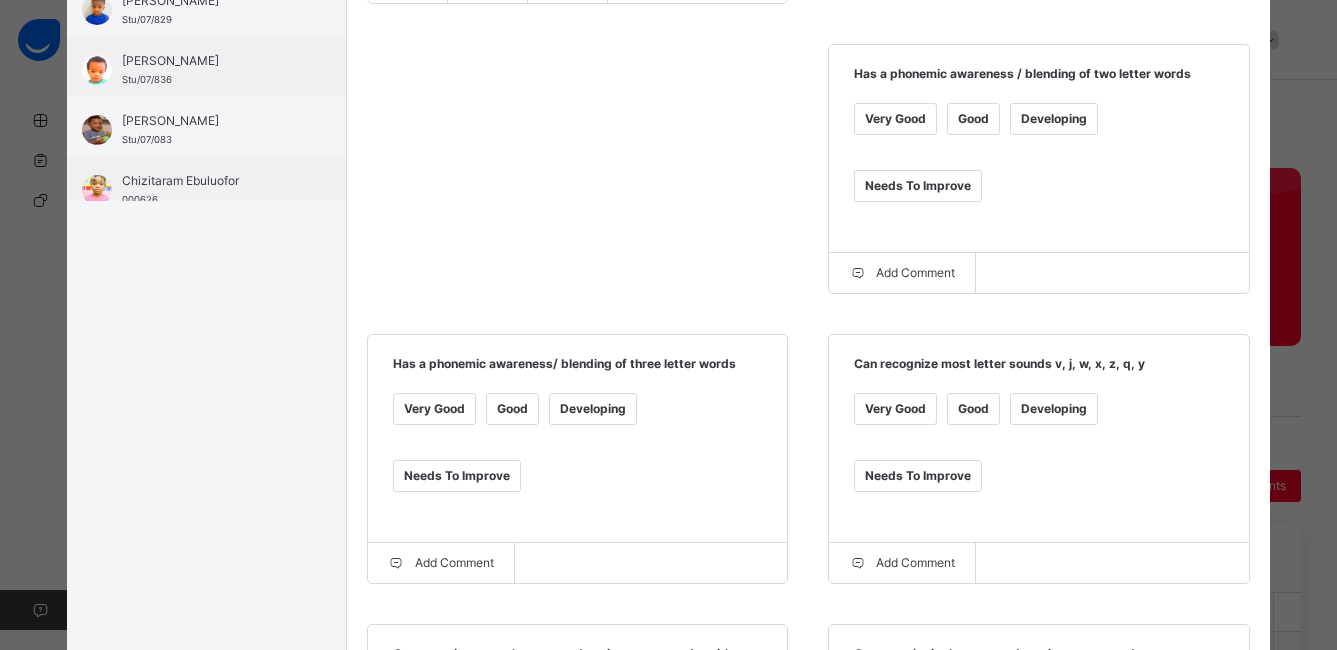 click on "Very Good" at bounding box center [895, 409] 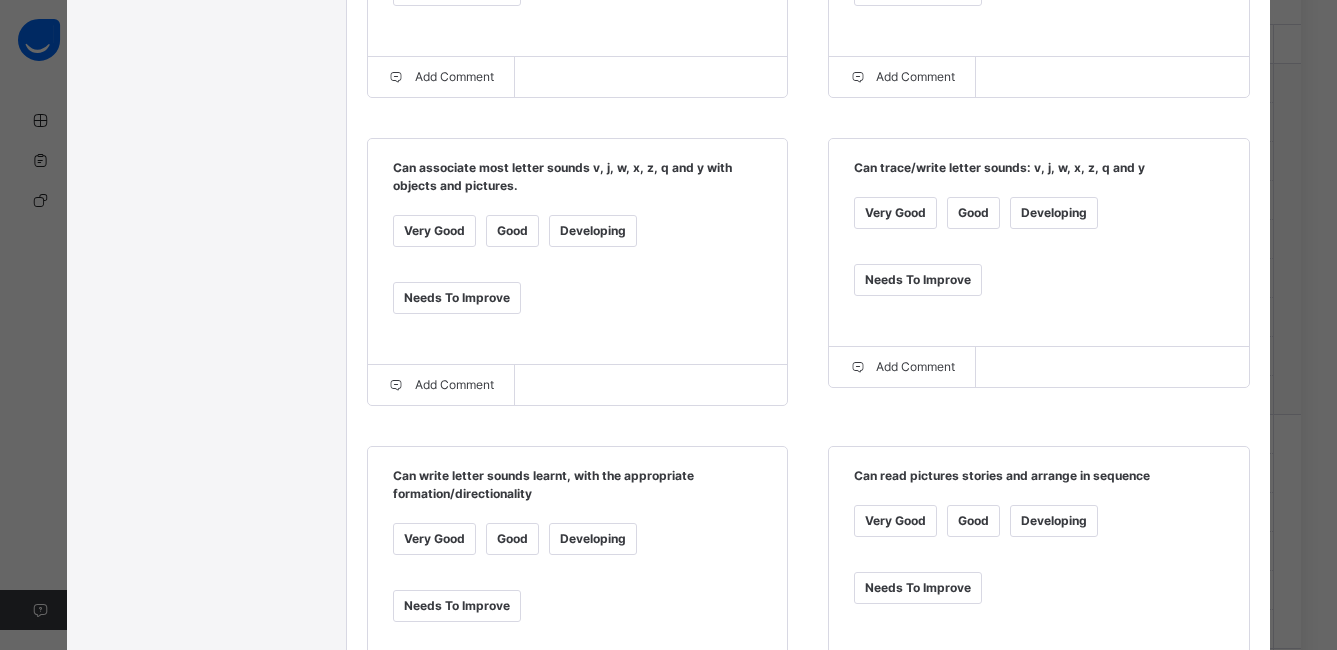 scroll, scrollTop: 1008, scrollLeft: 0, axis: vertical 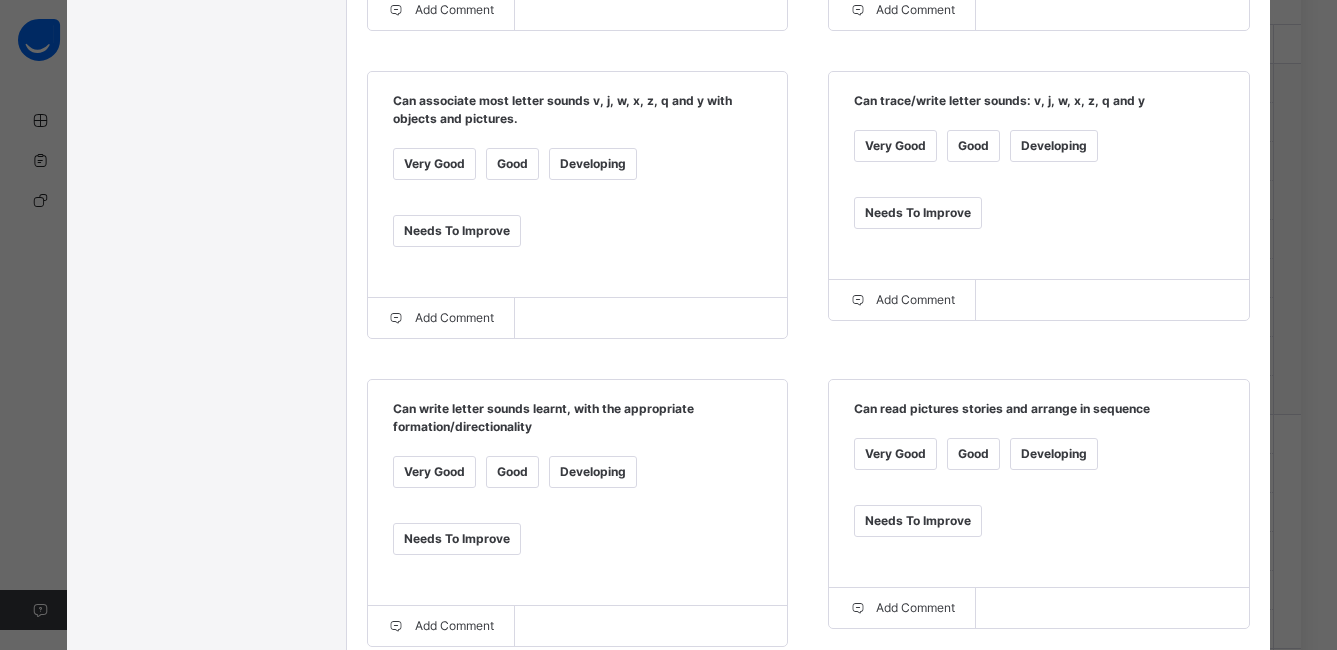 click on "Very Good" at bounding box center [434, 164] 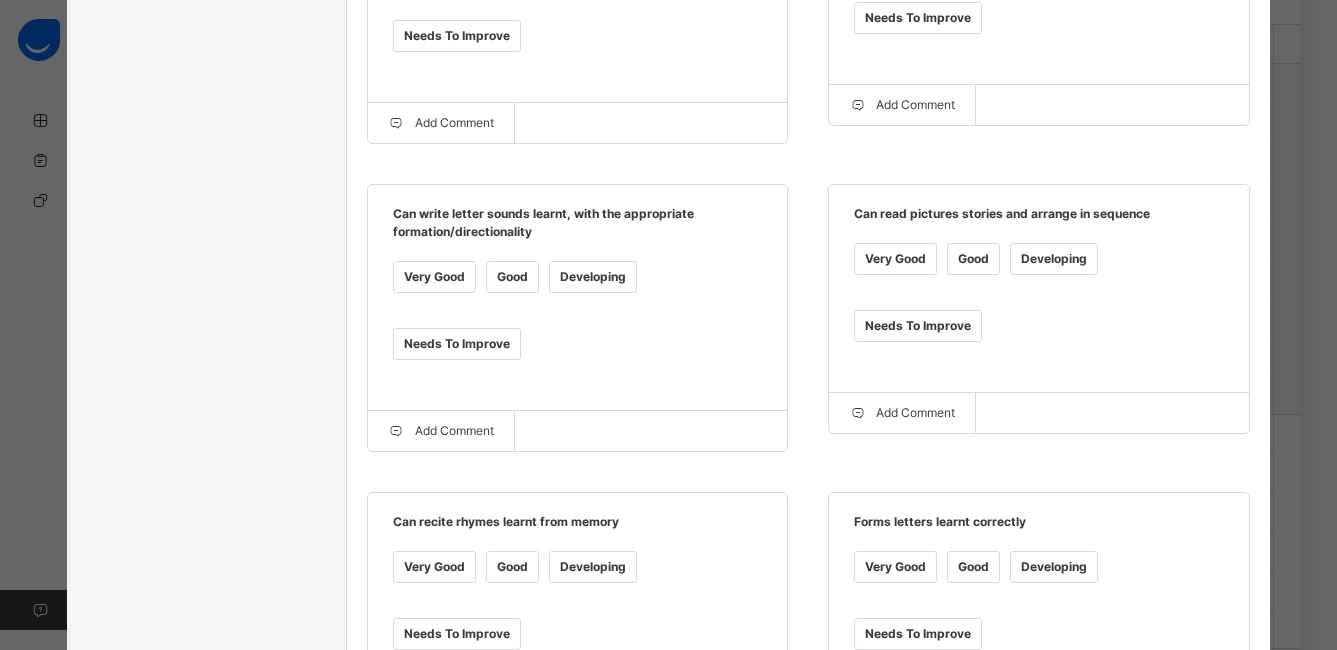 scroll, scrollTop: 1288, scrollLeft: 0, axis: vertical 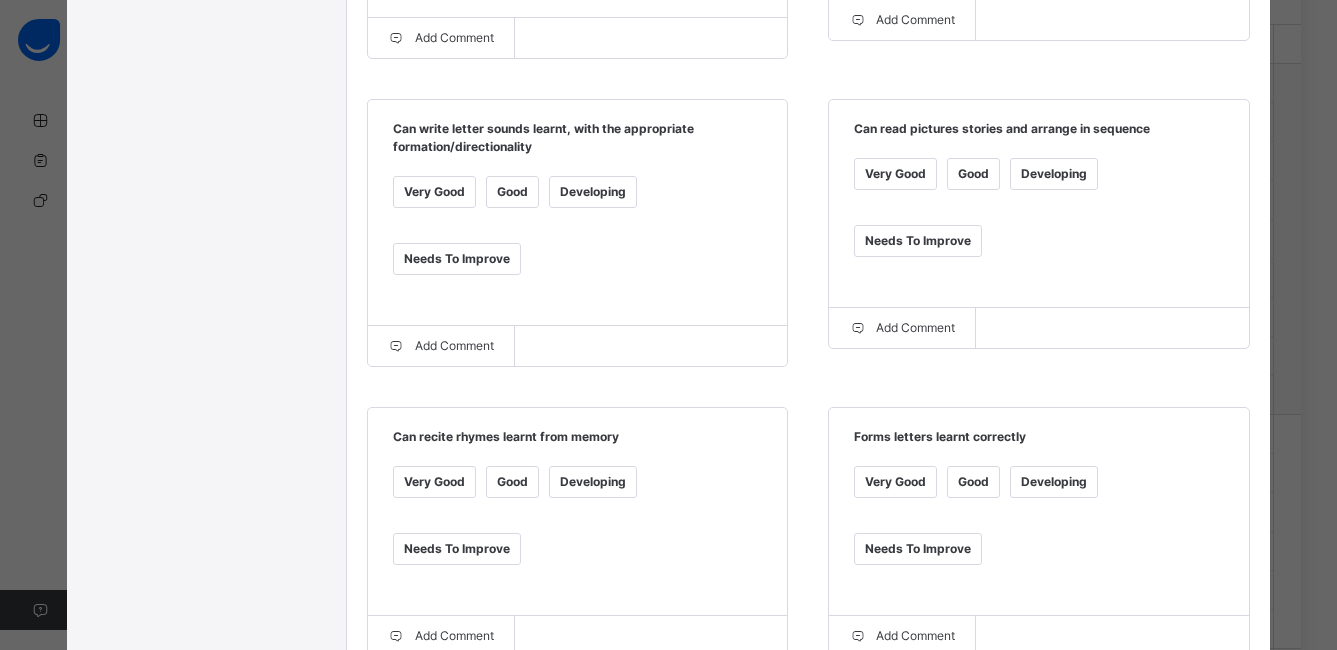 click on "Can recite rhymes learnt from memory   Very Good Good  Developing Needs To Improve" at bounding box center [578, 512] 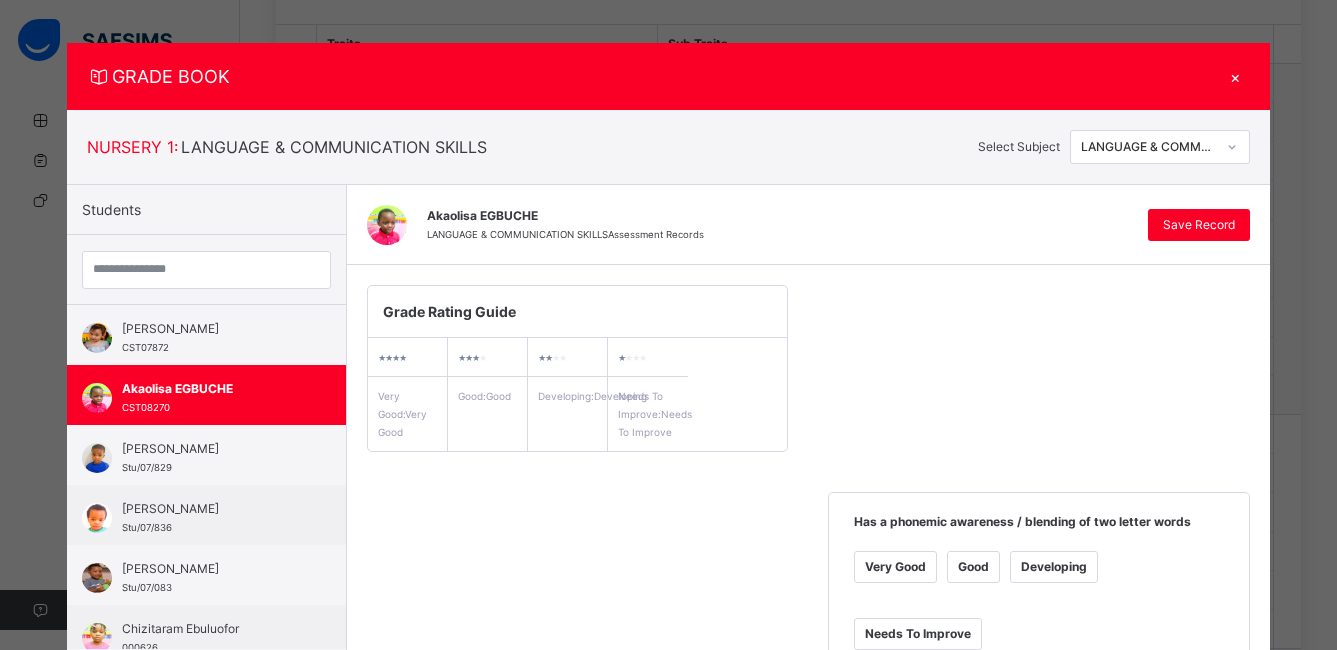 scroll, scrollTop: 0, scrollLeft: 0, axis: both 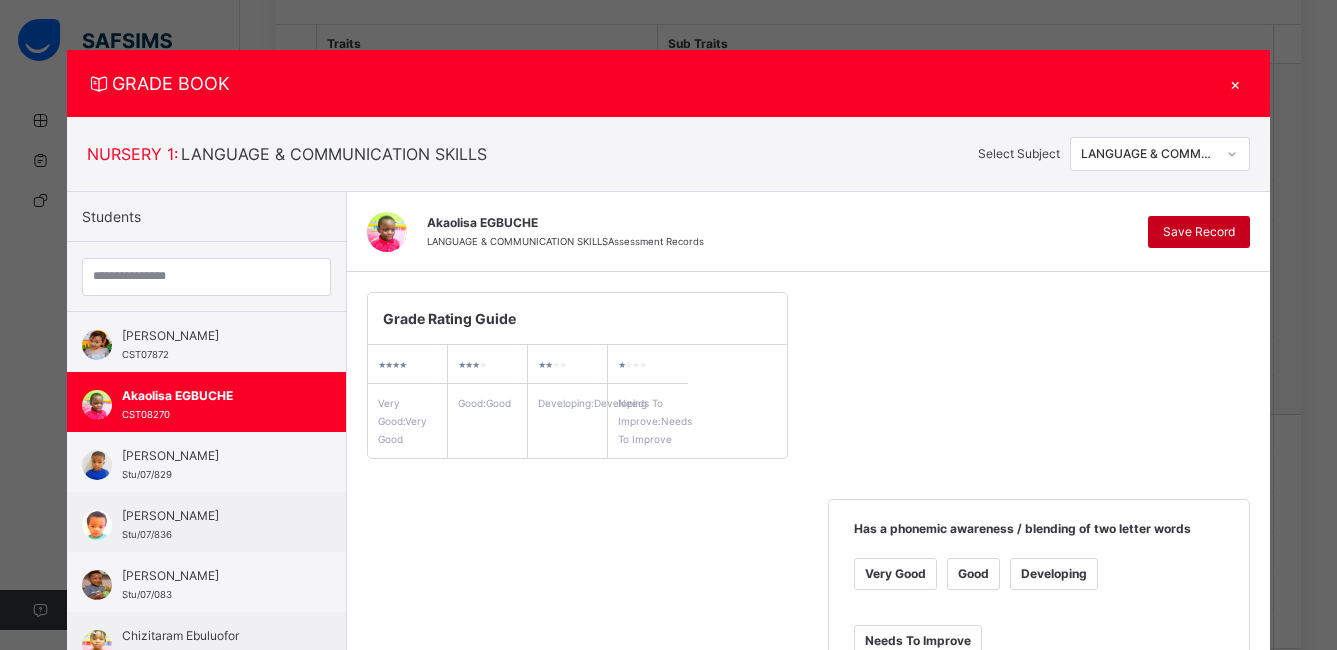 click on "Save Record" at bounding box center (1199, 232) 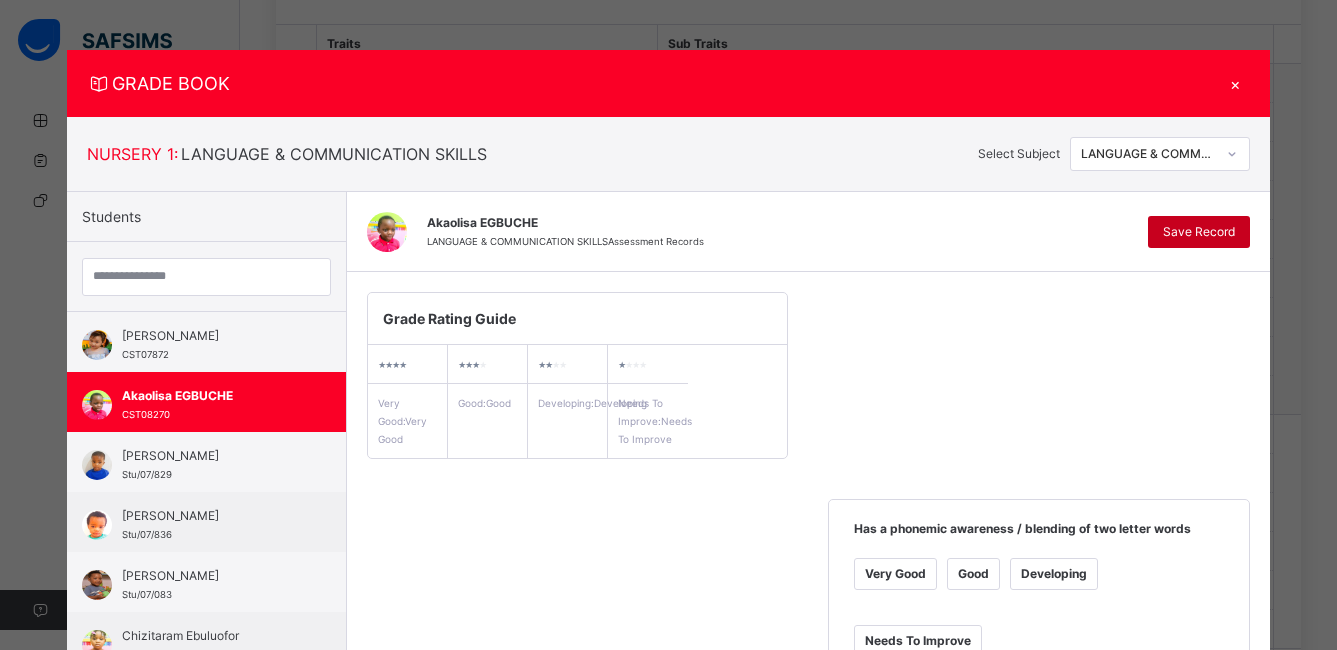 click on "Save Record" at bounding box center [1199, 232] 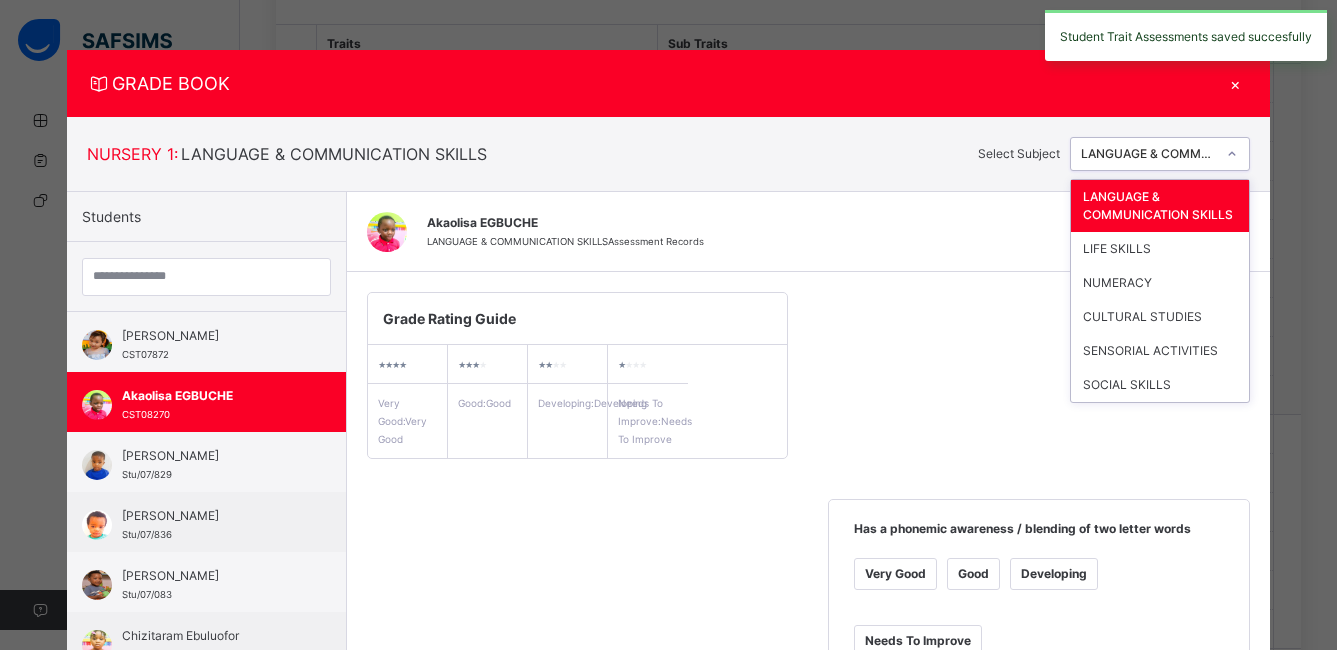 click at bounding box center (1232, 154) 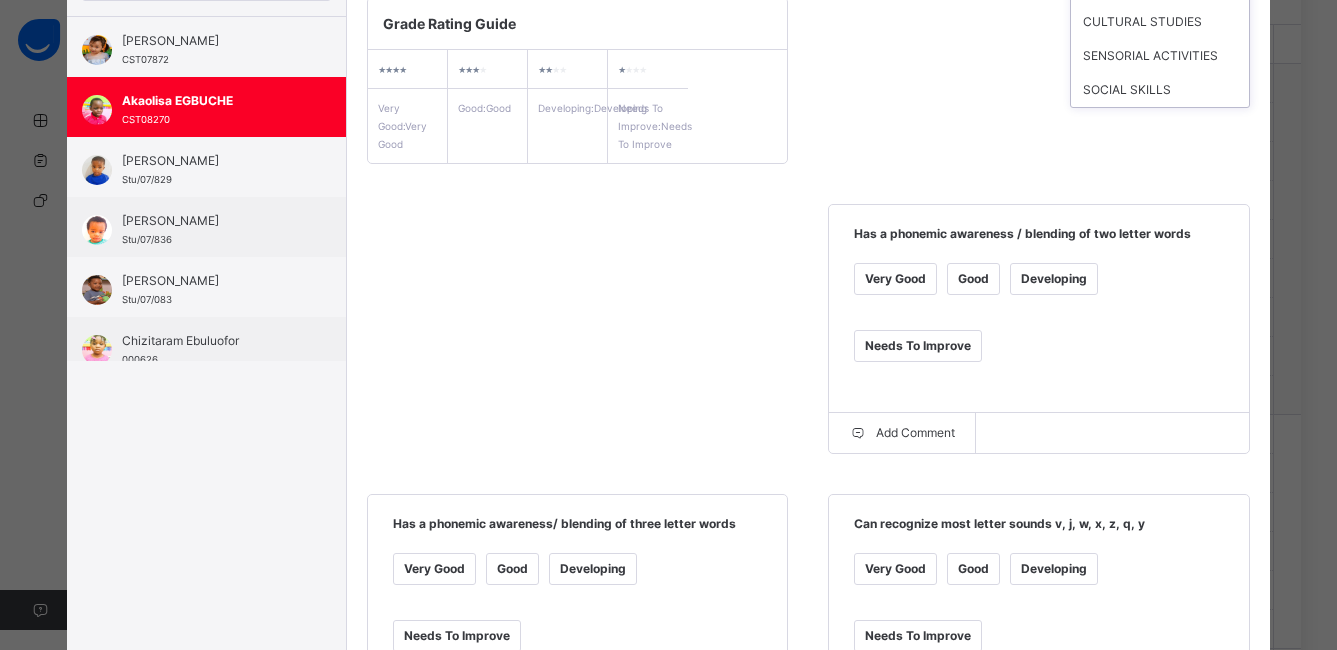 scroll, scrollTop: 0, scrollLeft: 0, axis: both 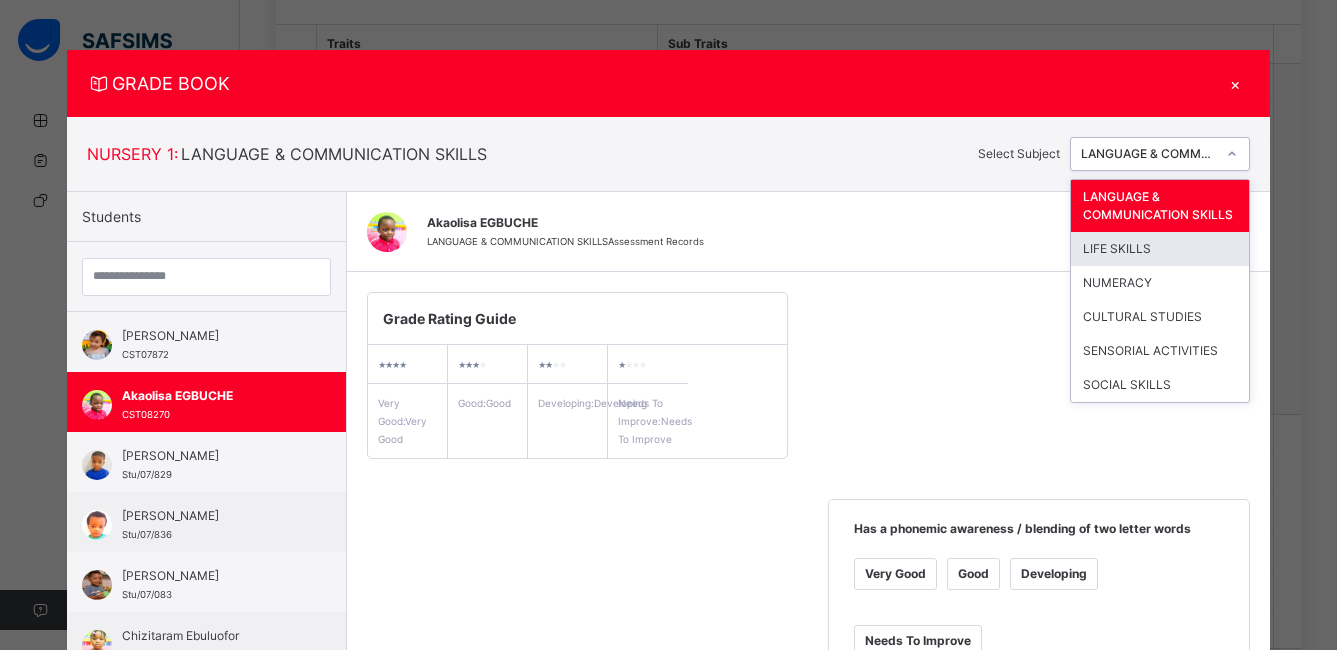 click on "LIFE SKILLS" at bounding box center [1160, 249] 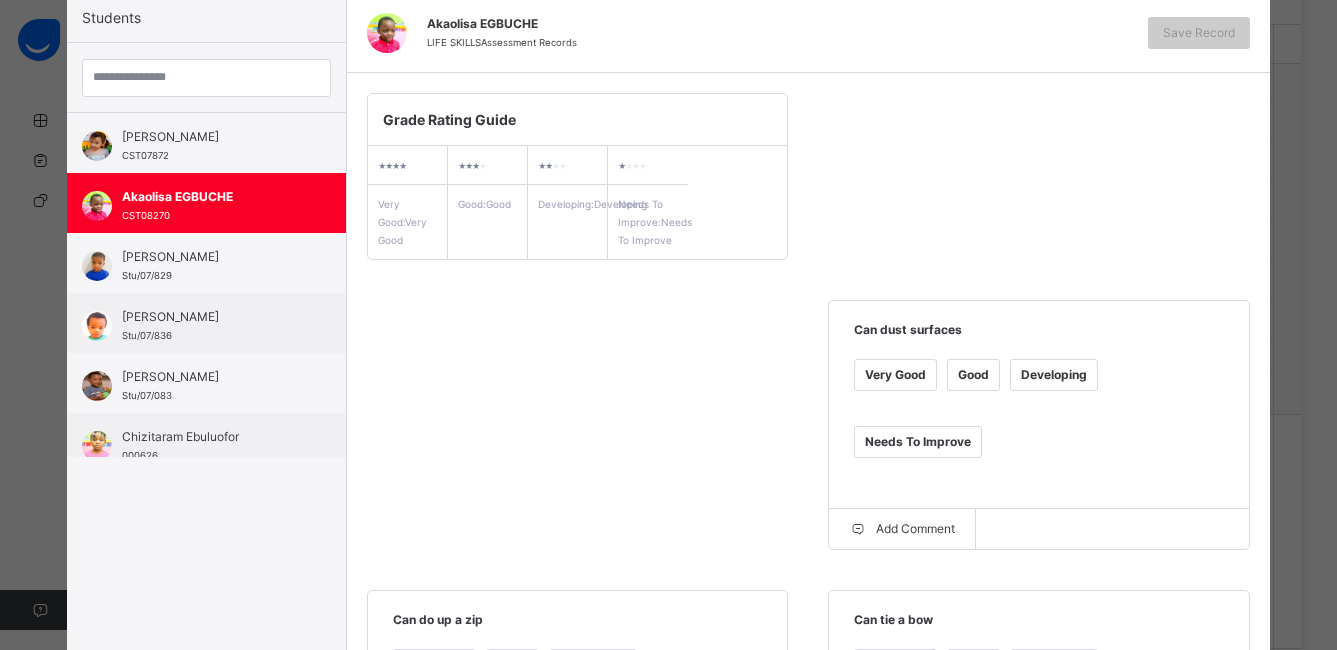 scroll, scrollTop: 201, scrollLeft: 0, axis: vertical 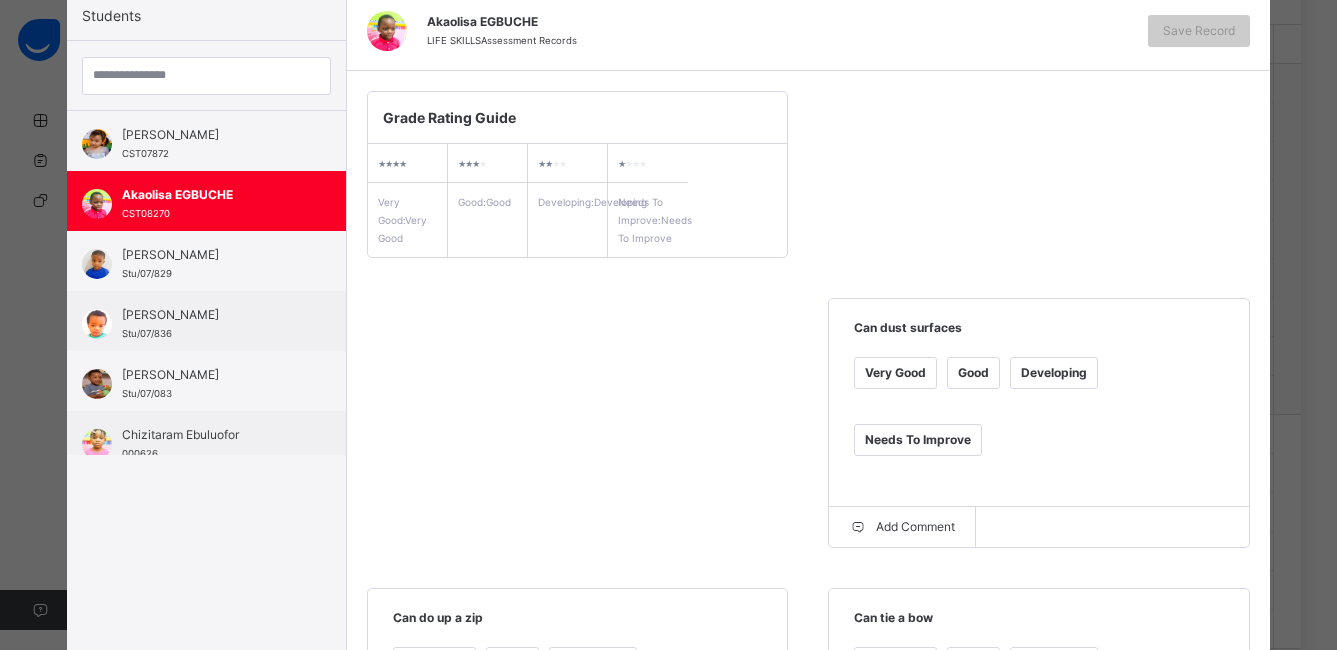 click on "Good" at bounding box center (973, 373) 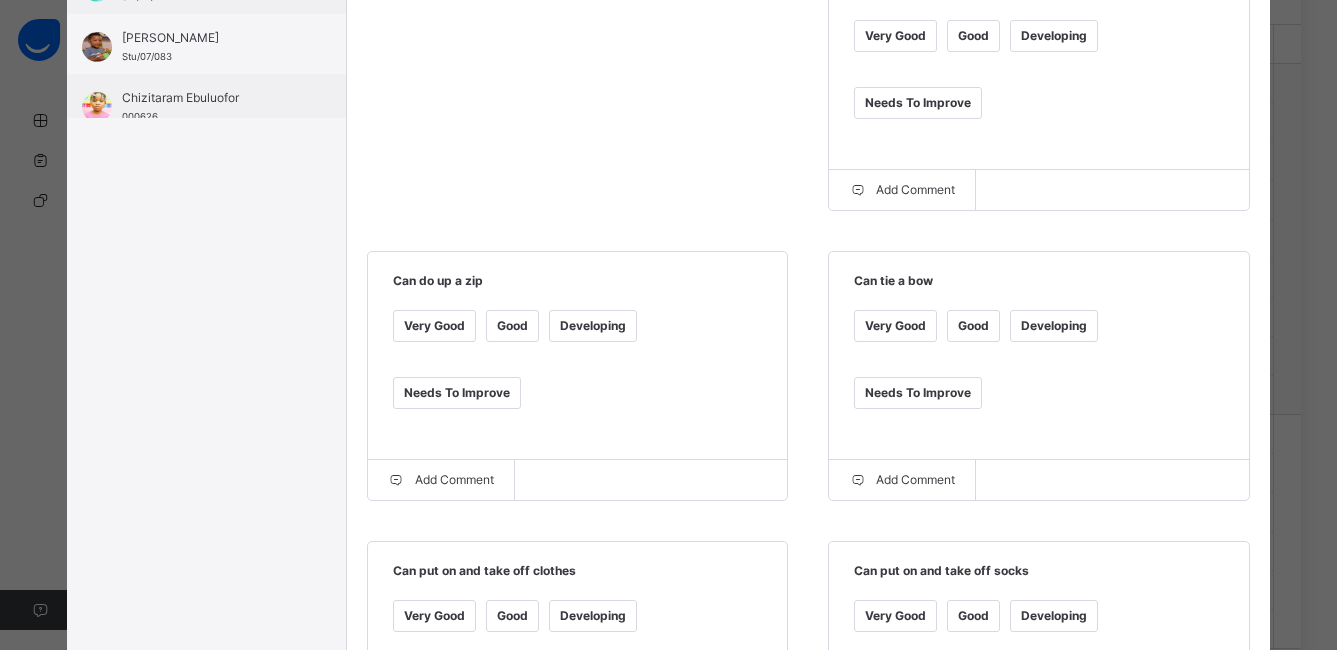 scroll, scrollTop: 543, scrollLeft: 0, axis: vertical 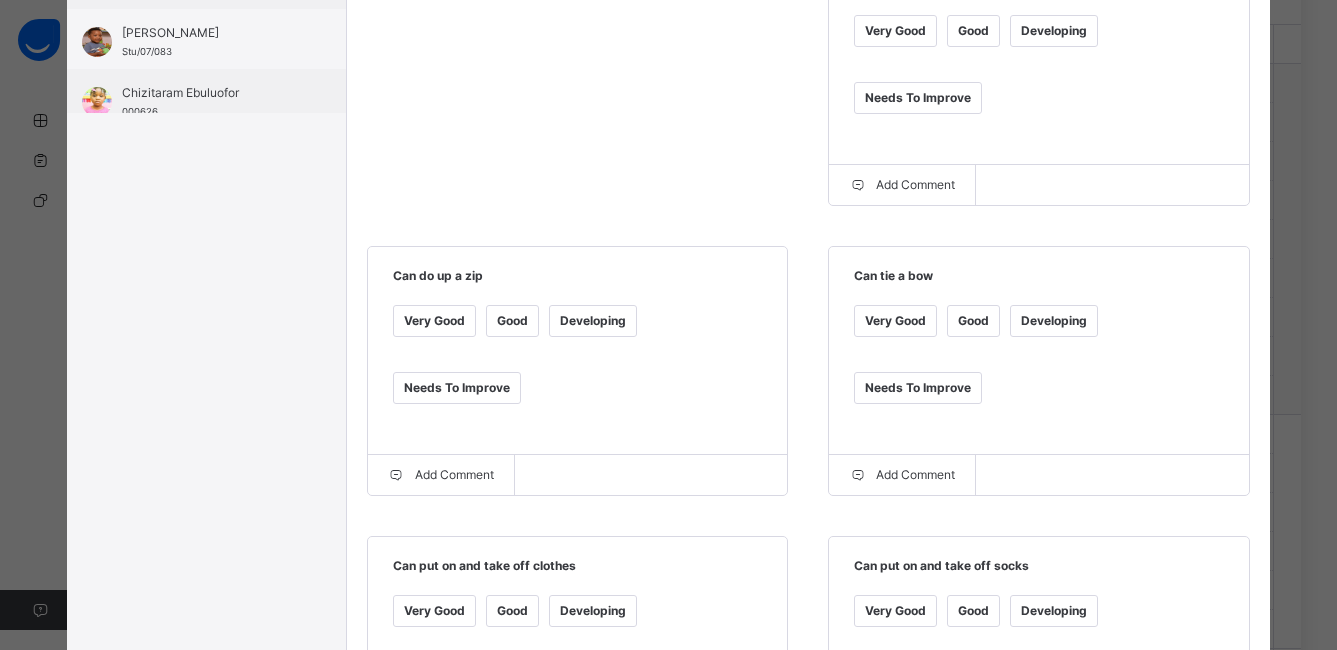 click on "Good" at bounding box center [512, 321] 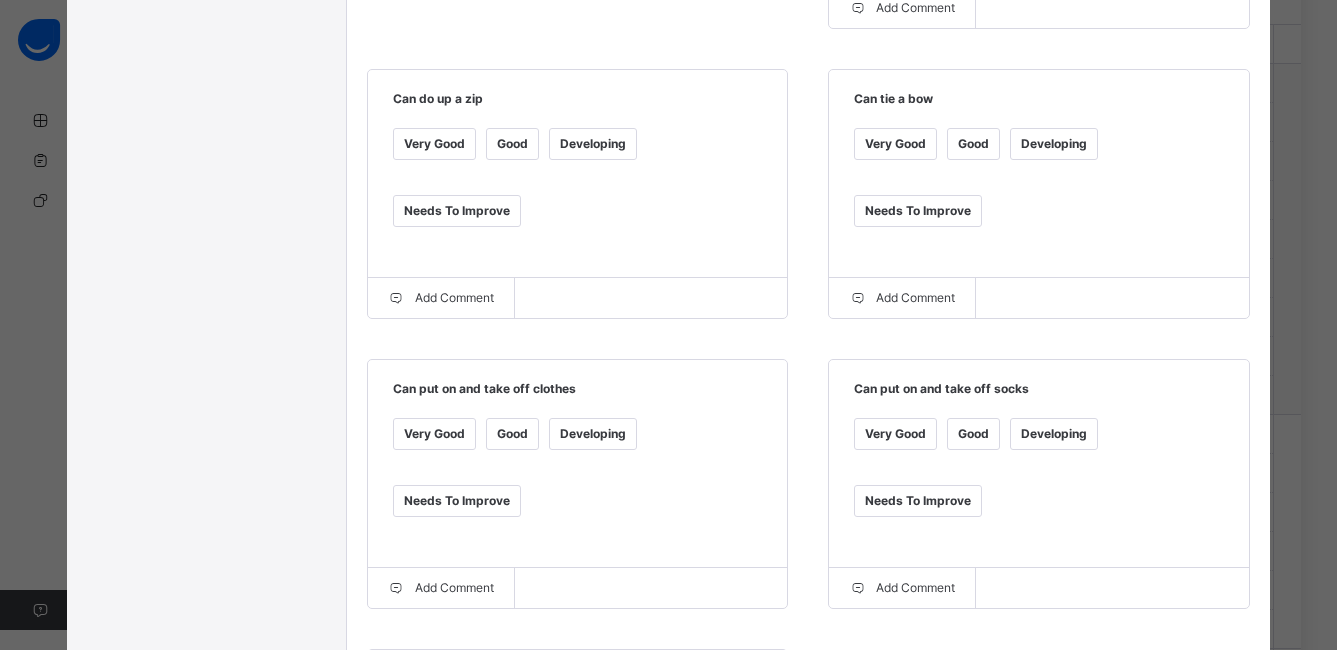 scroll, scrollTop: 726, scrollLeft: 0, axis: vertical 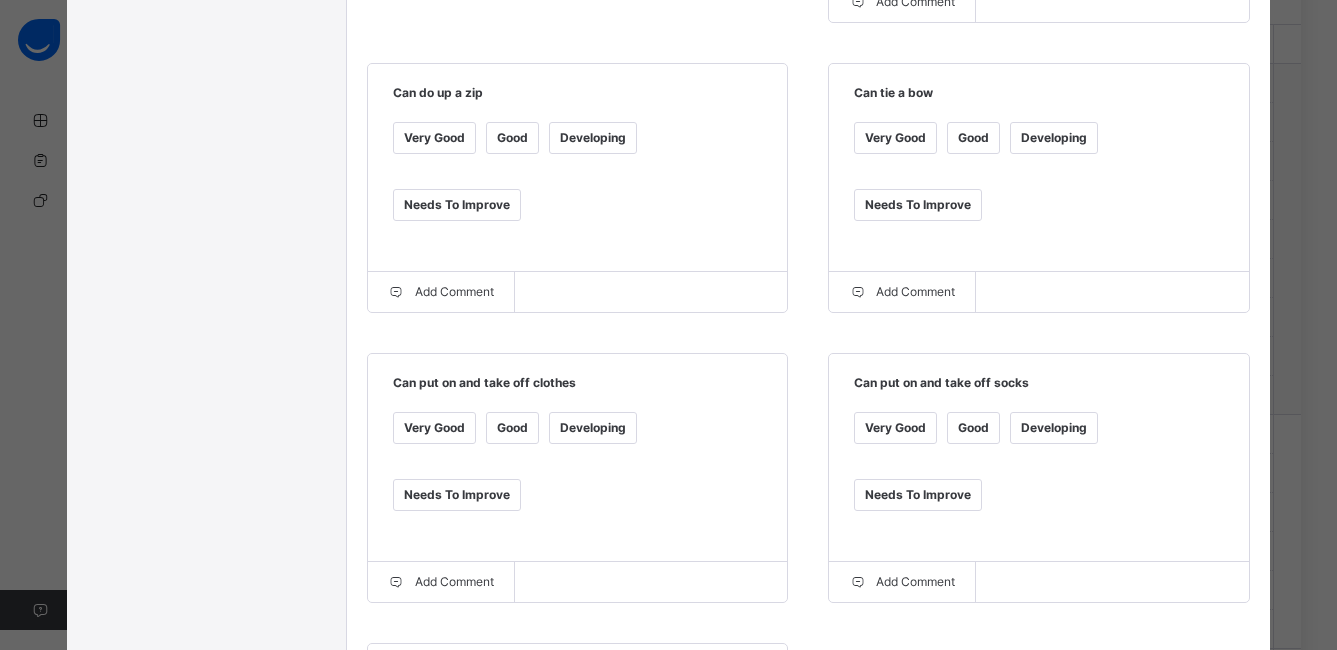 click on "Good" at bounding box center [512, 428] 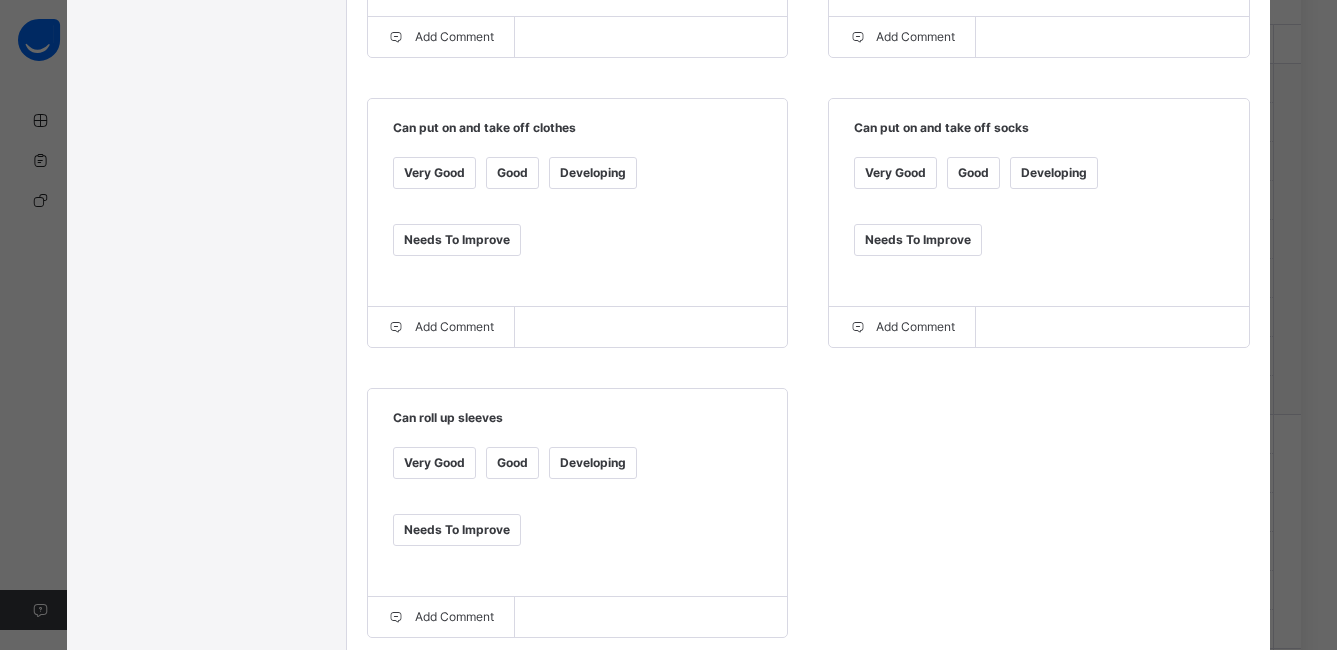scroll, scrollTop: 987, scrollLeft: 0, axis: vertical 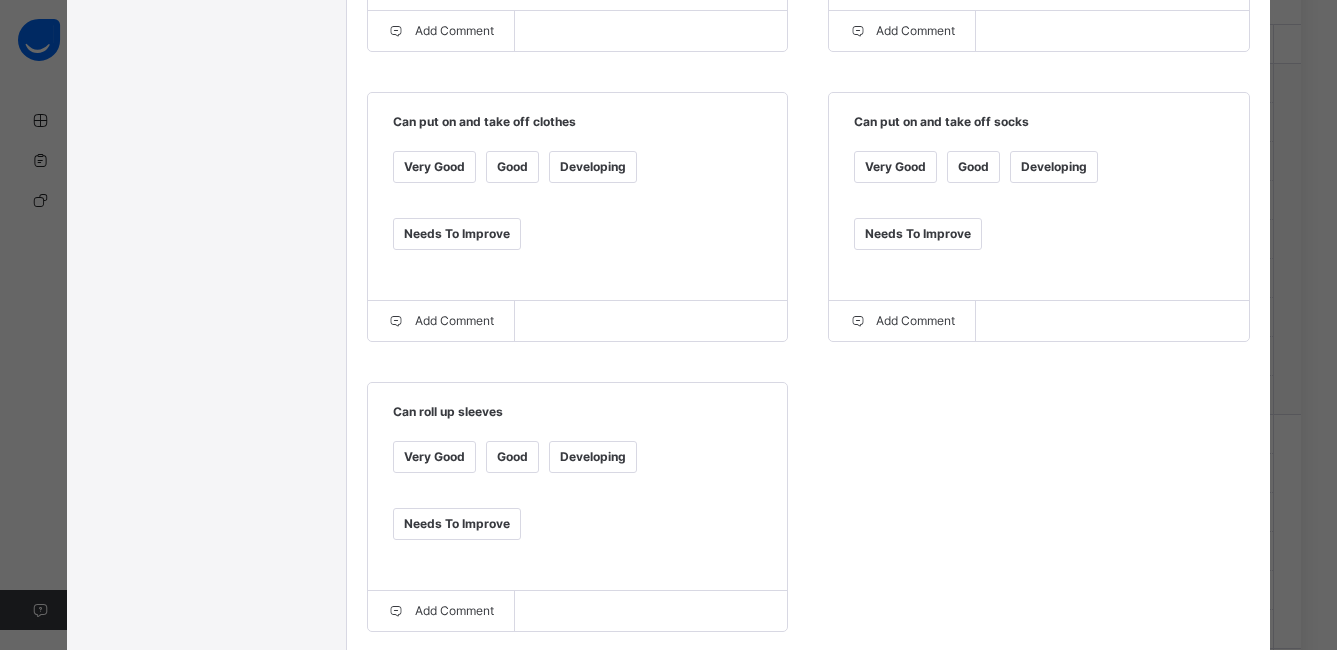 click on "Good" at bounding box center [512, 457] 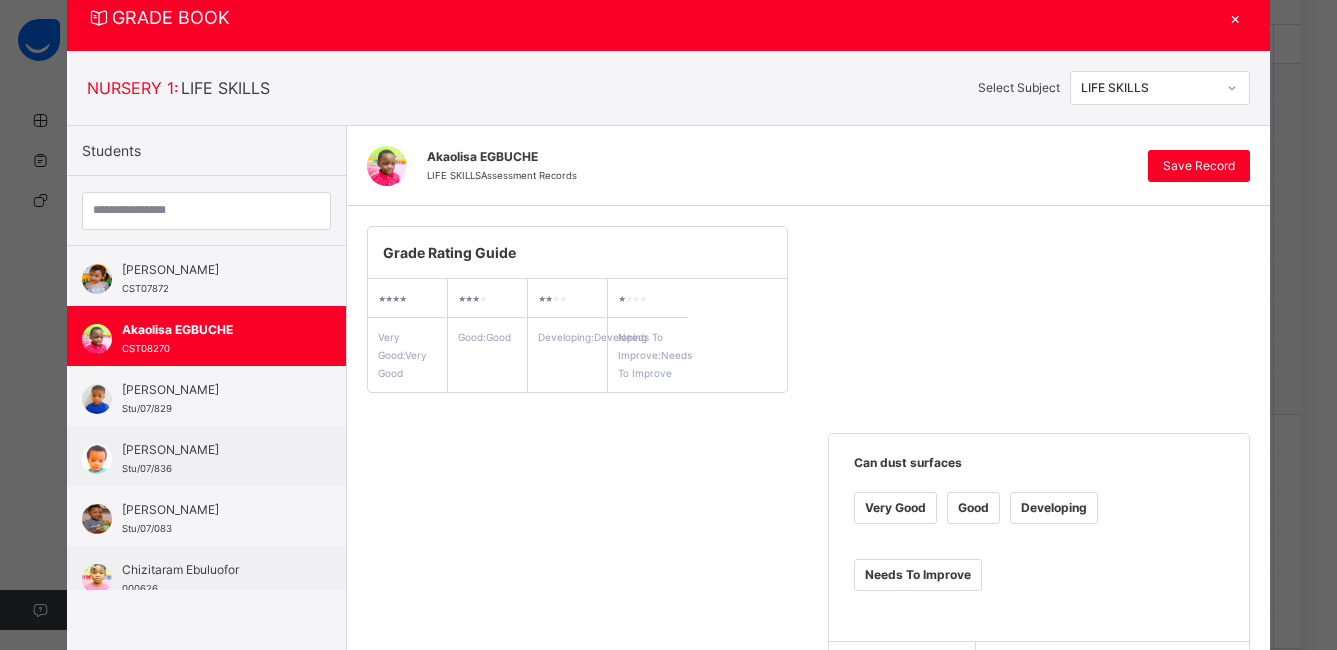 scroll, scrollTop: 29, scrollLeft: 0, axis: vertical 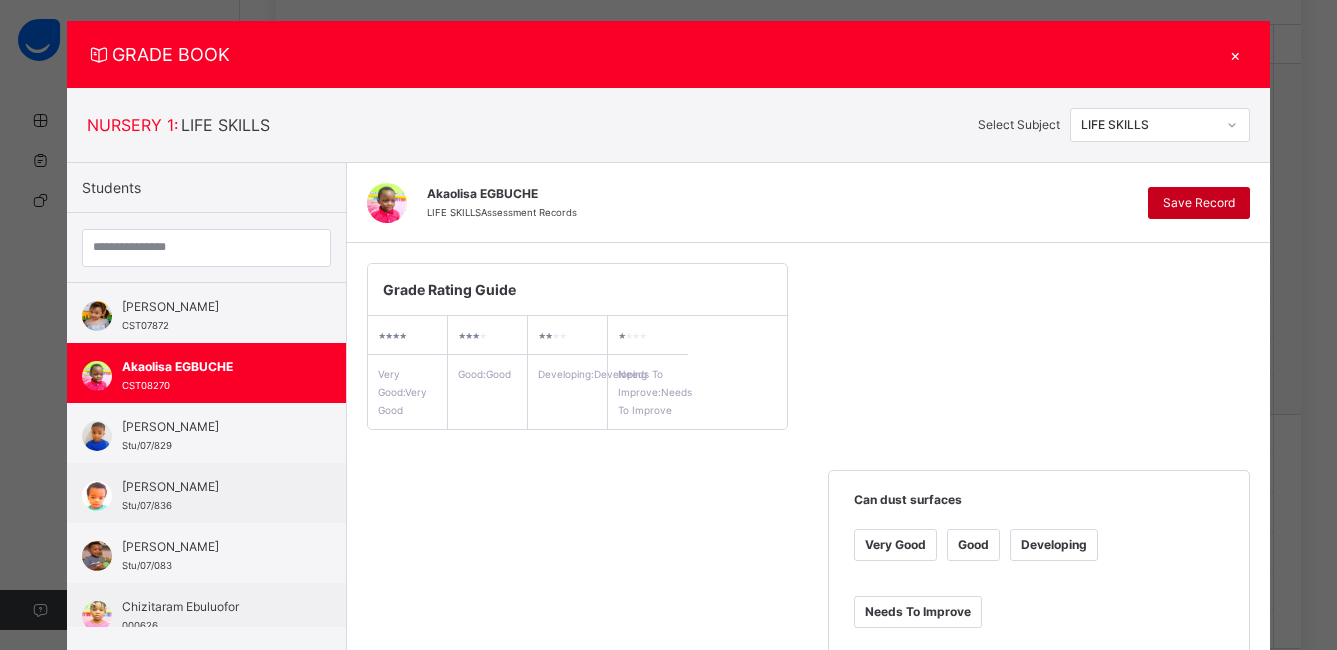 click on "Save Record" at bounding box center (1199, 203) 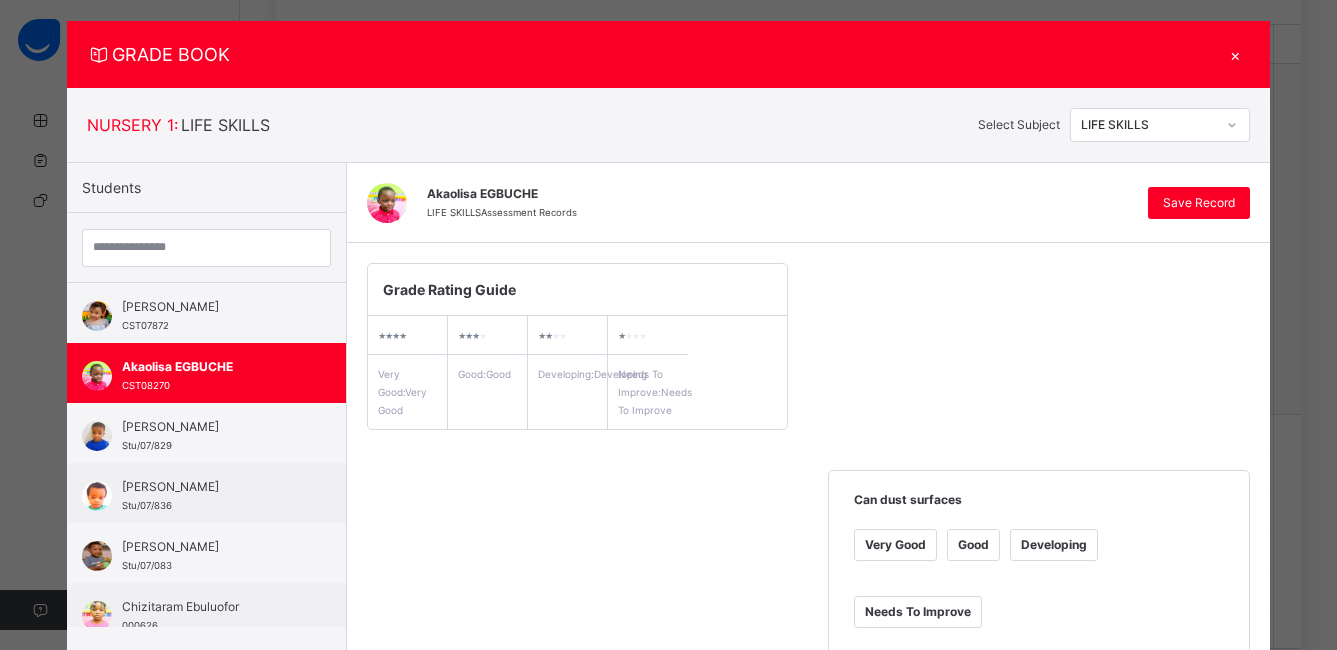 drag, startPoint x: 1178, startPoint y: 201, endPoint x: 915, endPoint y: 139, distance: 270.20917 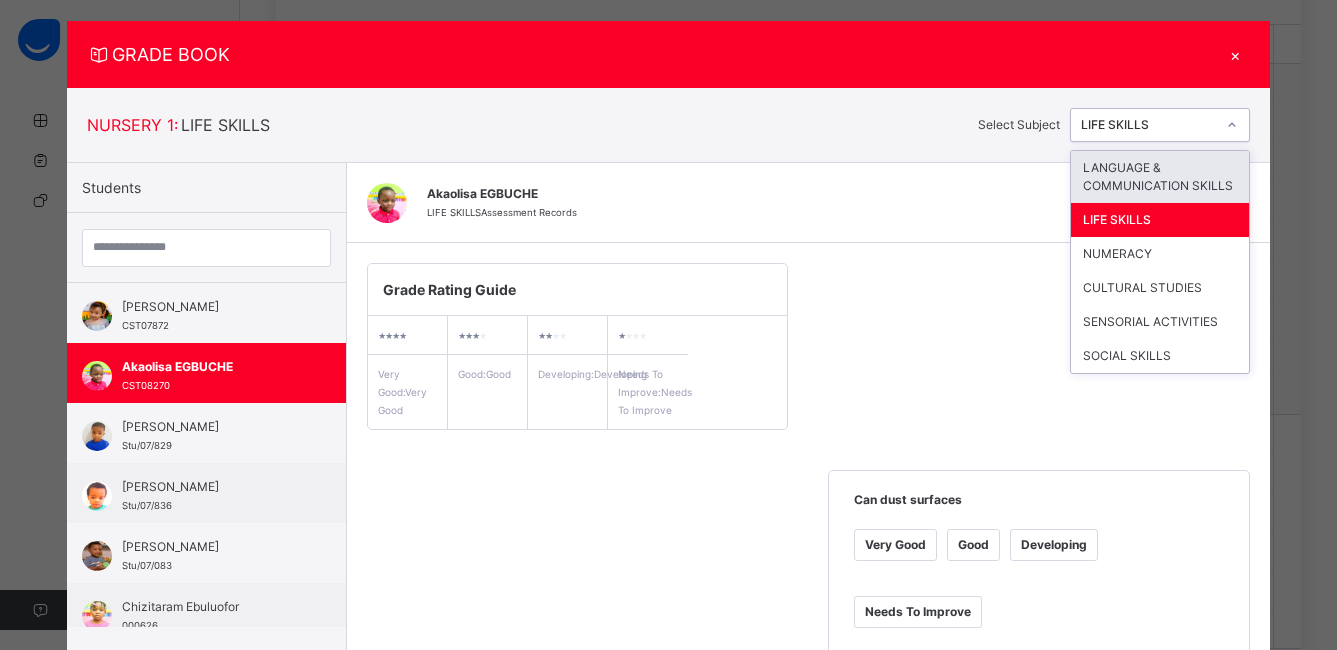 click 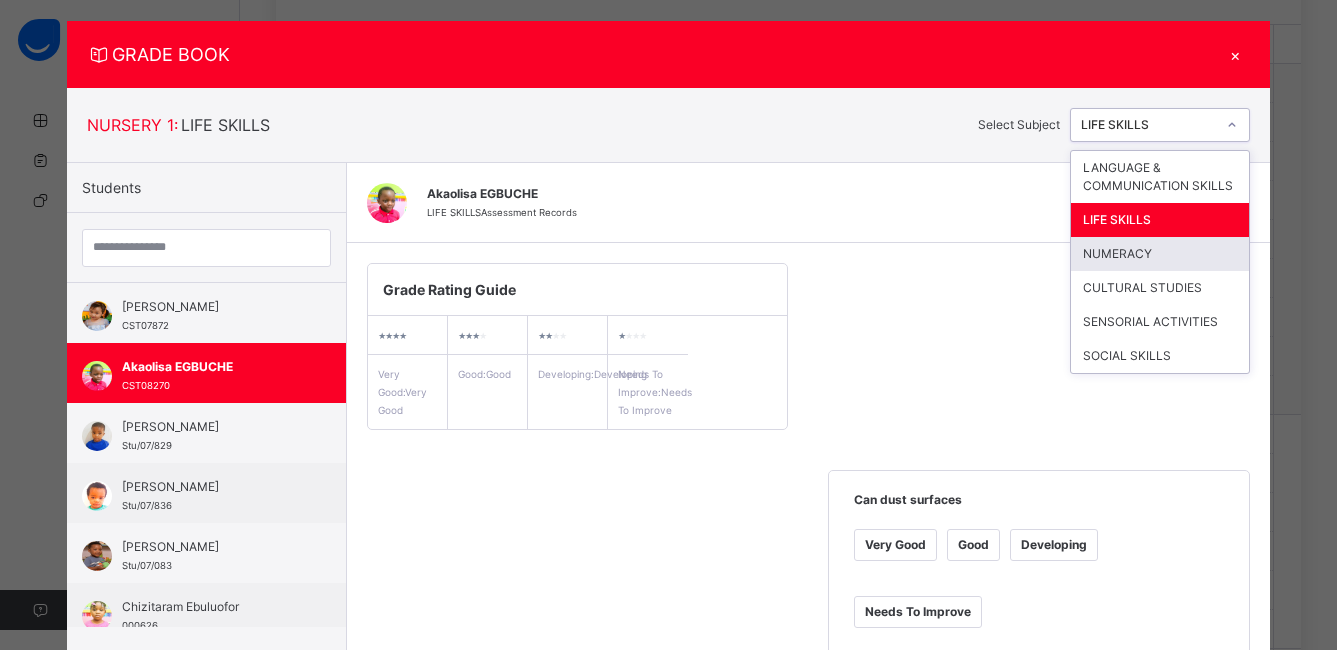 click on "NUMERACY" at bounding box center [1160, 254] 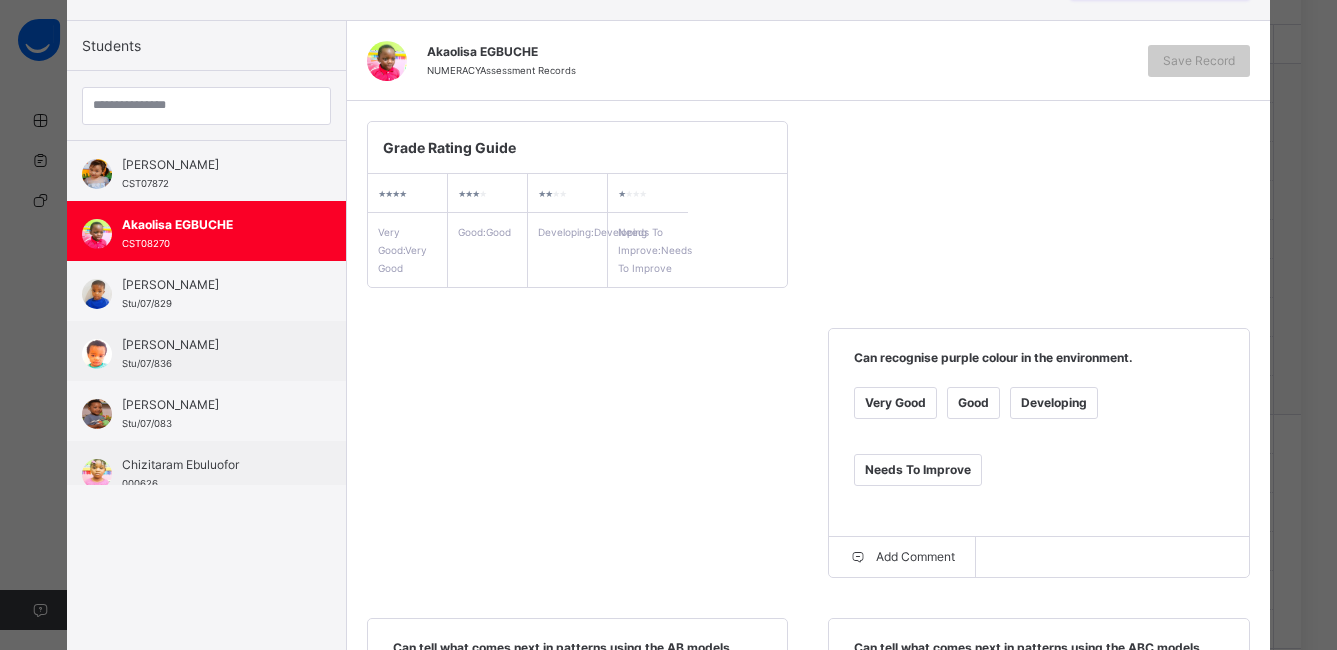 scroll, scrollTop: 180, scrollLeft: 0, axis: vertical 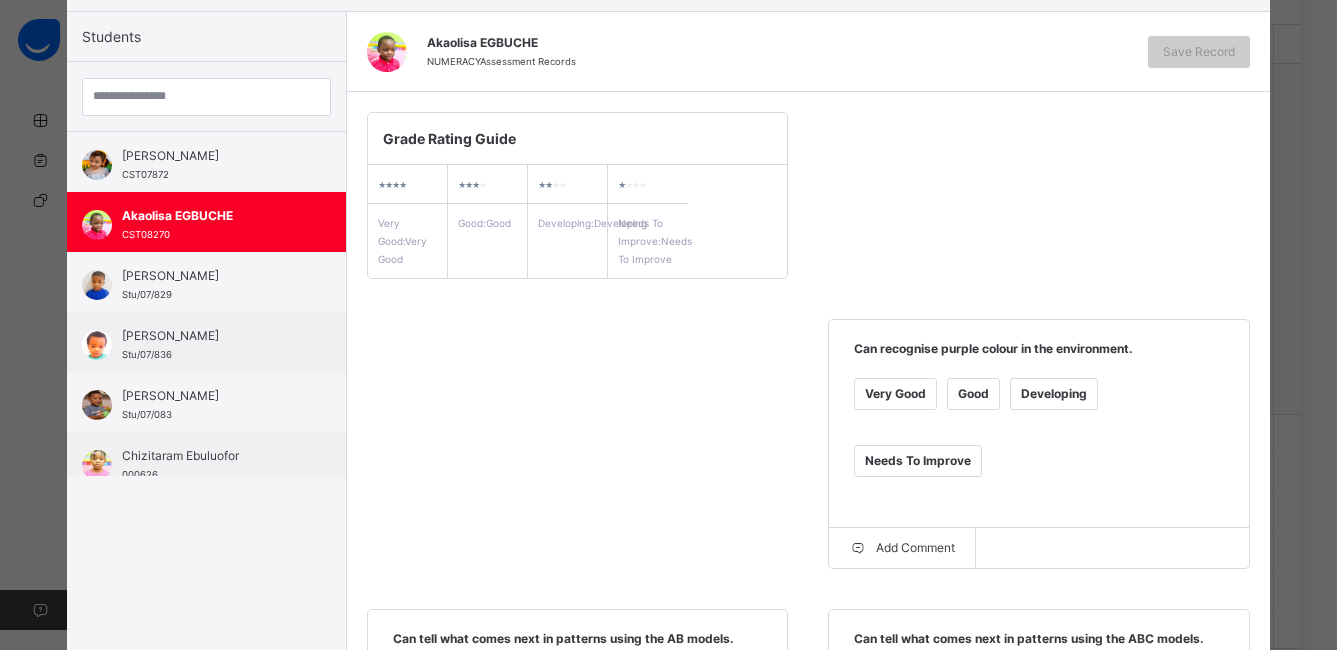 click on "Very Good" at bounding box center [895, 394] 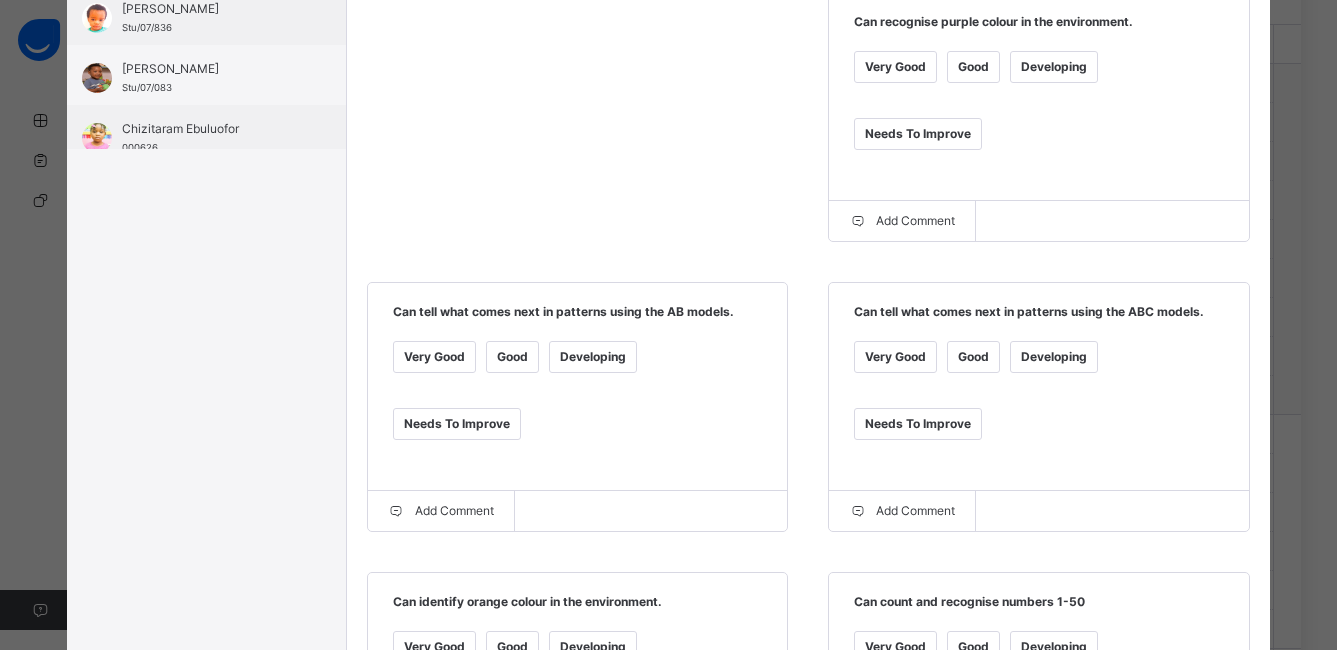 scroll, scrollTop: 523, scrollLeft: 0, axis: vertical 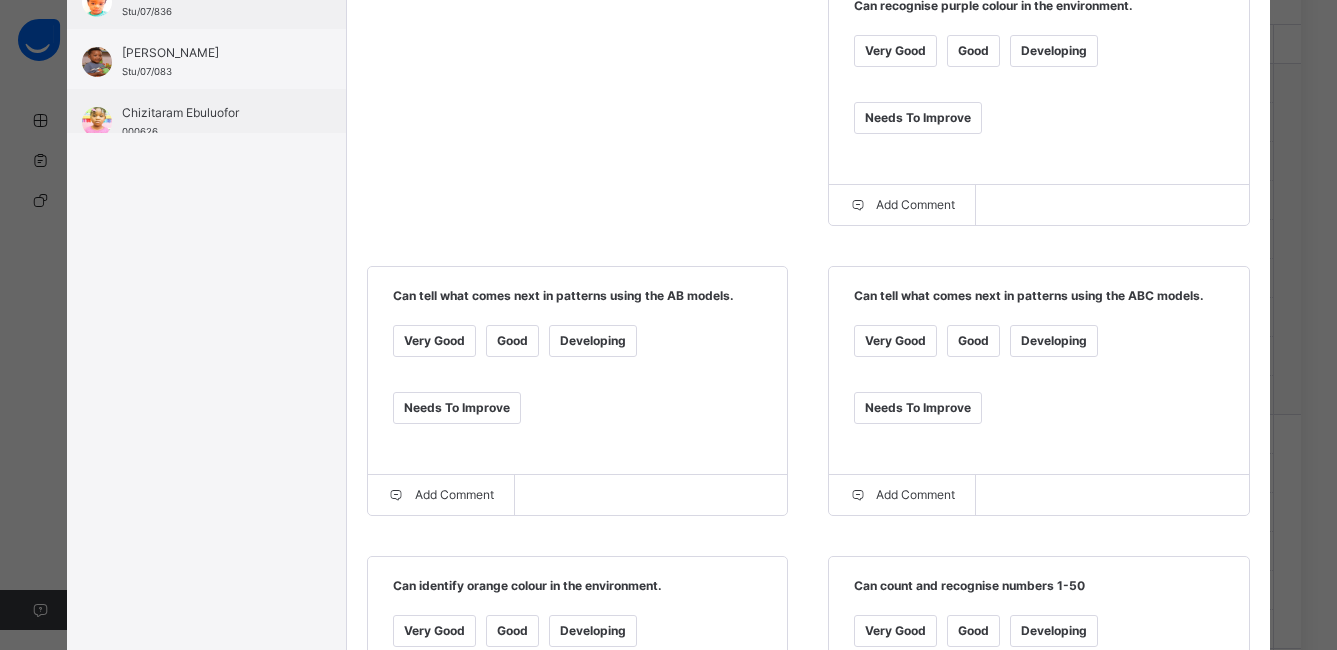 click on "Very Good" at bounding box center [434, 341] 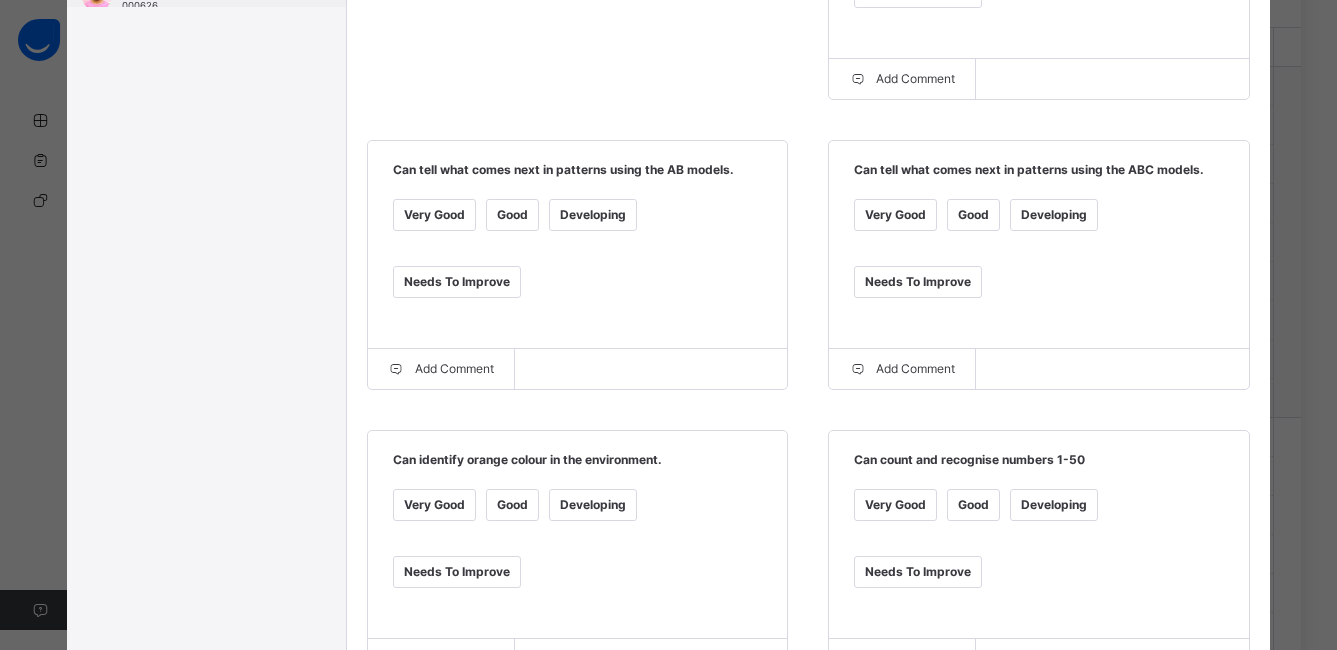 scroll, scrollTop: 717, scrollLeft: 0, axis: vertical 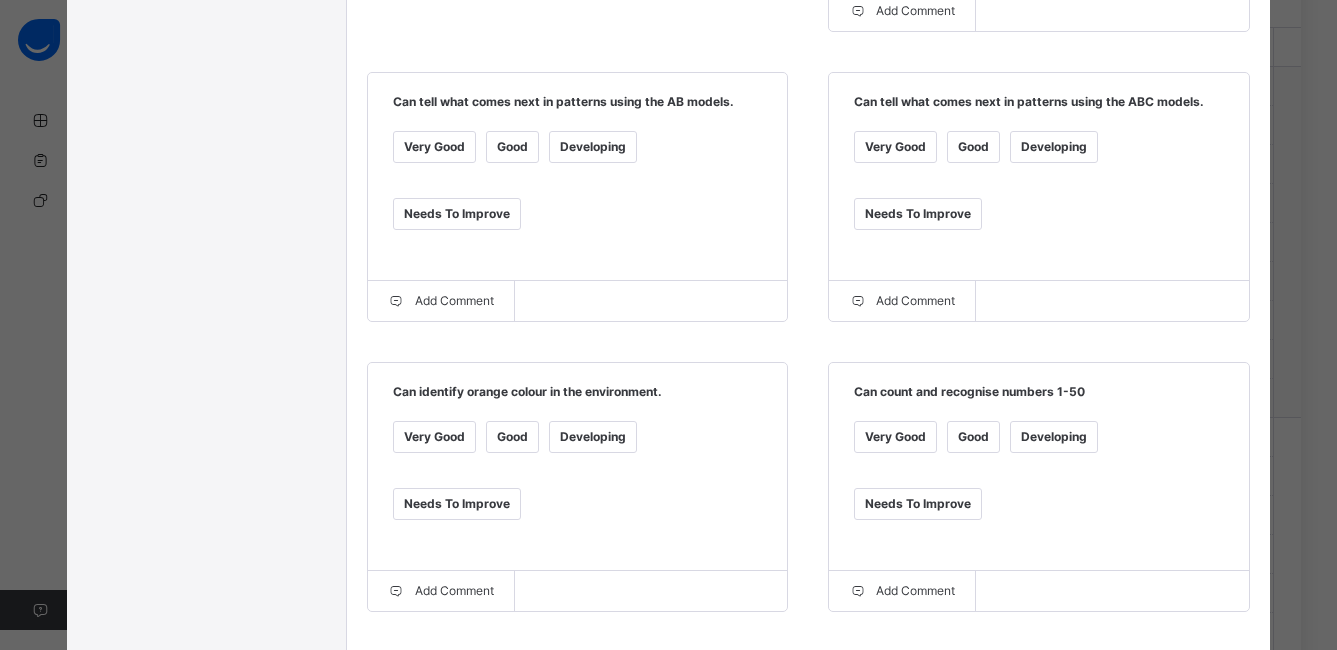 click on "Very Good" at bounding box center [434, 437] 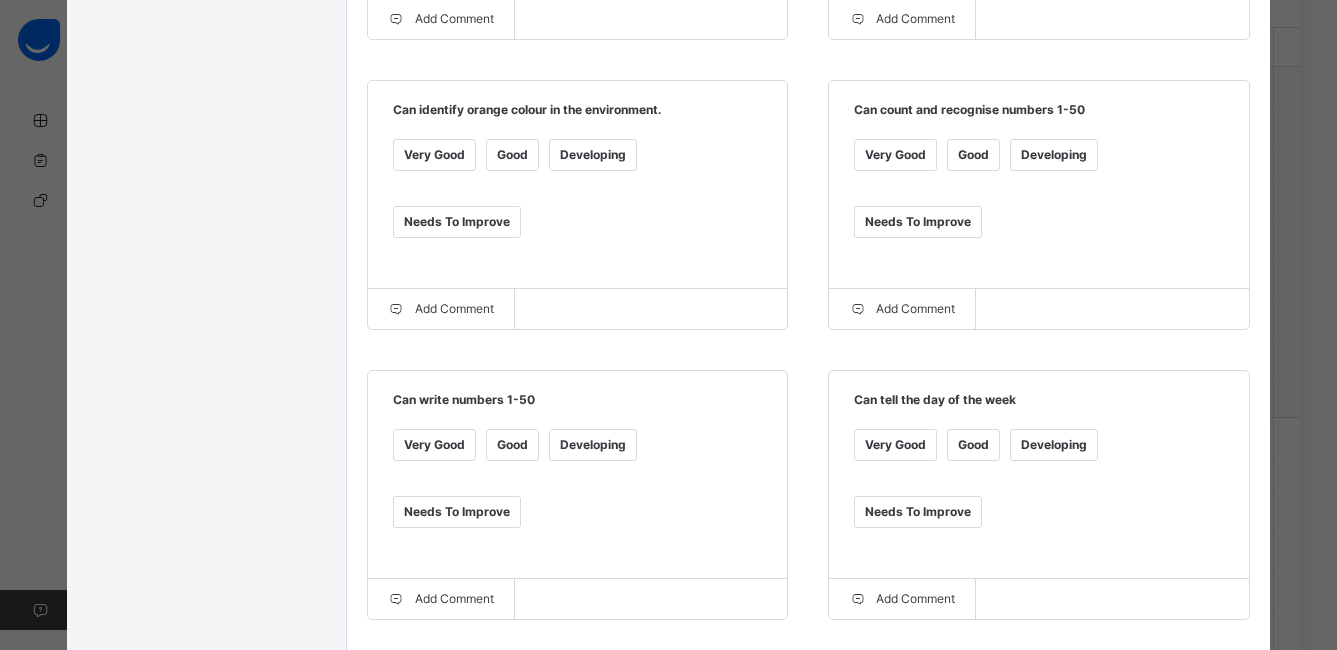 scroll, scrollTop: 1003, scrollLeft: 0, axis: vertical 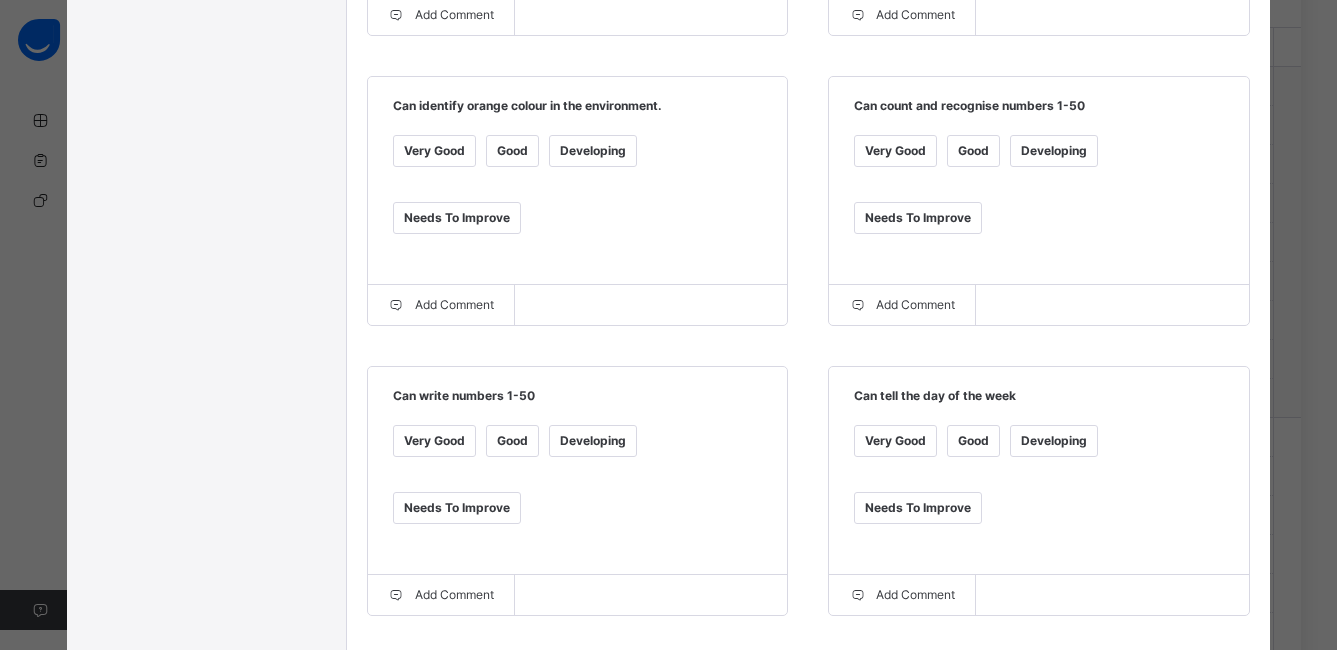 click on "Very Good" at bounding box center (434, 441) 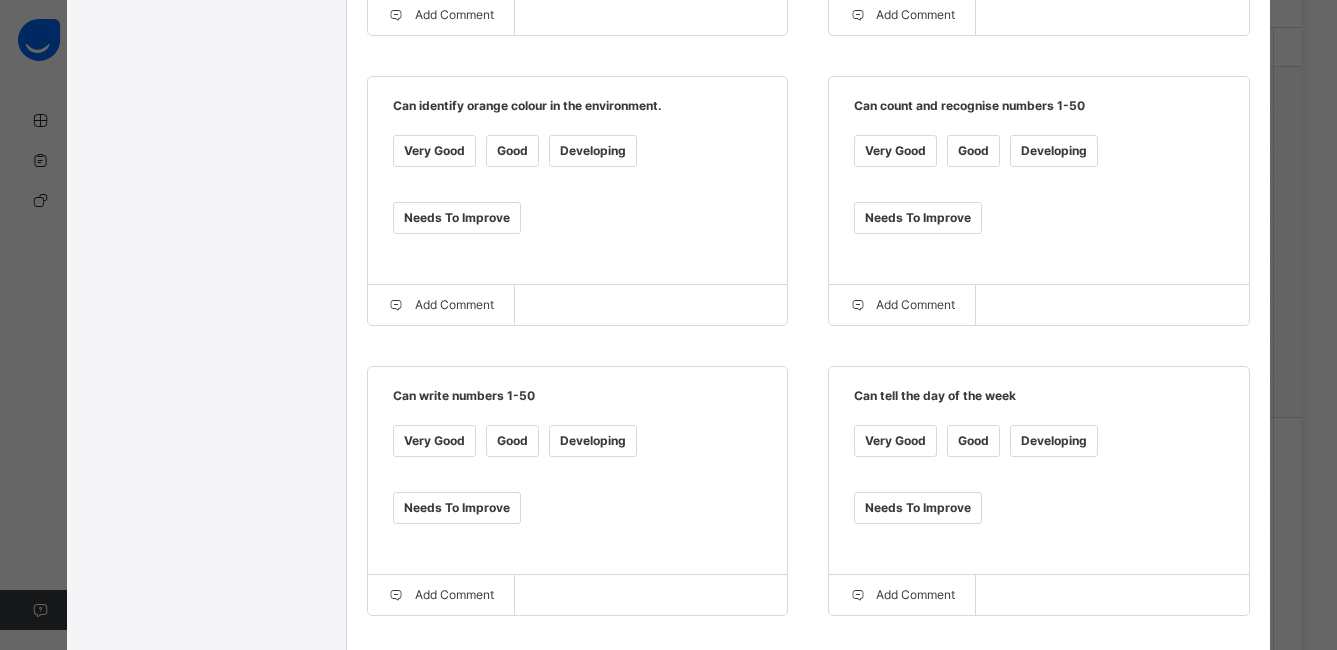 click on "Very Good" at bounding box center [895, 441] 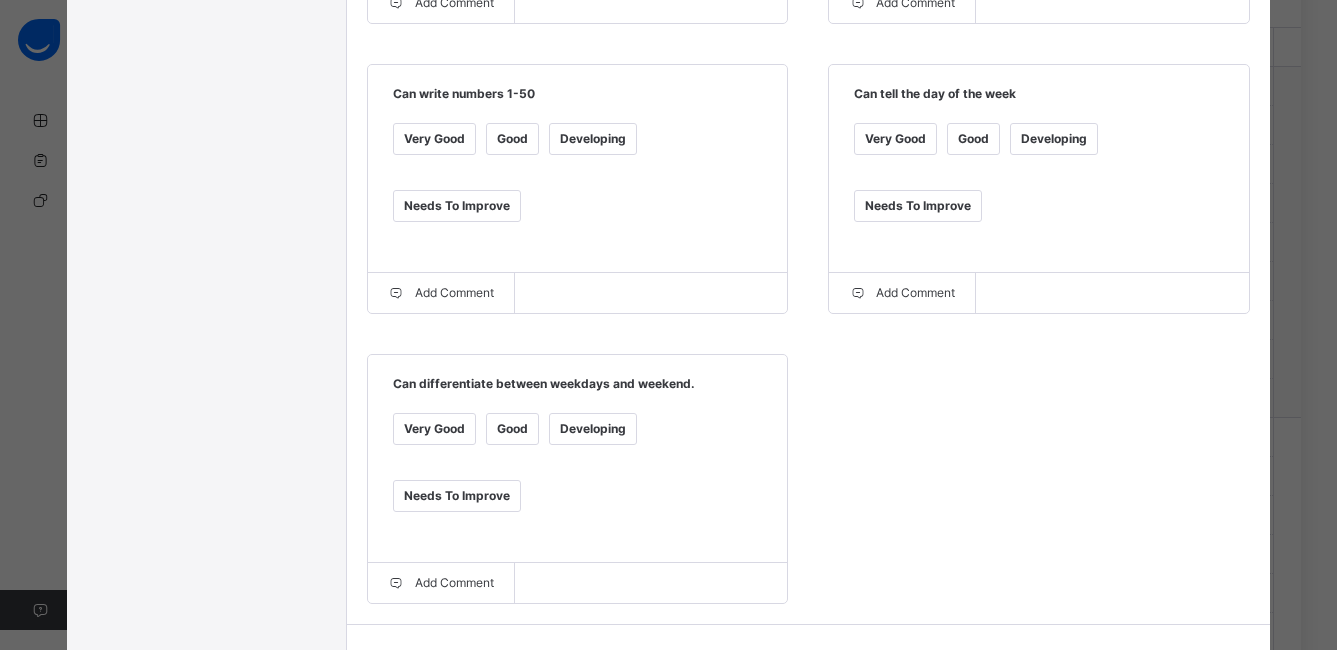 scroll, scrollTop: 1326, scrollLeft: 0, axis: vertical 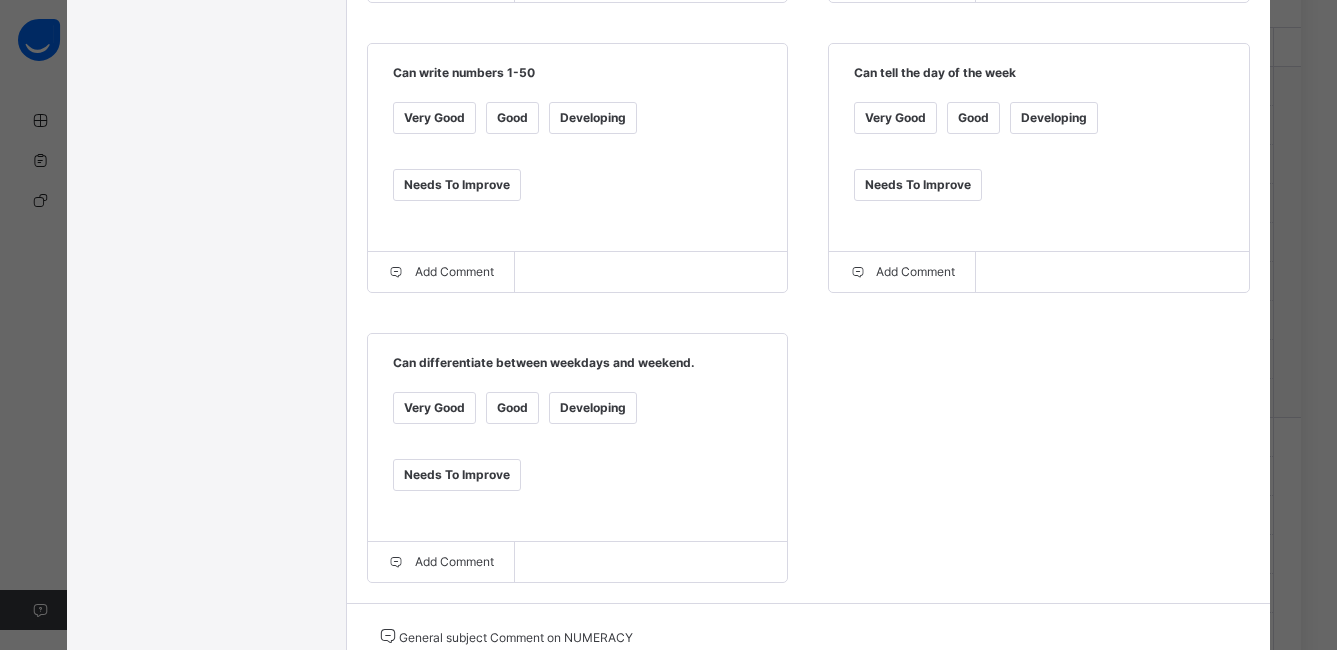 click on "Good" at bounding box center [512, 408] 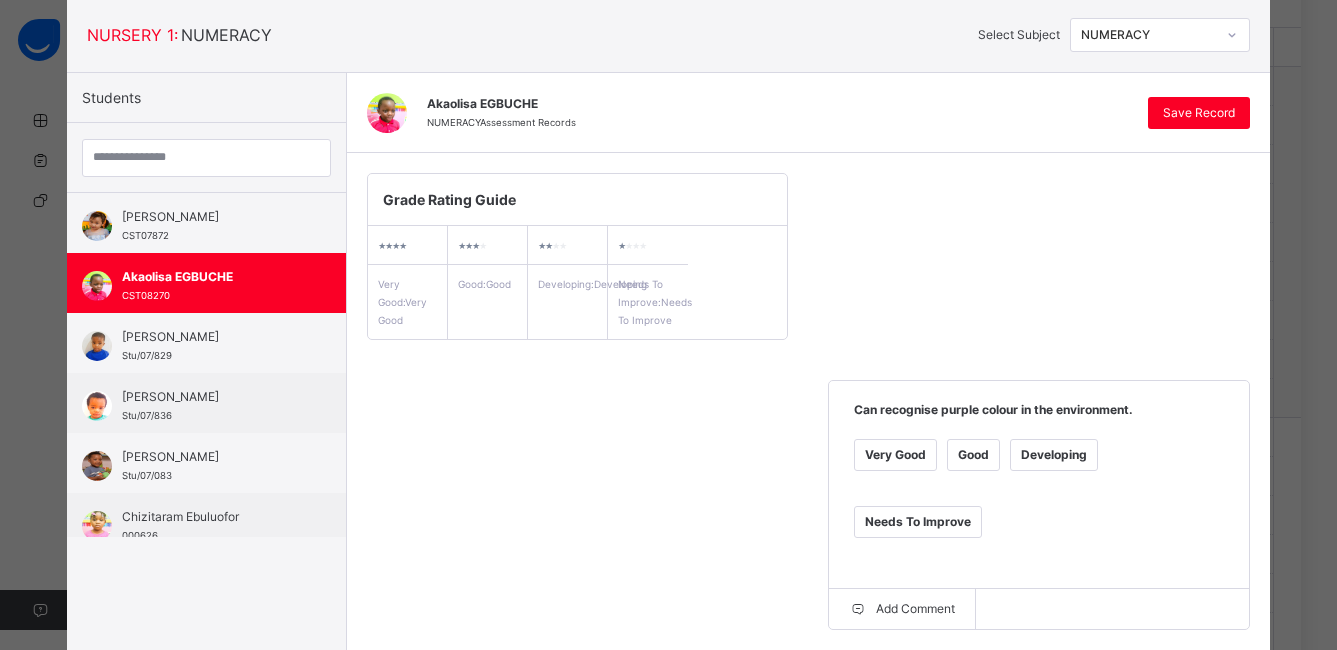 scroll, scrollTop: 66, scrollLeft: 0, axis: vertical 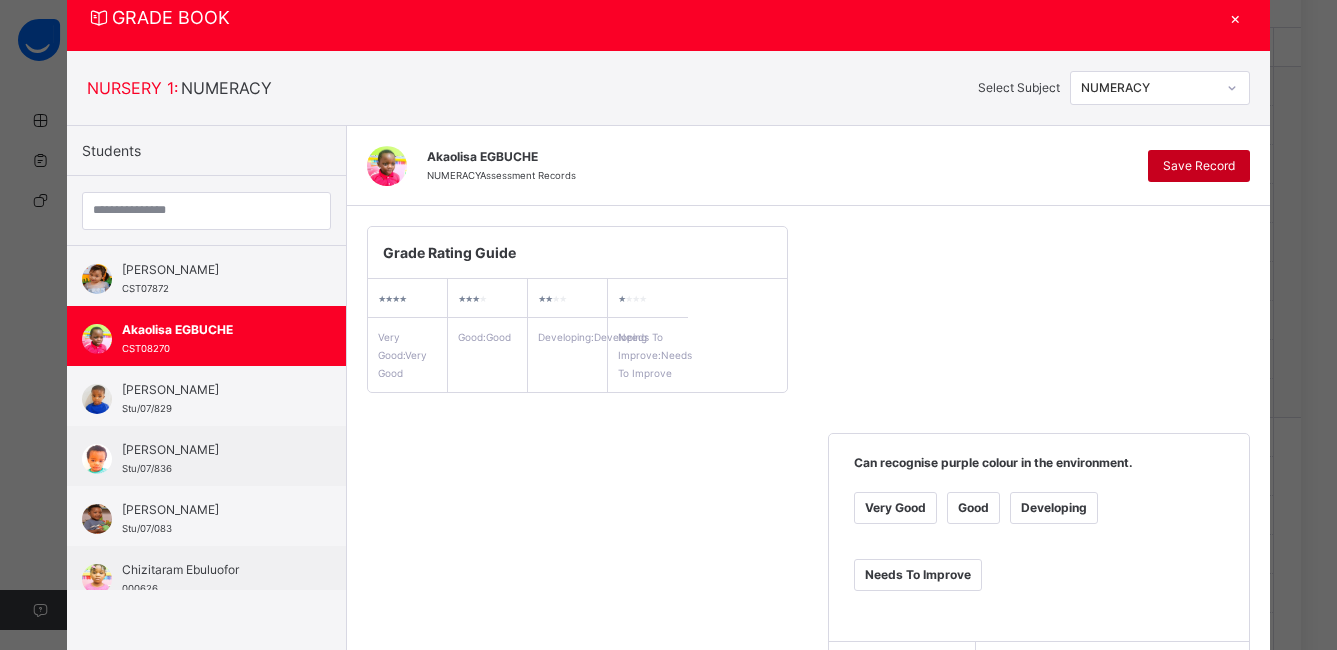 click on "Save Record" at bounding box center (1199, 166) 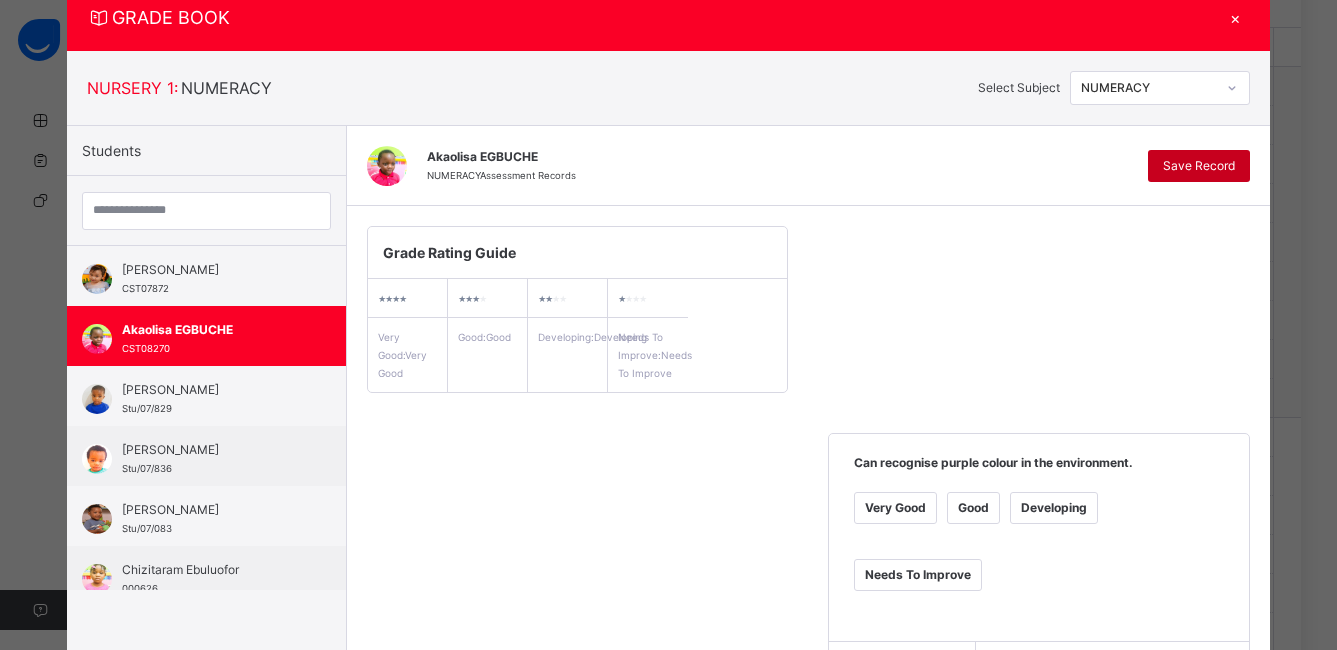 click on "Save Record" at bounding box center (1199, 166) 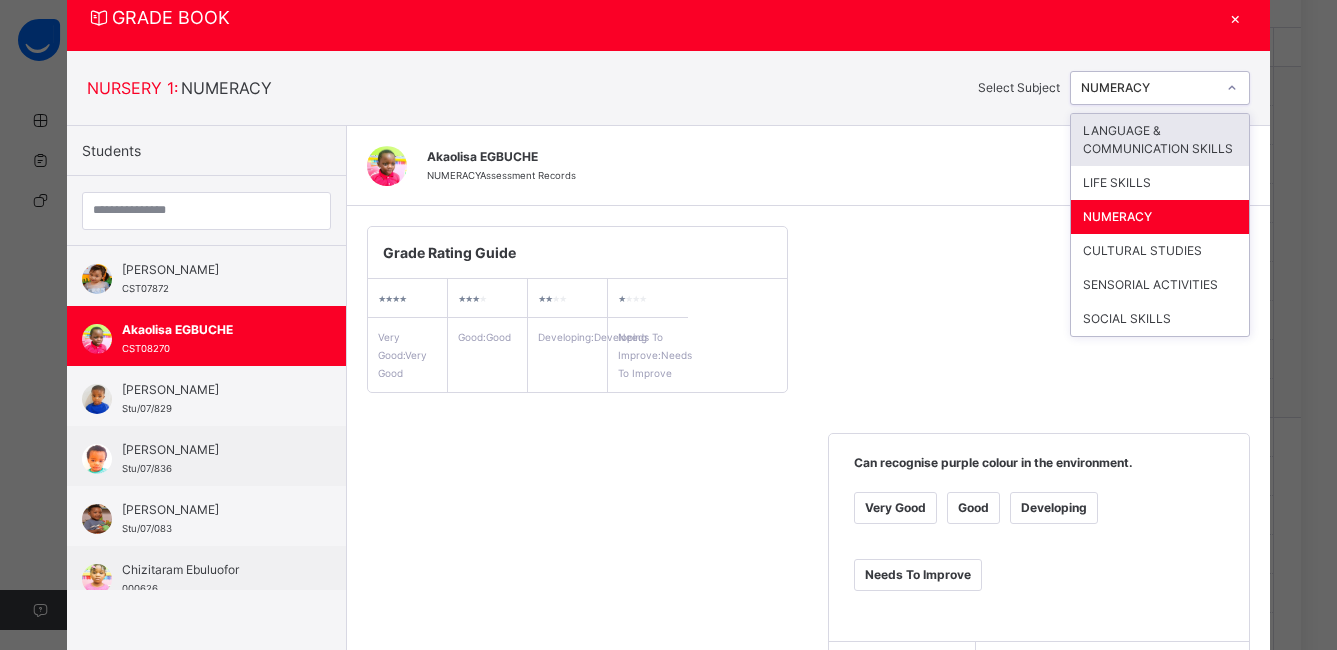 click 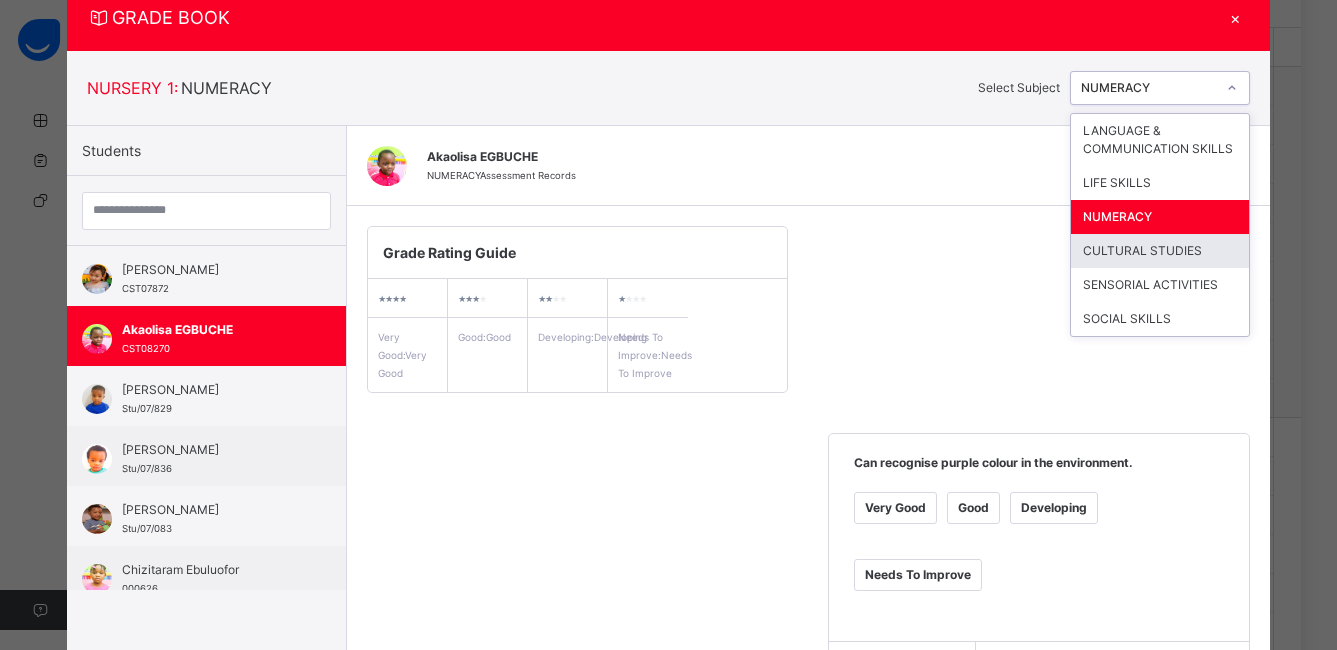 click on "CULTURAL STUDIES" at bounding box center [1160, 251] 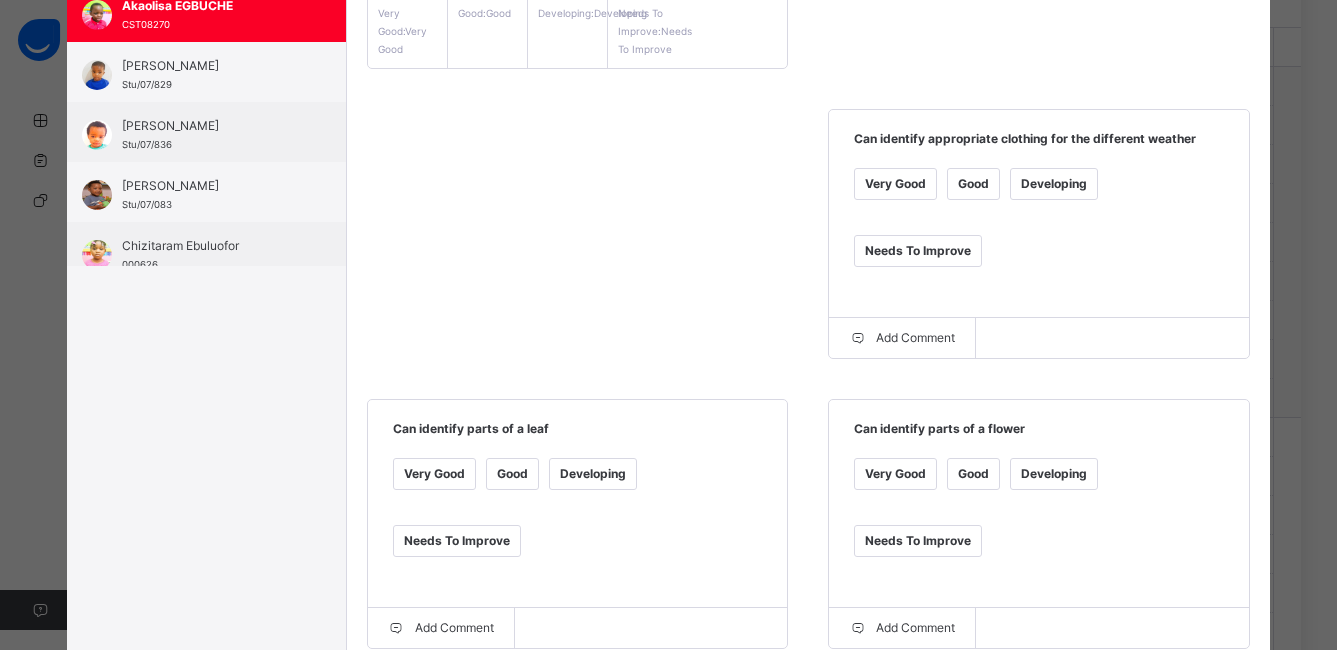 scroll, scrollTop: 393, scrollLeft: 0, axis: vertical 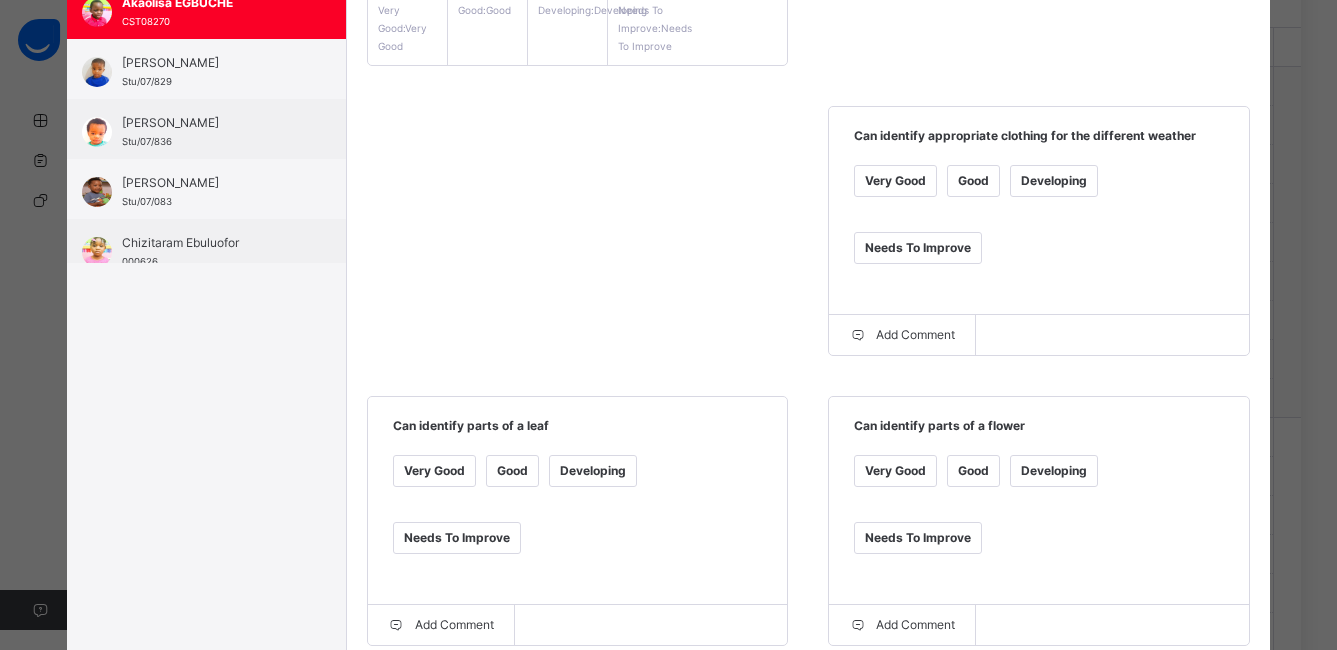 click on "Very Good" at bounding box center (895, 181) 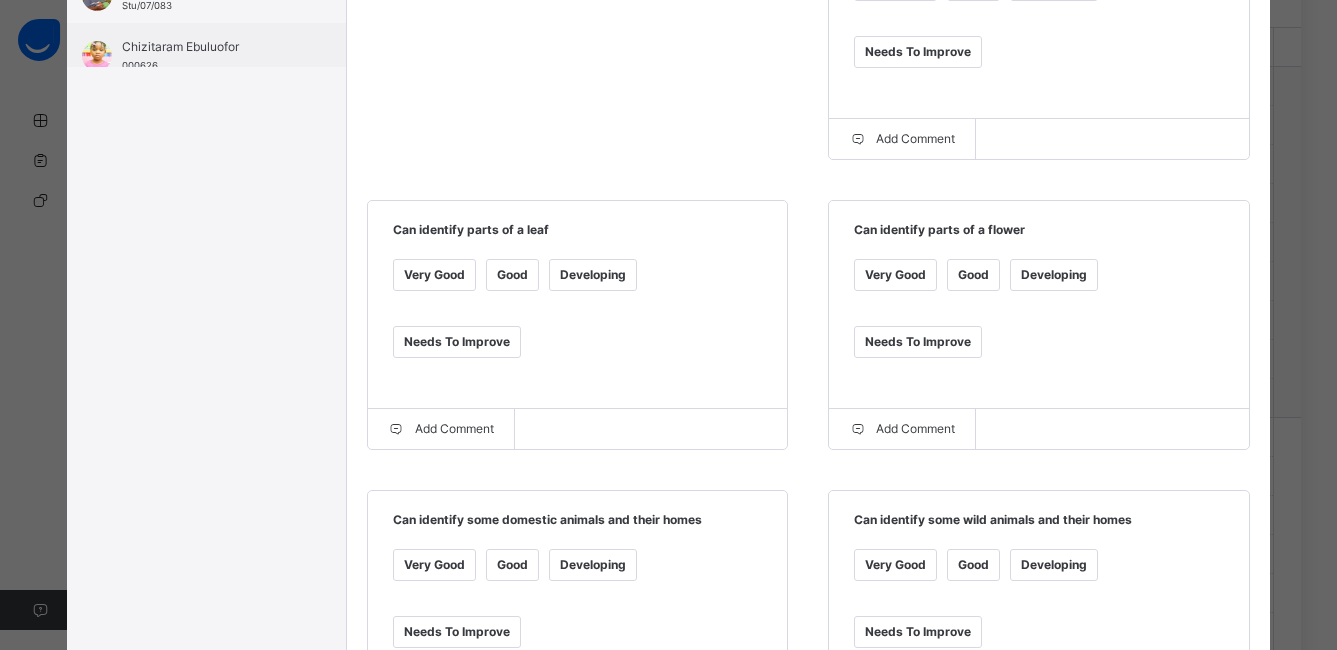 scroll, scrollTop: 601, scrollLeft: 0, axis: vertical 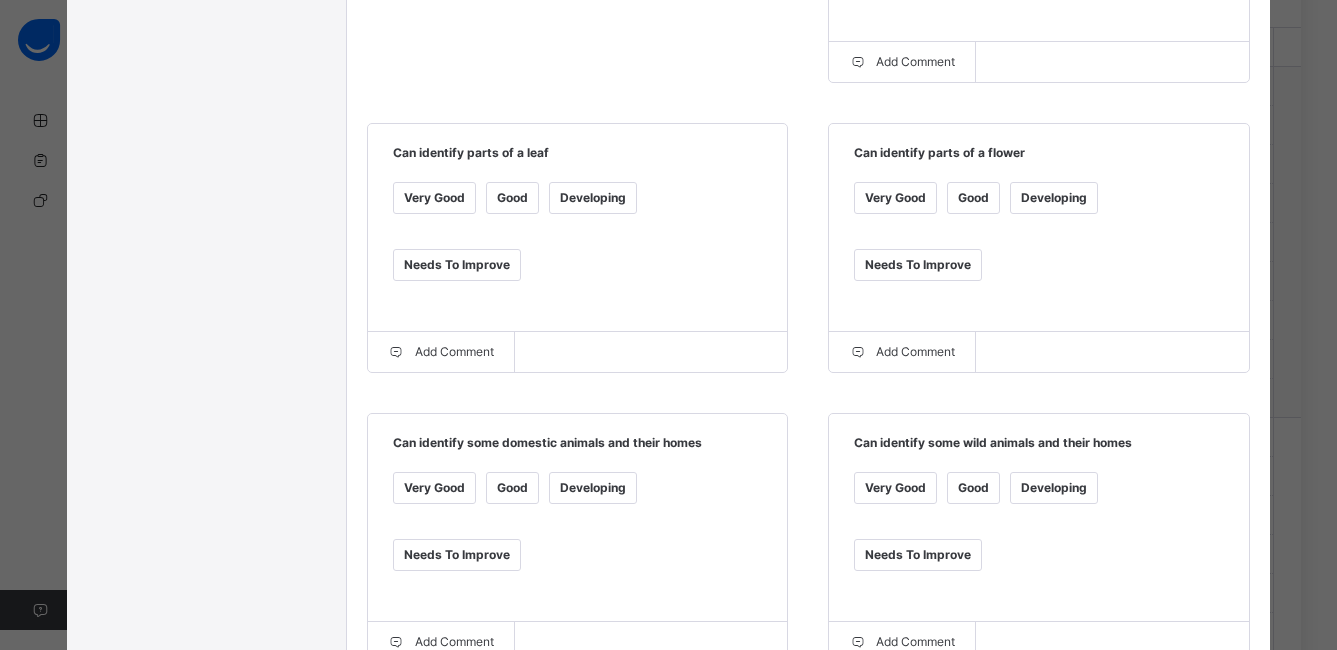 click on "Good" at bounding box center (973, 488) 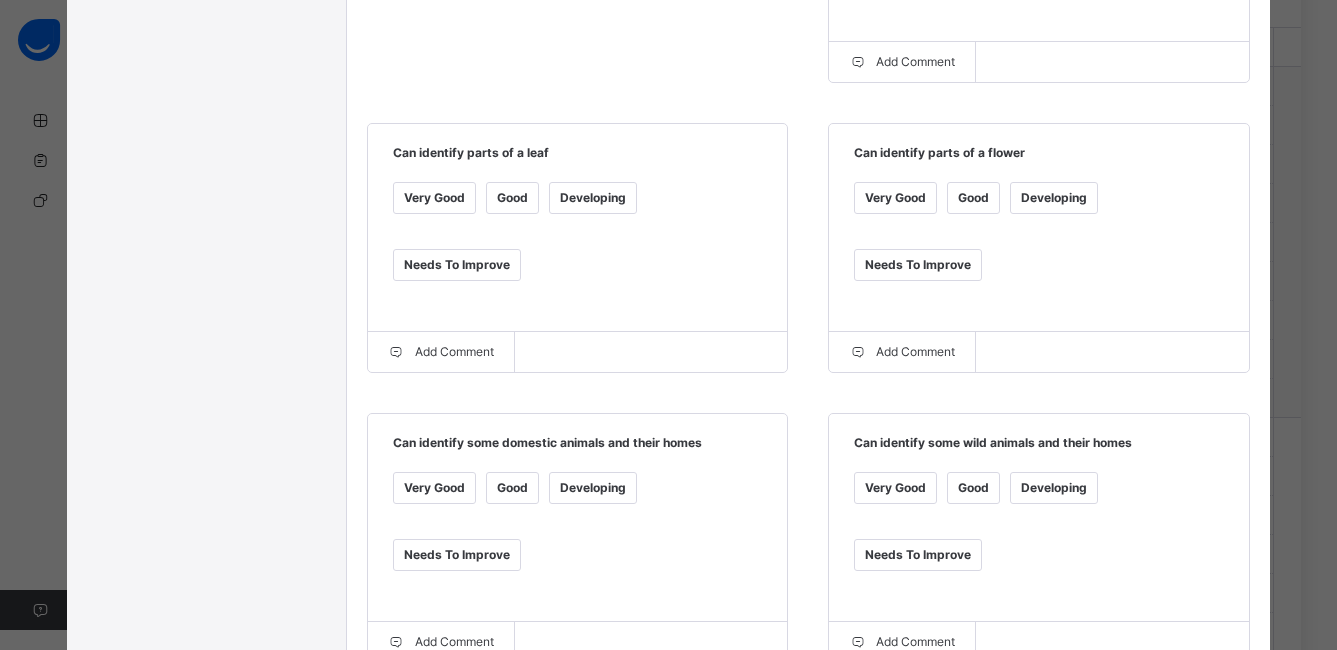 click on "Good" at bounding box center (512, 488) 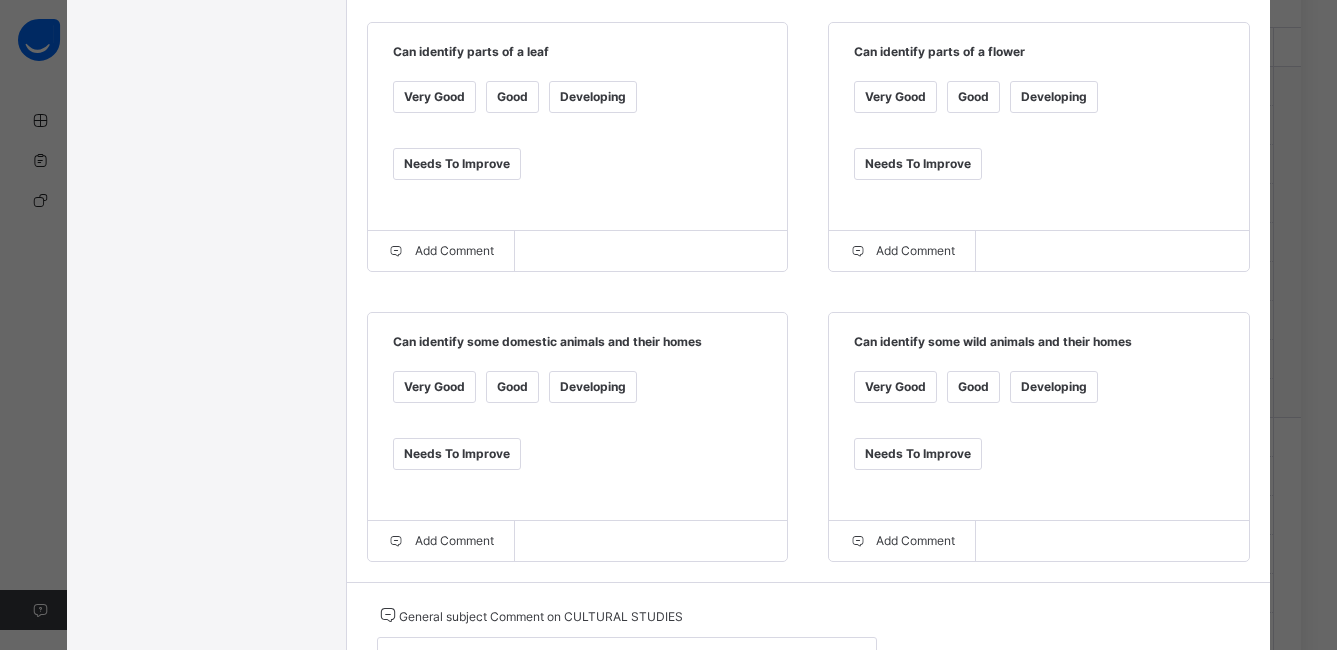 scroll, scrollTop: 780, scrollLeft: 0, axis: vertical 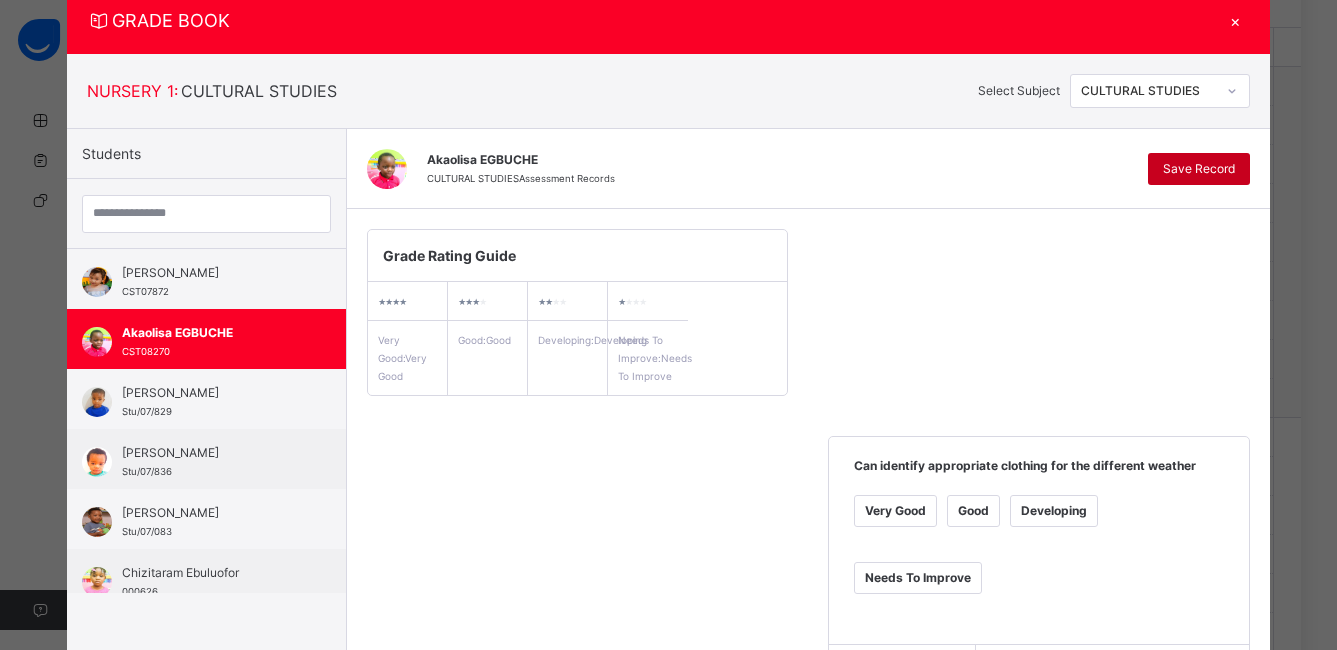 click on "Save Record" at bounding box center [1199, 169] 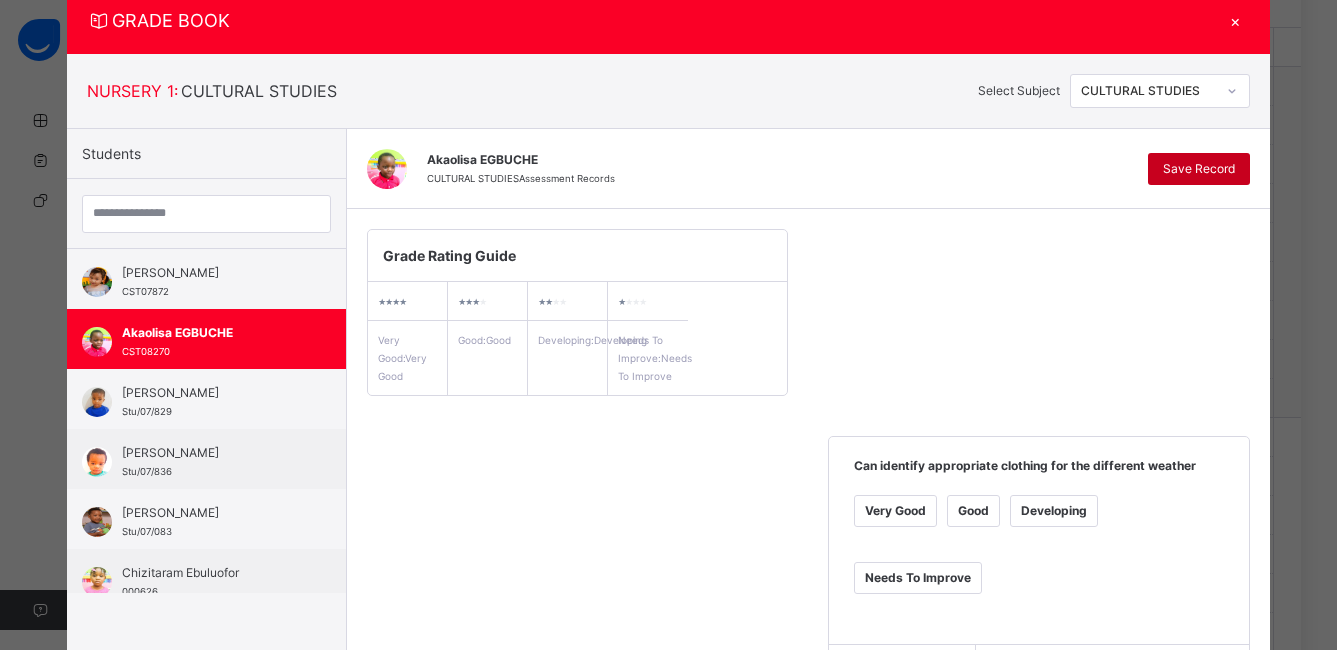 click on "Save Record" at bounding box center (1199, 169) 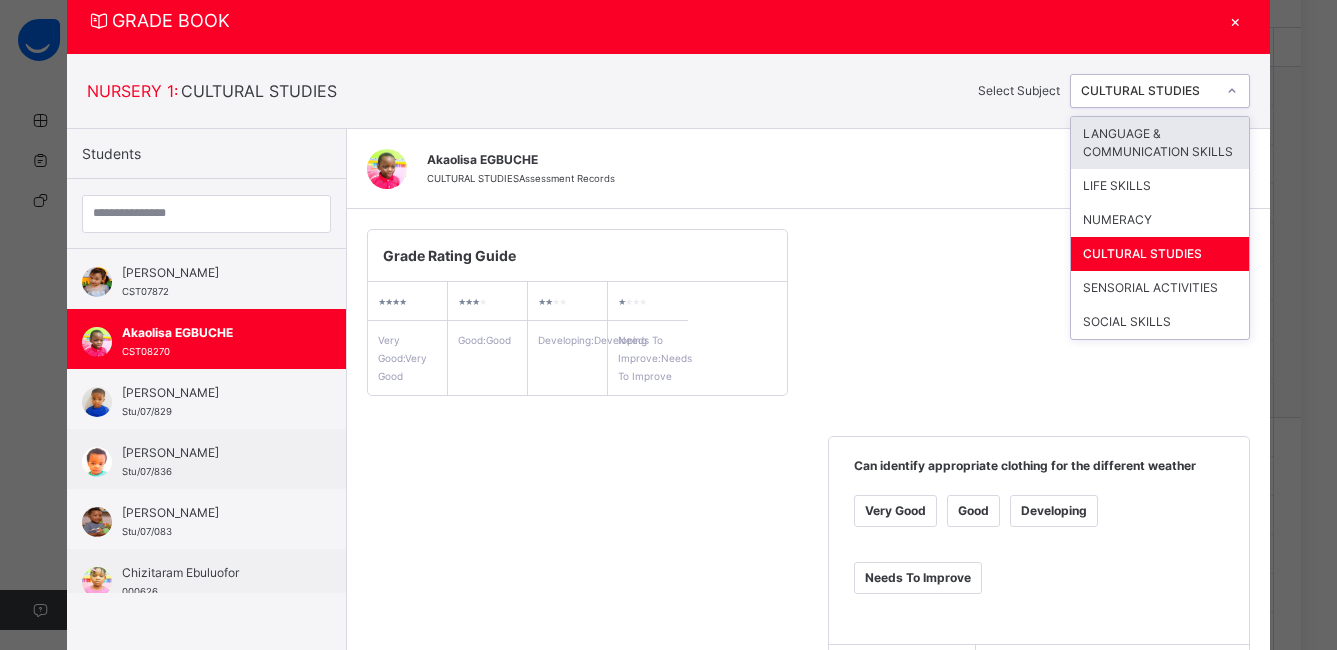 click 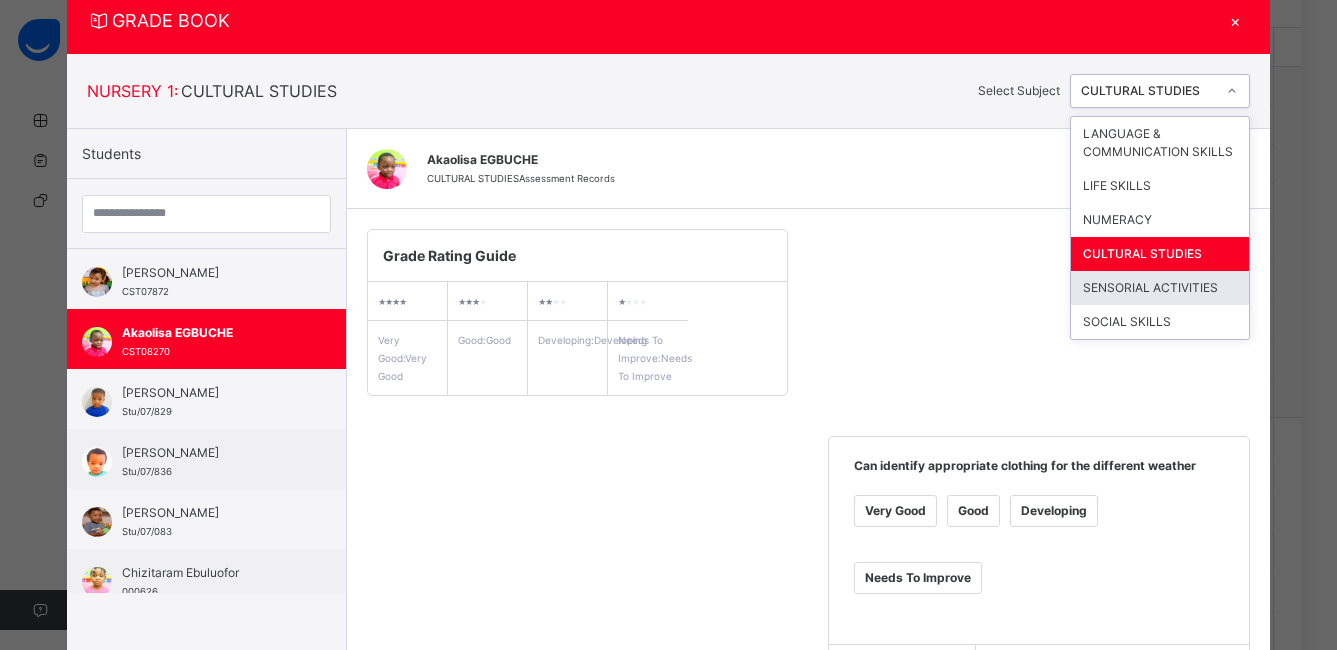 click on "SENSORIAL ACTIVITIES" at bounding box center (1160, 288) 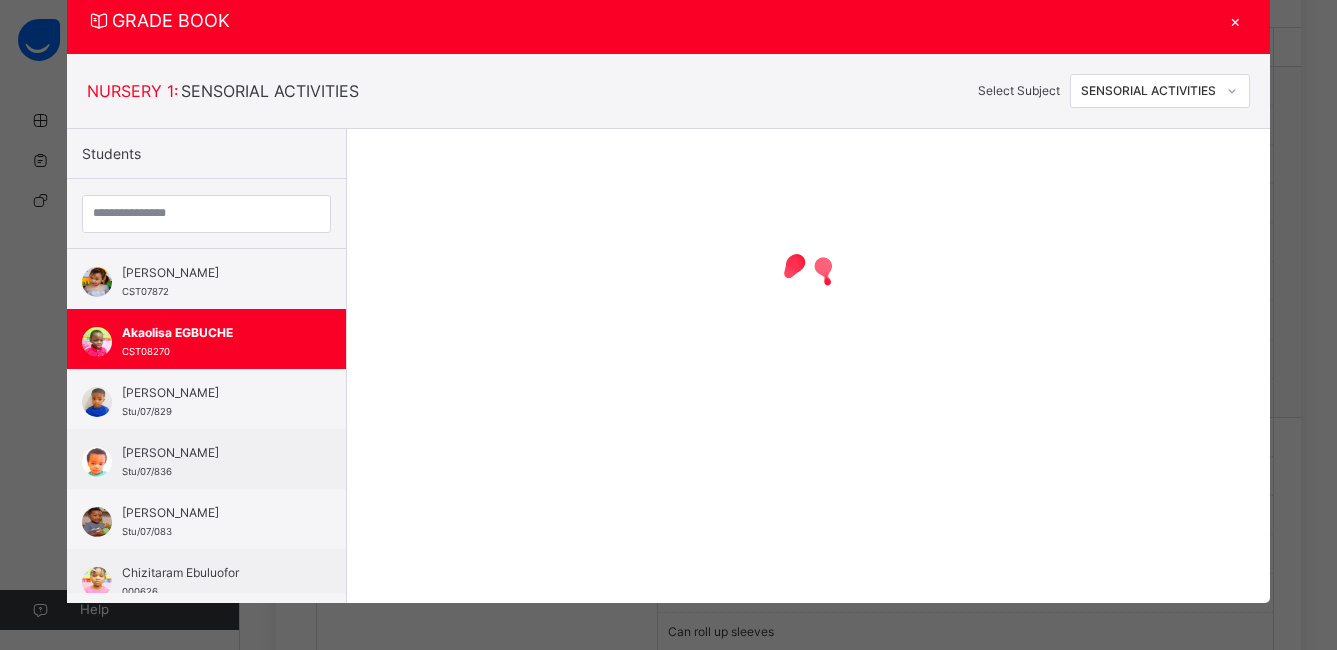 click at bounding box center [808, 279] 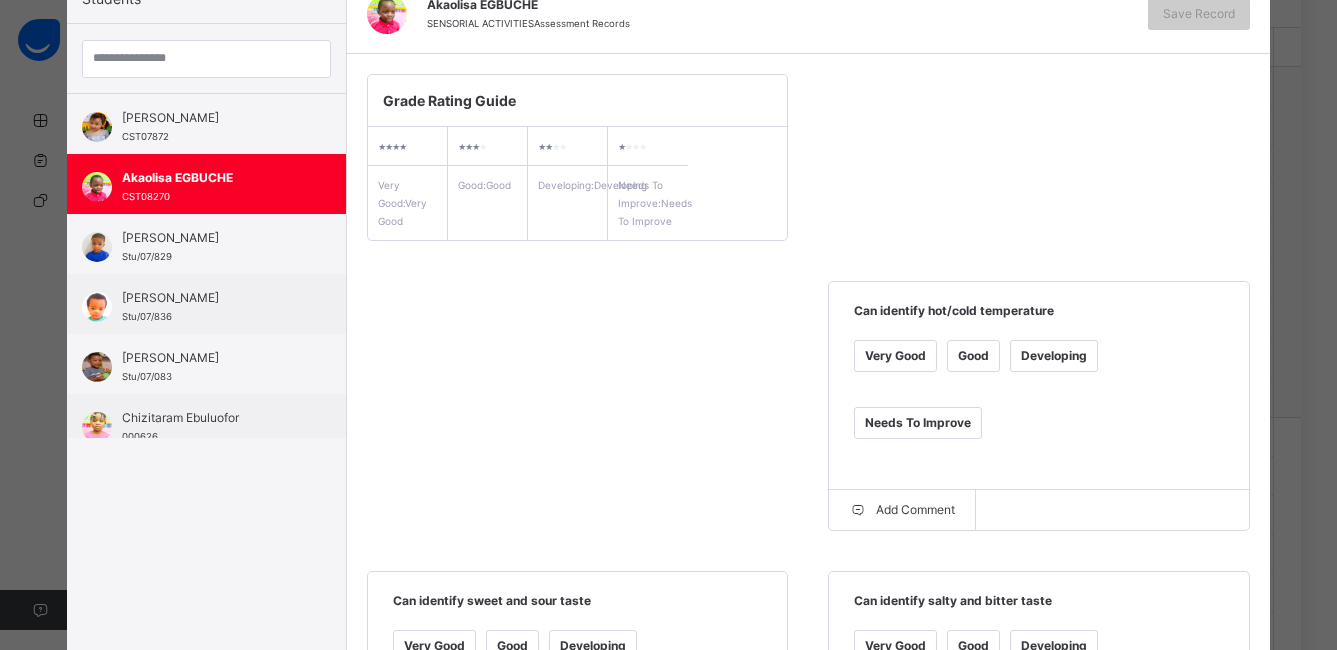 scroll, scrollTop: 220, scrollLeft: 0, axis: vertical 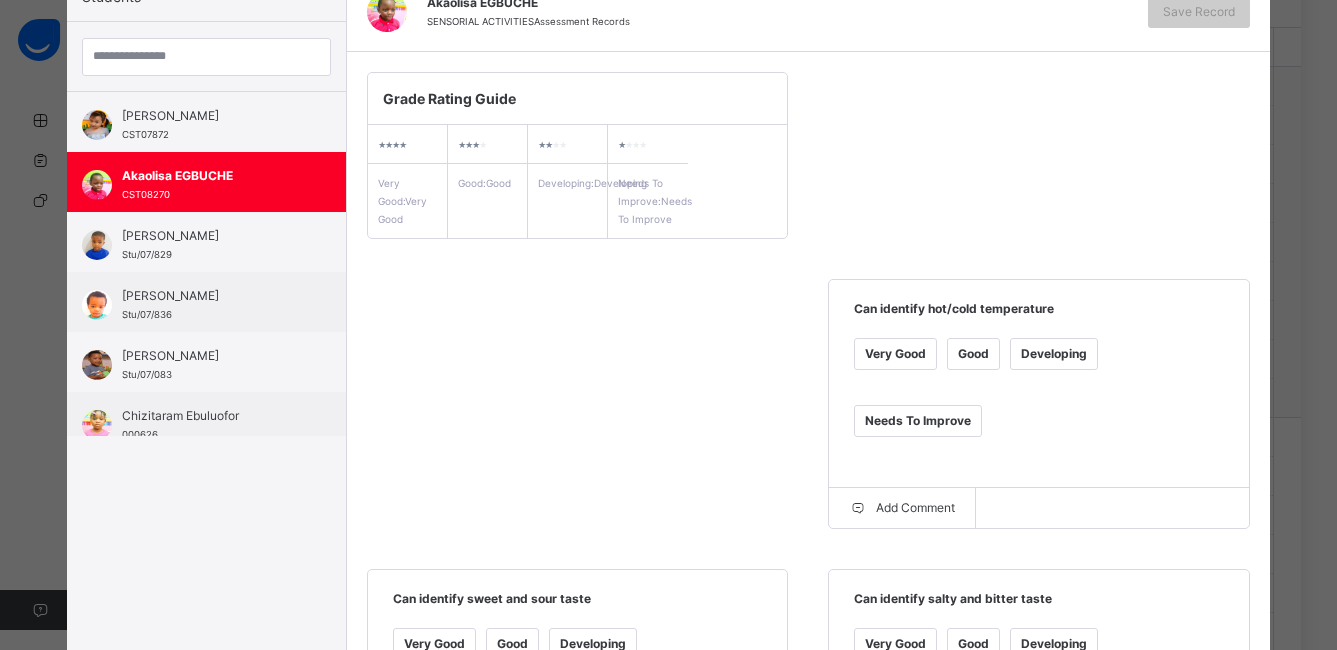 click on "Very Good" at bounding box center (895, 354) 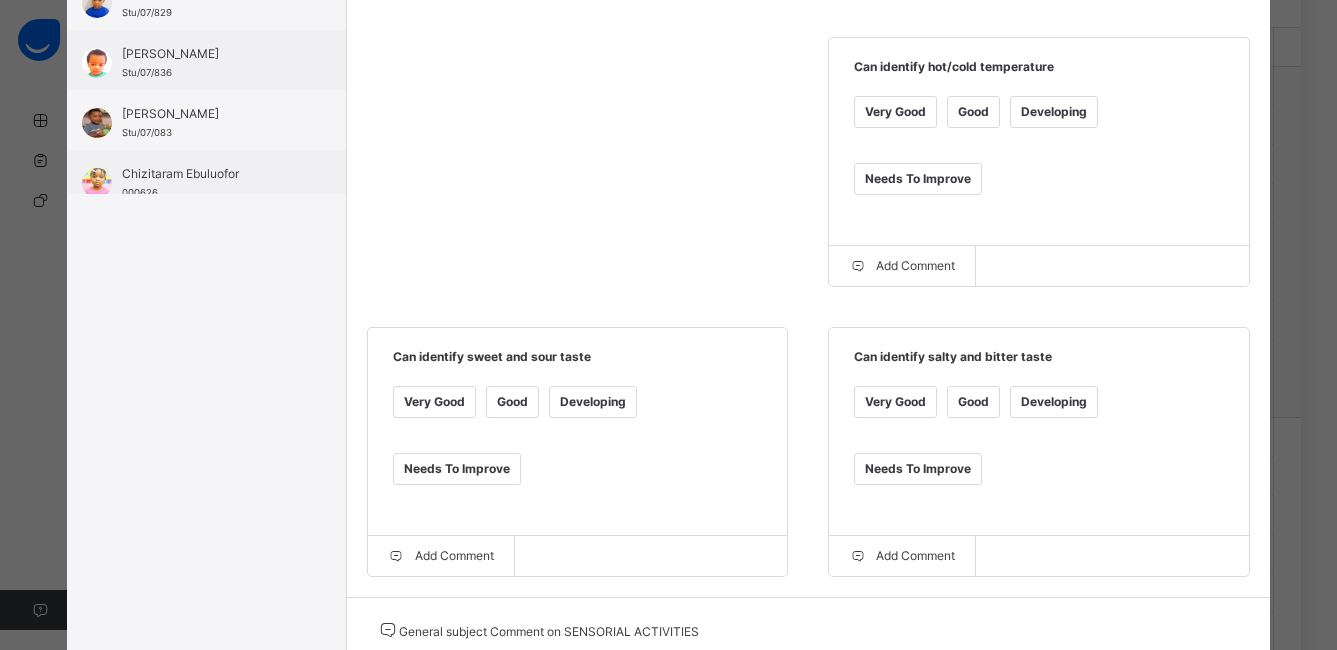 scroll, scrollTop: 476, scrollLeft: 0, axis: vertical 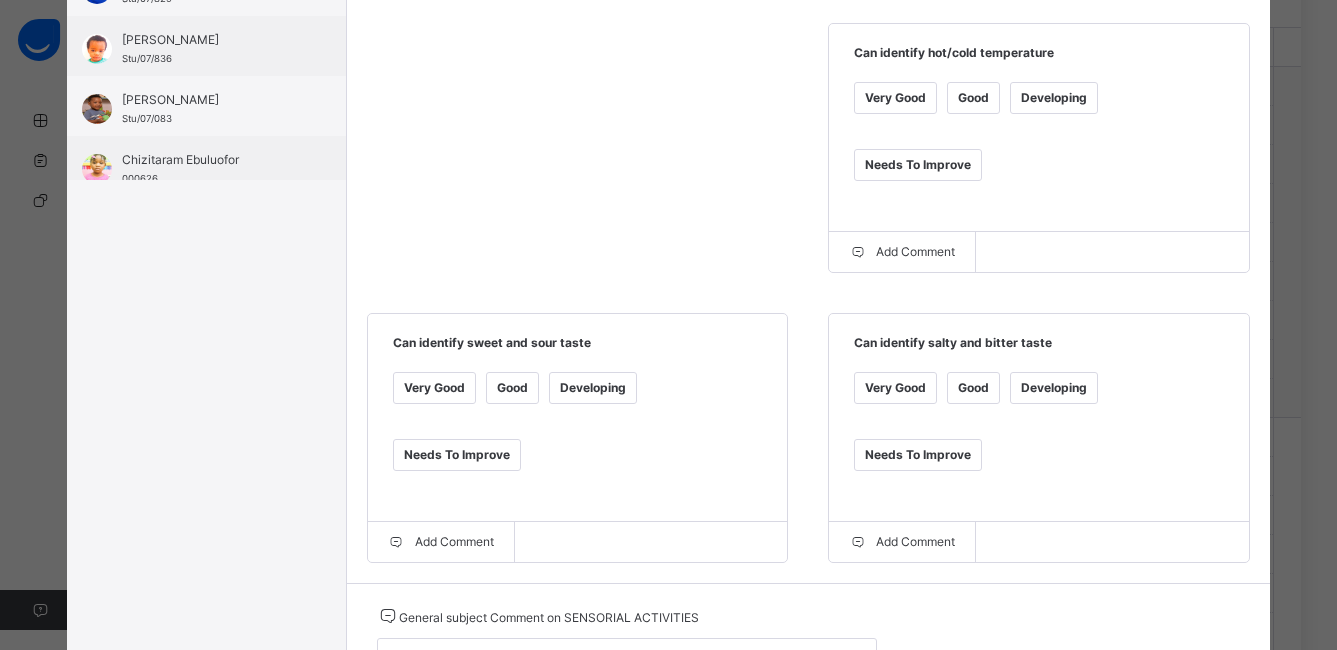 click on "Good" at bounding box center (512, 388) 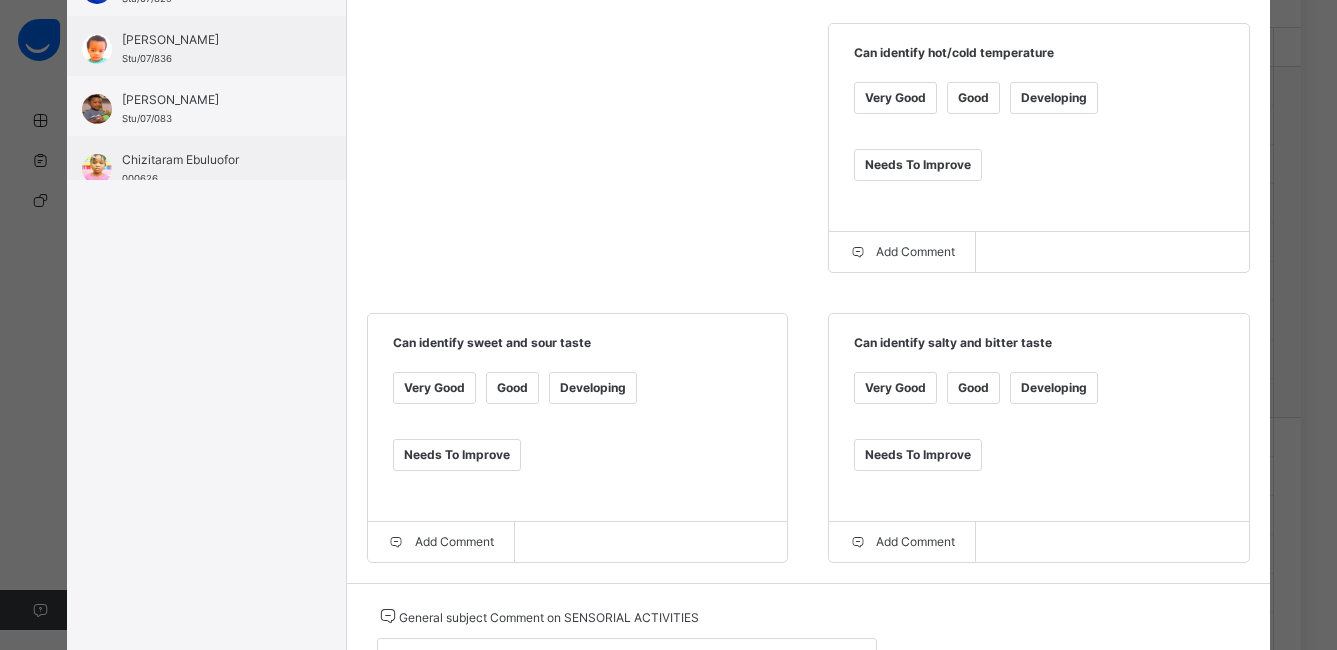 click on "Good" at bounding box center (973, 388) 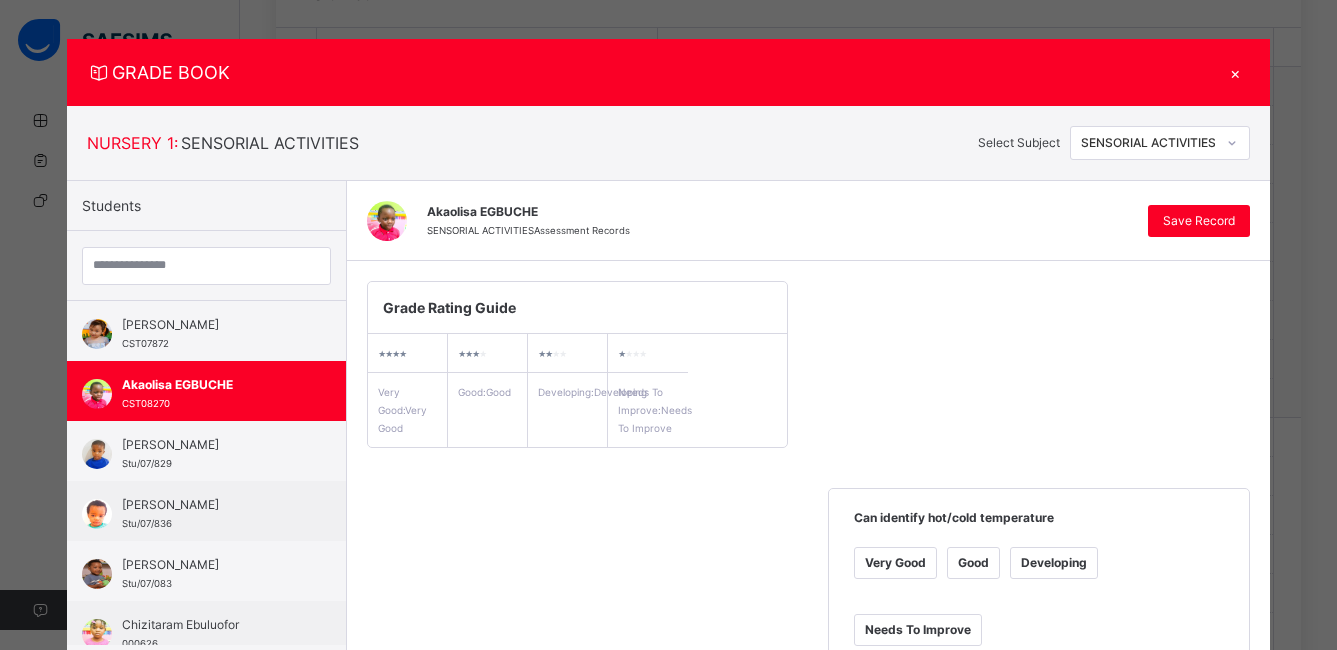 scroll, scrollTop: 0, scrollLeft: 0, axis: both 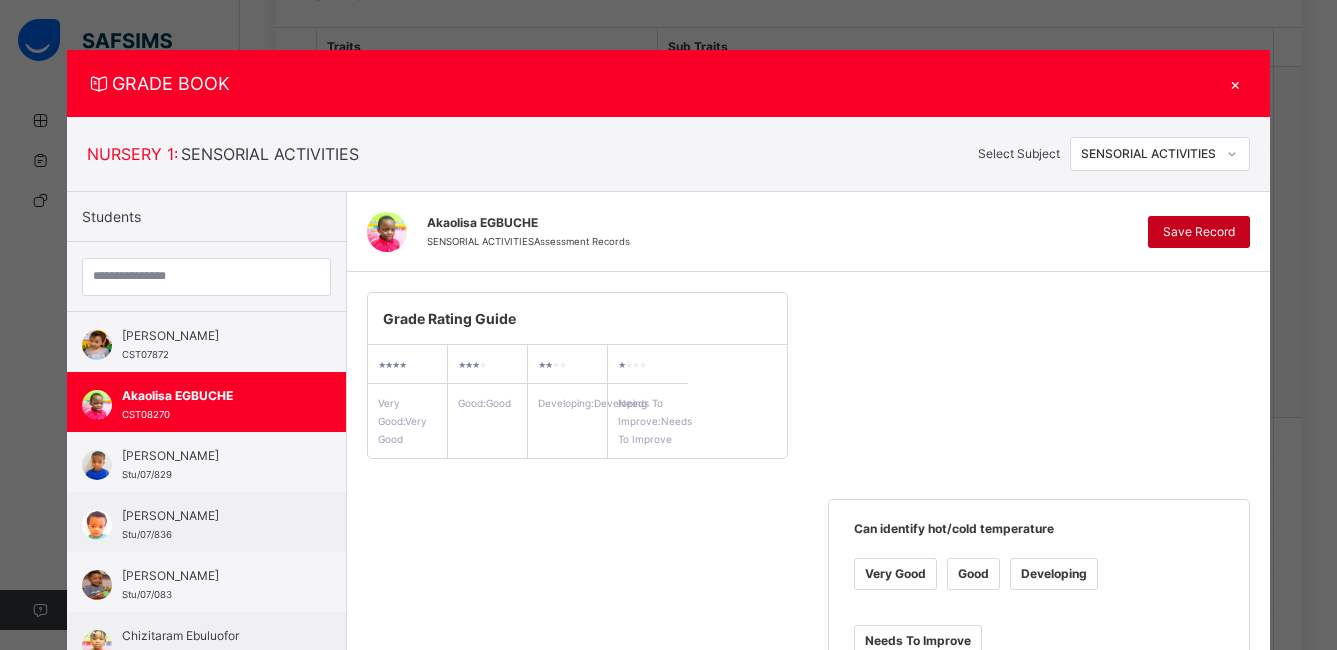 click on "Save Record" at bounding box center (1199, 232) 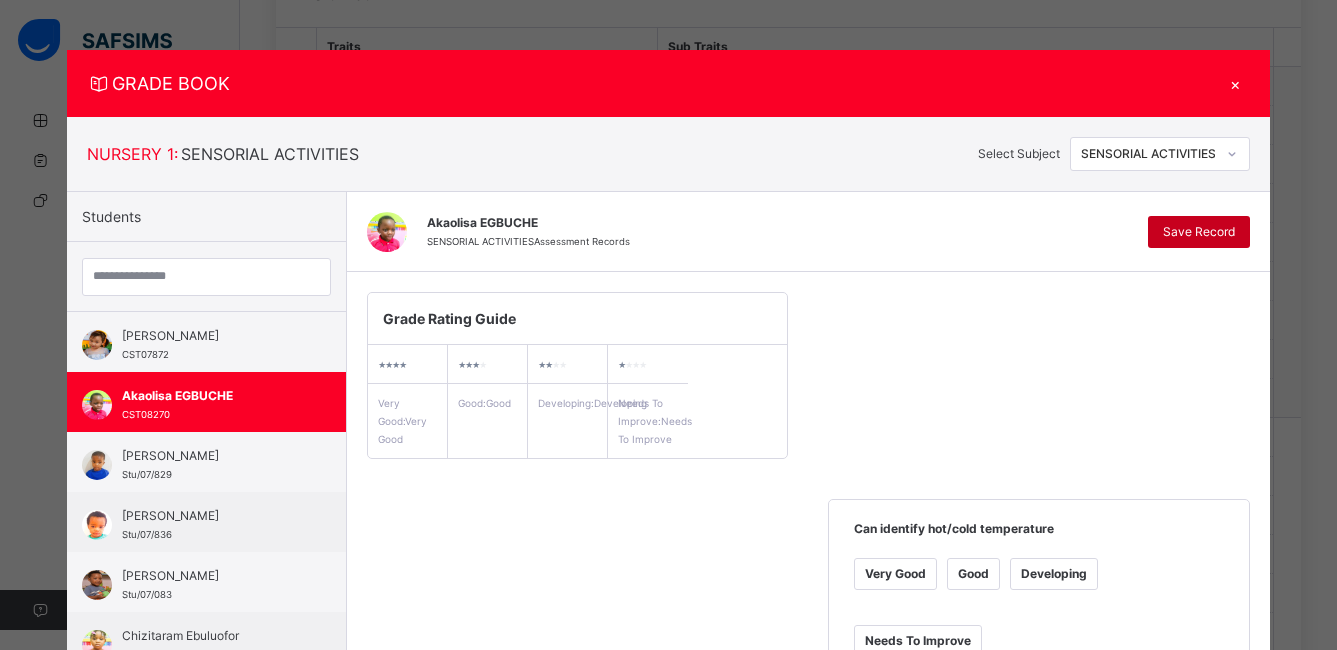 click on "Save Record" at bounding box center [1199, 232] 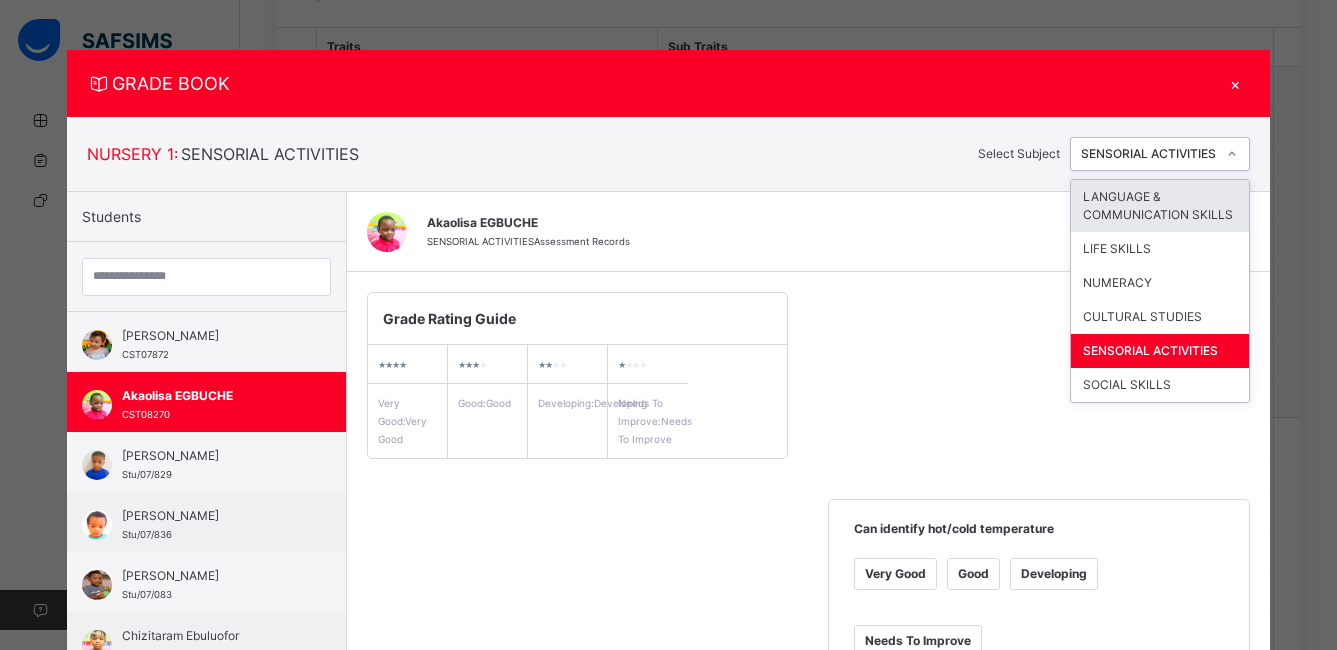 click 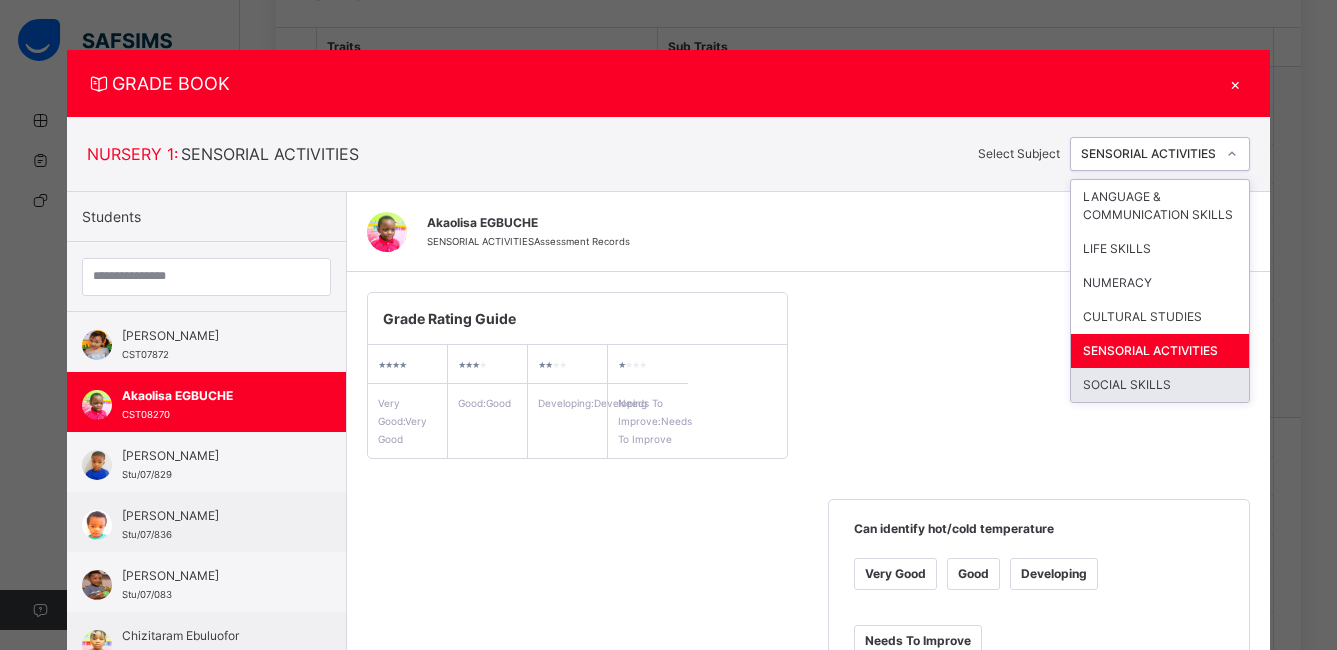 click on "SOCIAL SKILLS" at bounding box center (1160, 385) 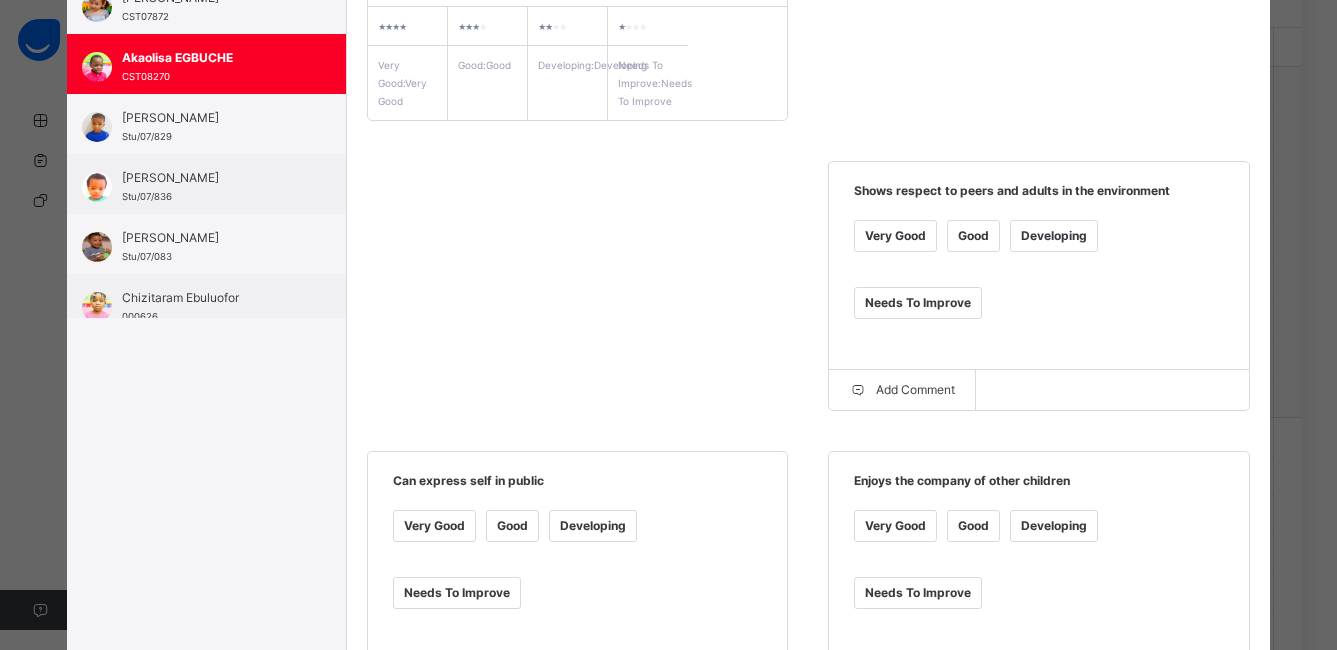 scroll, scrollTop: 385, scrollLeft: 0, axis: vertical 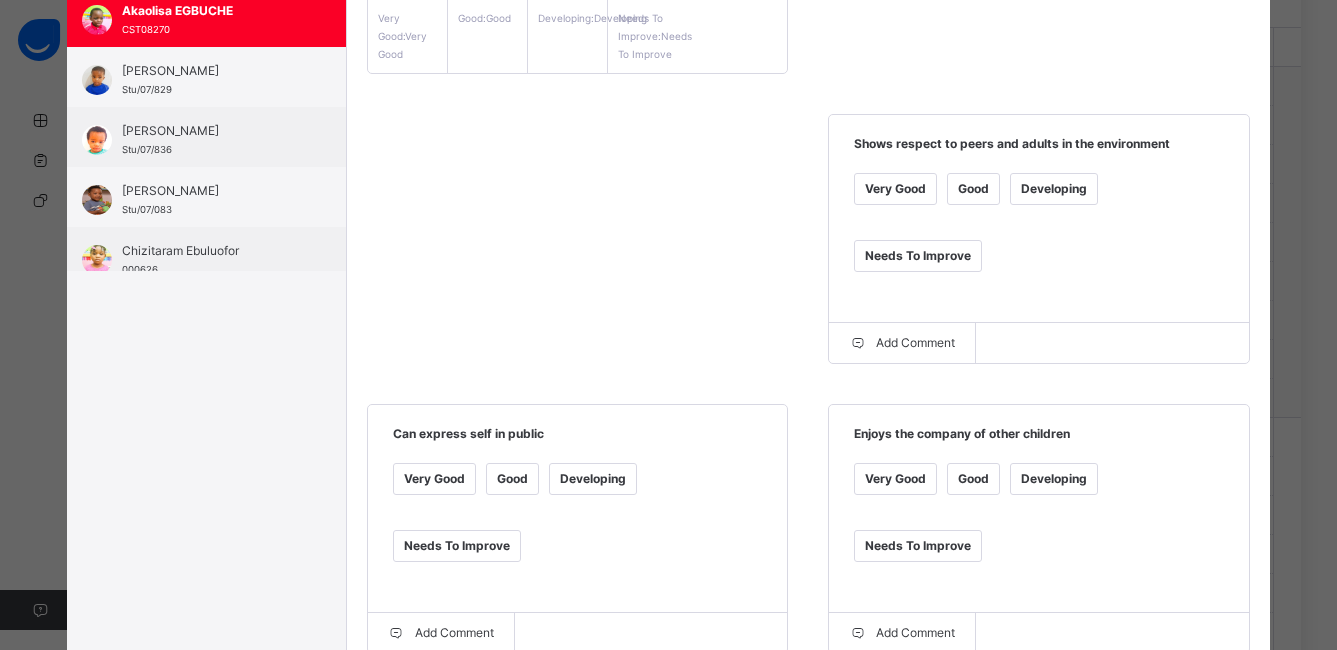 click on "Good" at bounding box center (973, 189) 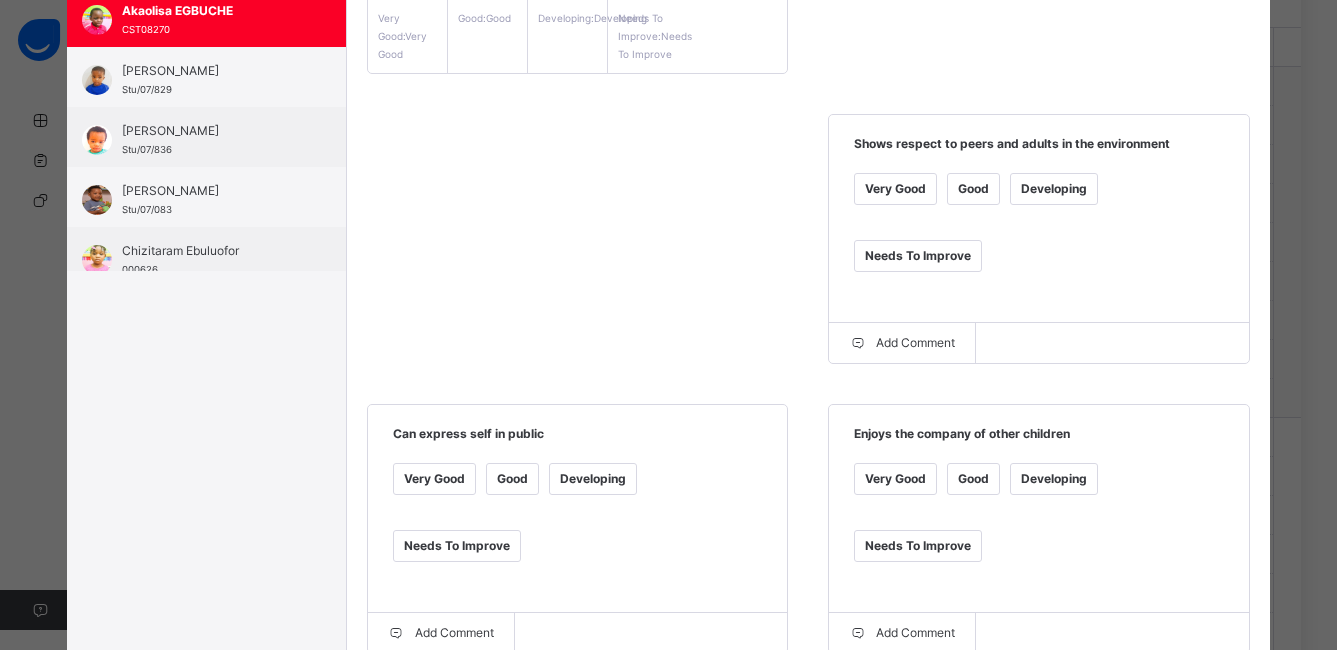 click on "Good" at bounding box center (512, 479) 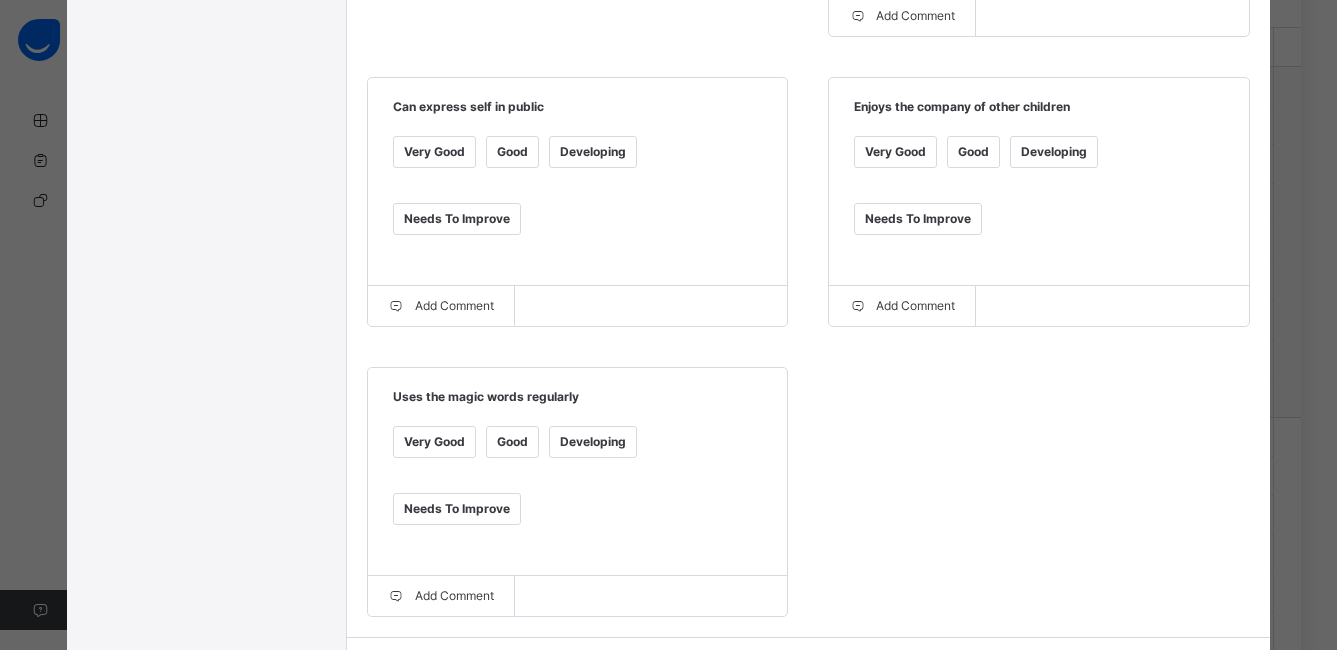 scroll, scrollTop: 740, scrollLeft: 0, axis: vertical 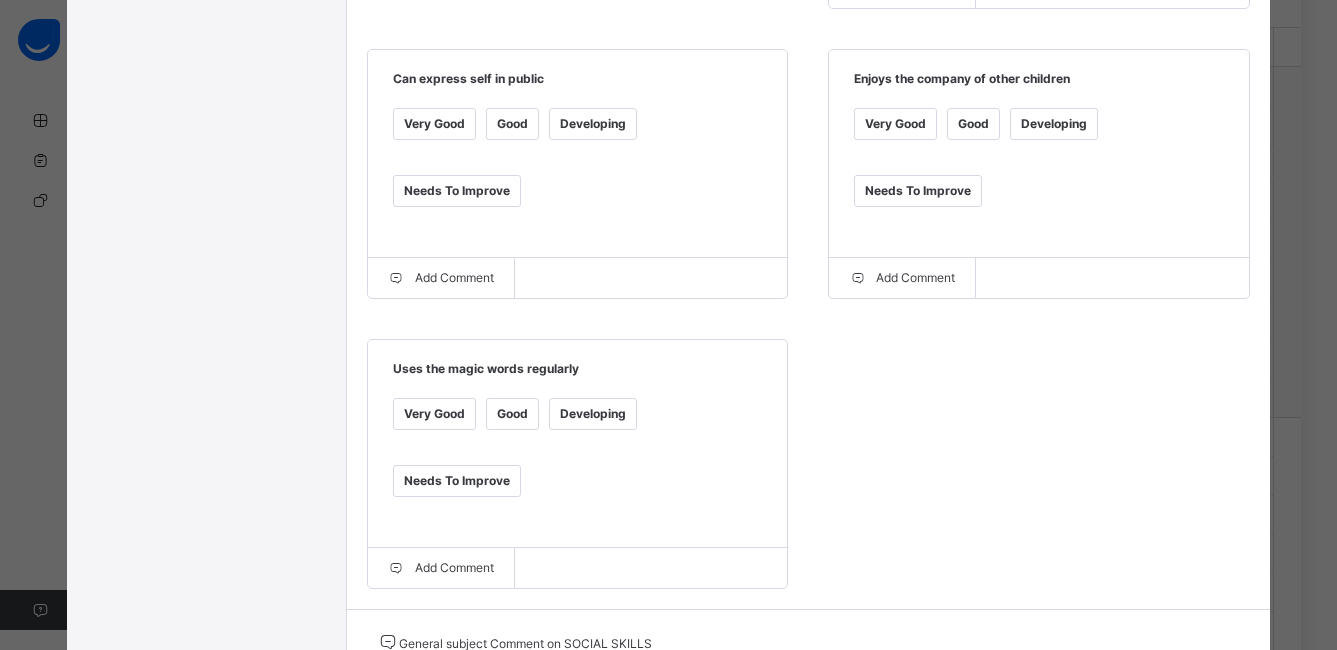 click on "Good" at bounding box center [512, 414] 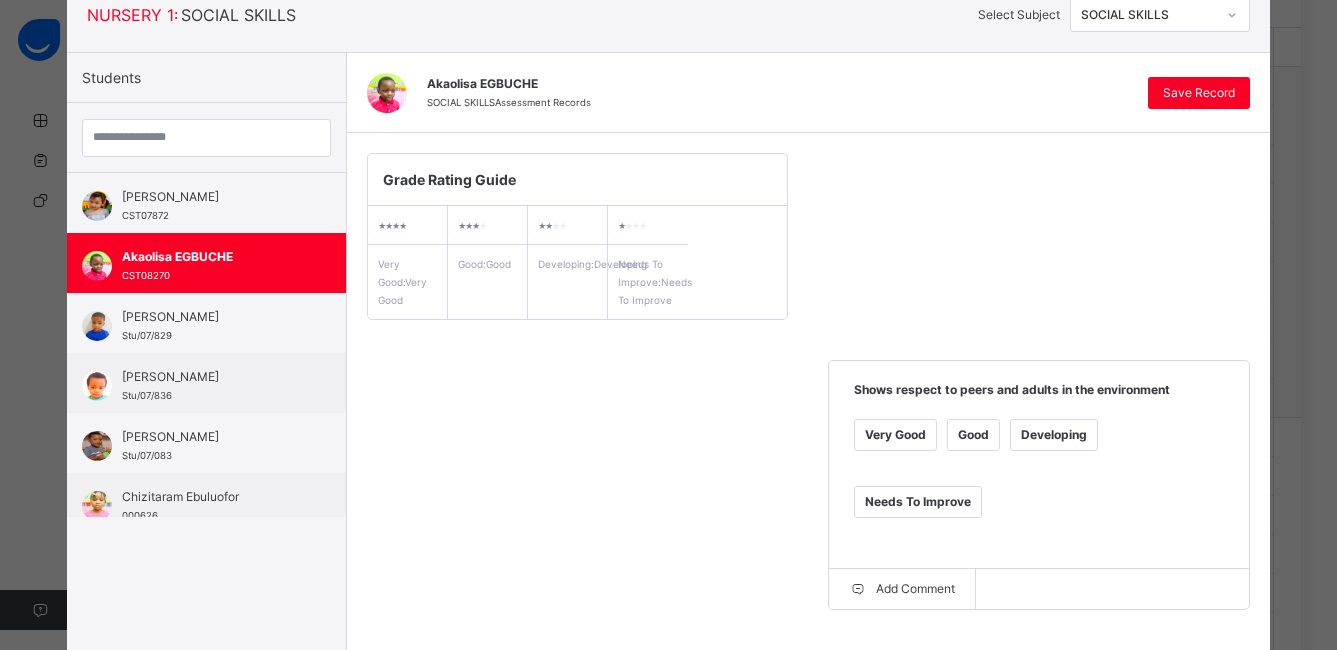 scroll, scrollTop: 132, scrollLeft: 0, axis: vertical 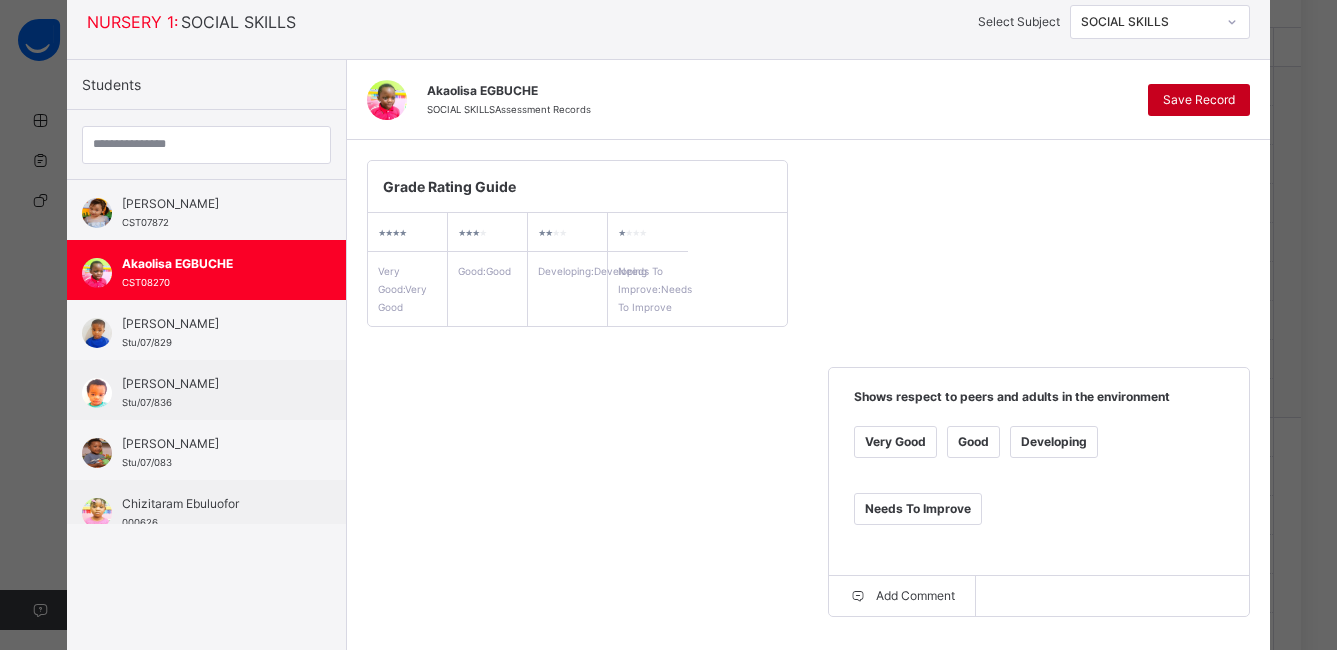click on "Save Record" at bounding box center [1199, 100] 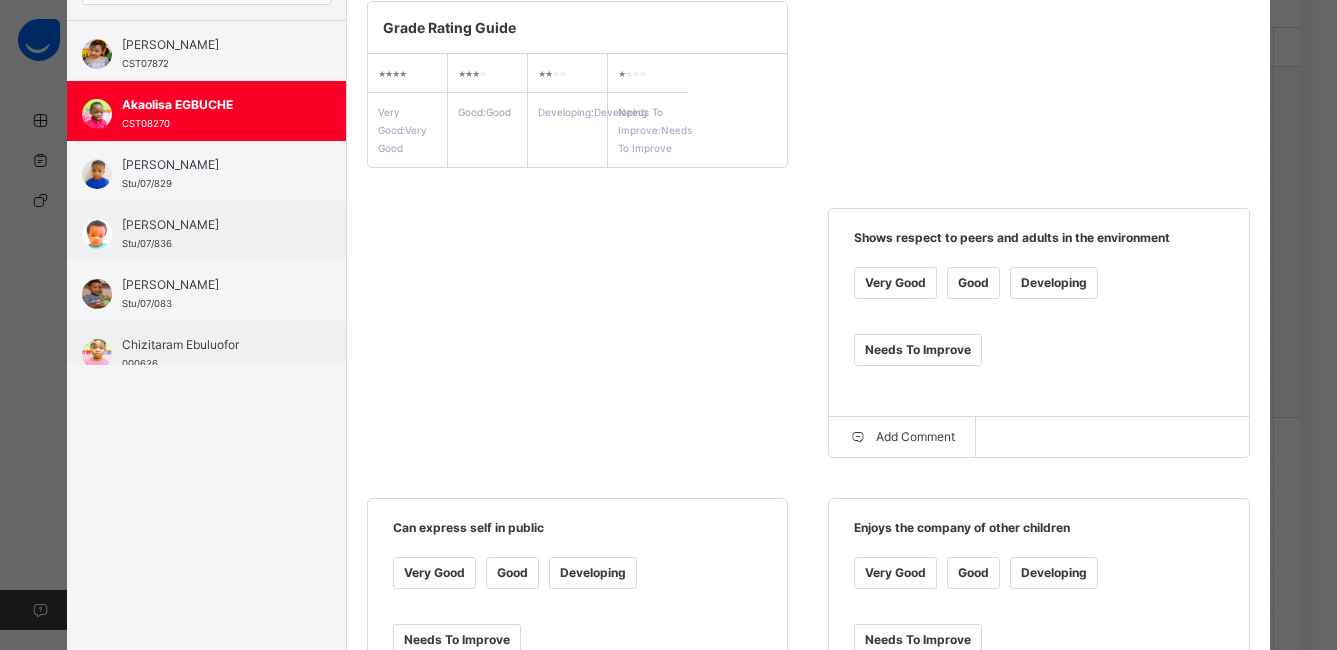 scroll, scrollTop: 0, scrollLeft: 0, axis: both 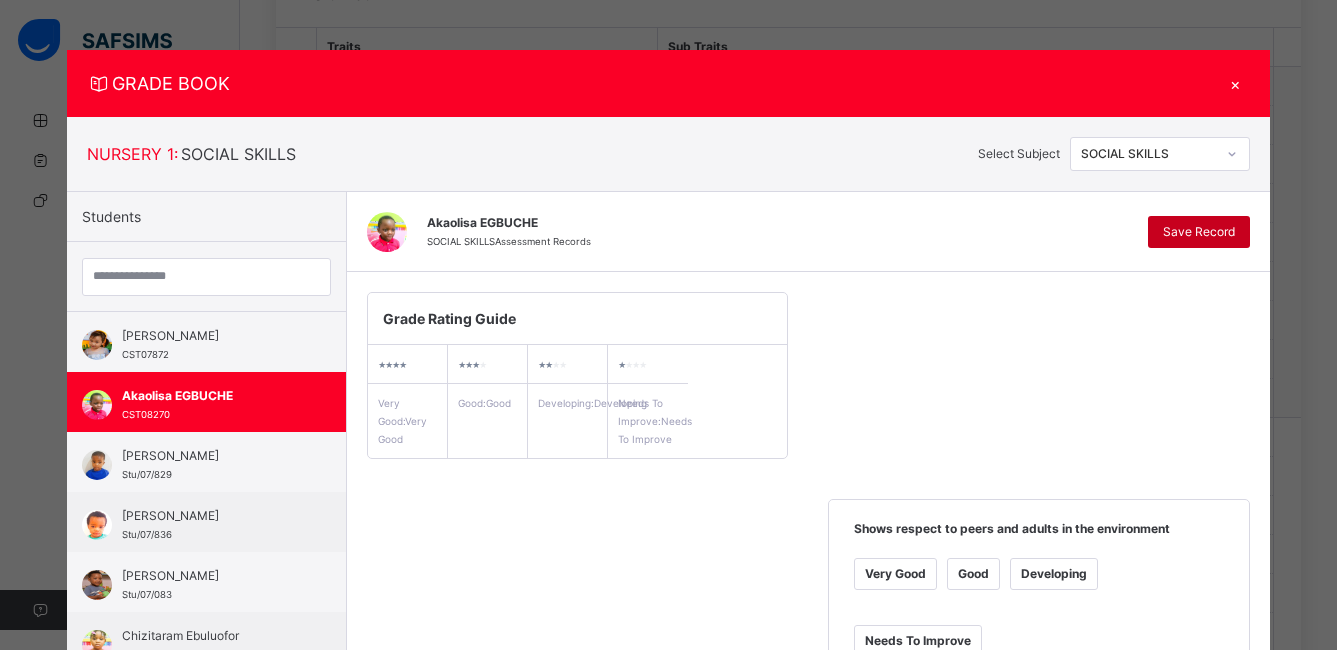 click on "Save Record" at bounding box center [1199, 232] 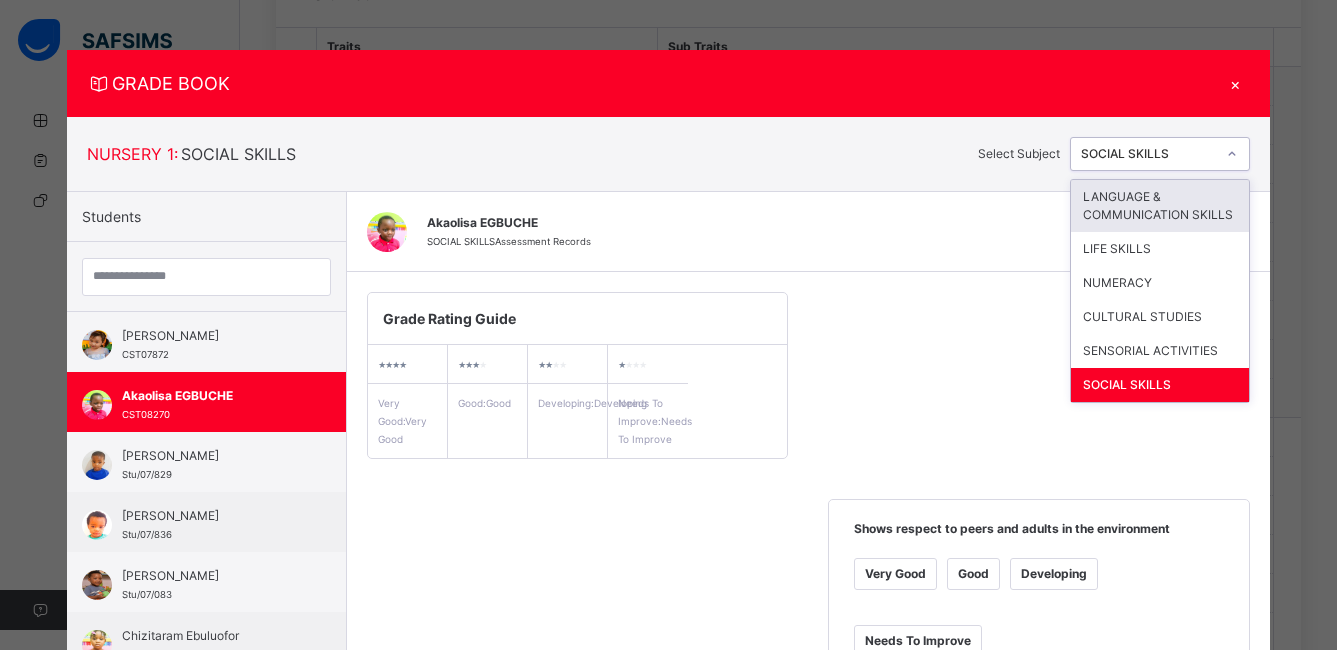 click 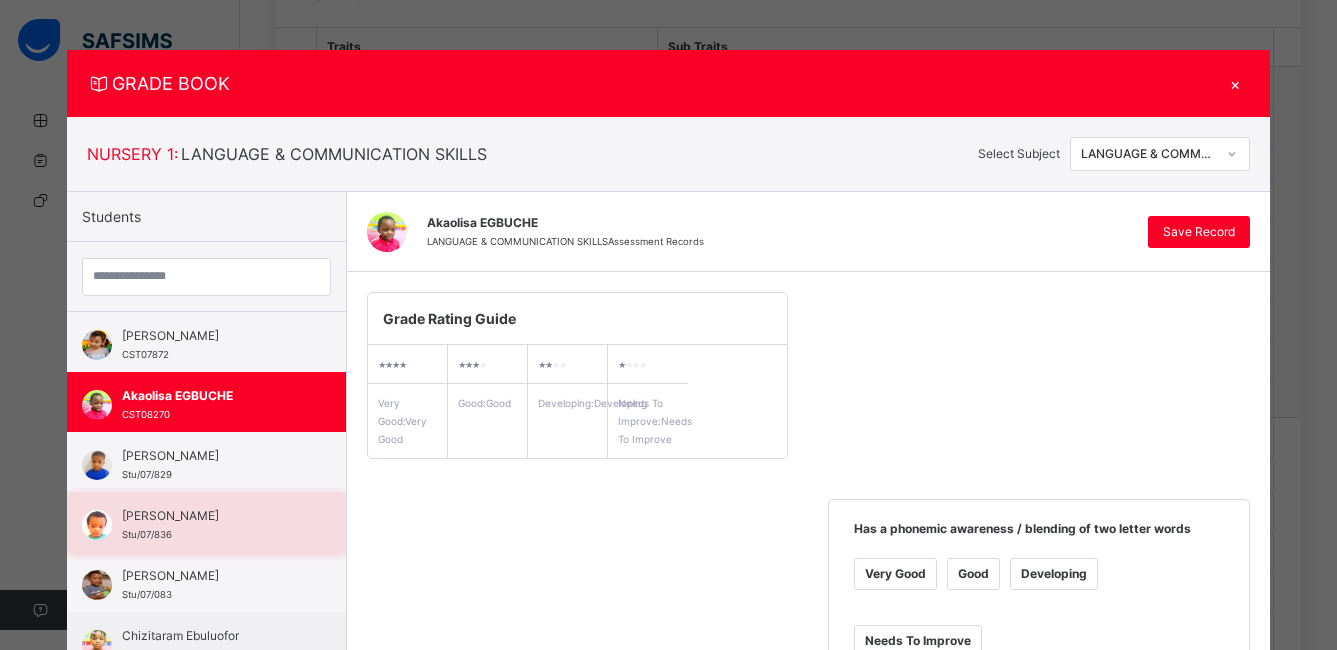 click on "[PERSON_NAME]" at bounding box center [211, 516] 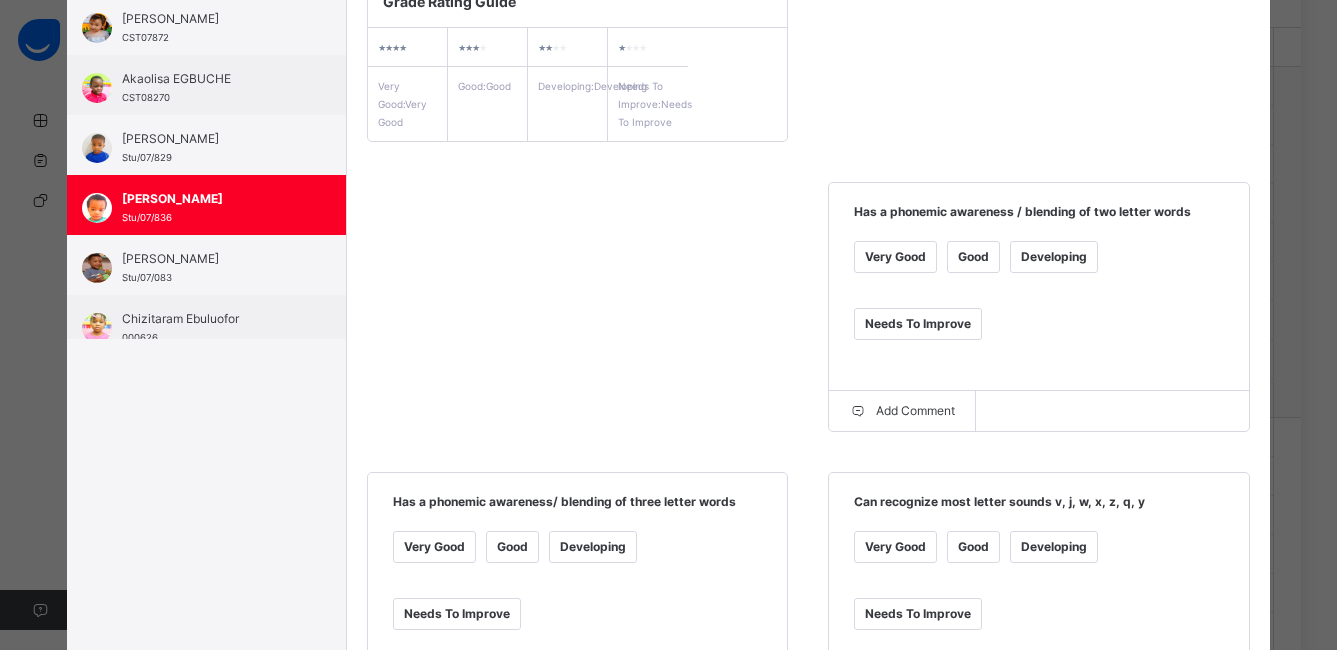 scroll, scrollTop: 321, scrollLeft: 0, axis: vertical 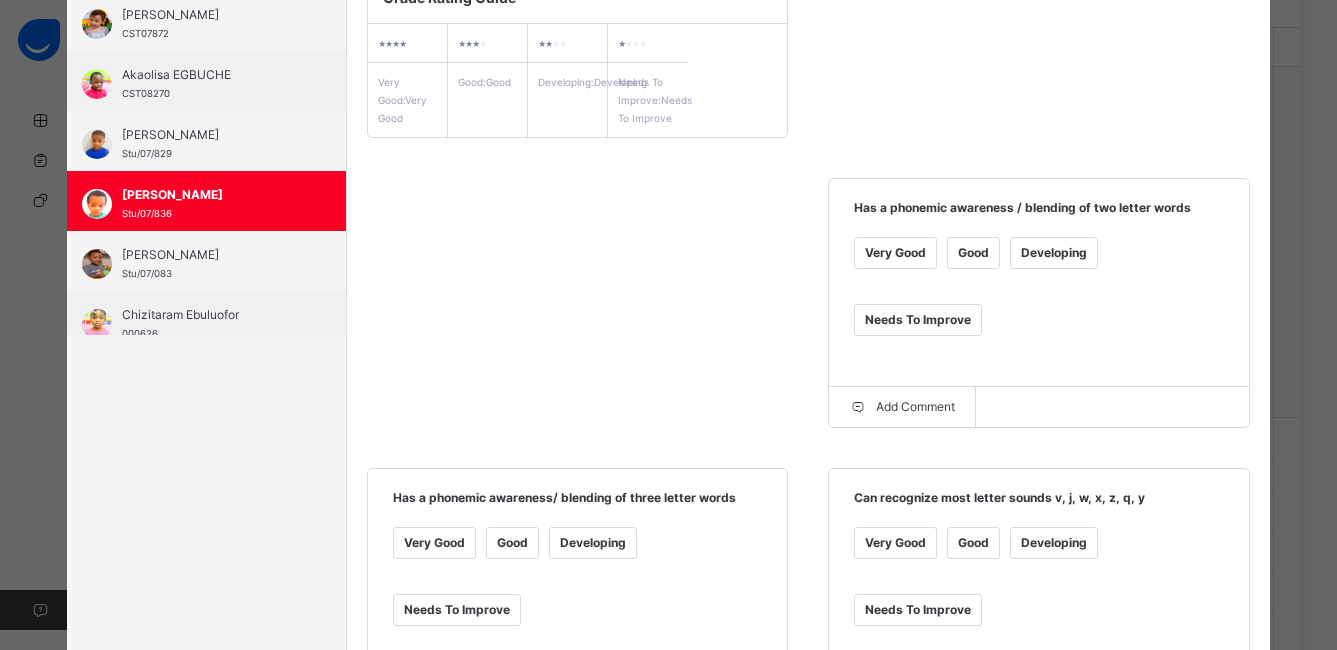 click on "Good" at bounding box center (973, 253) 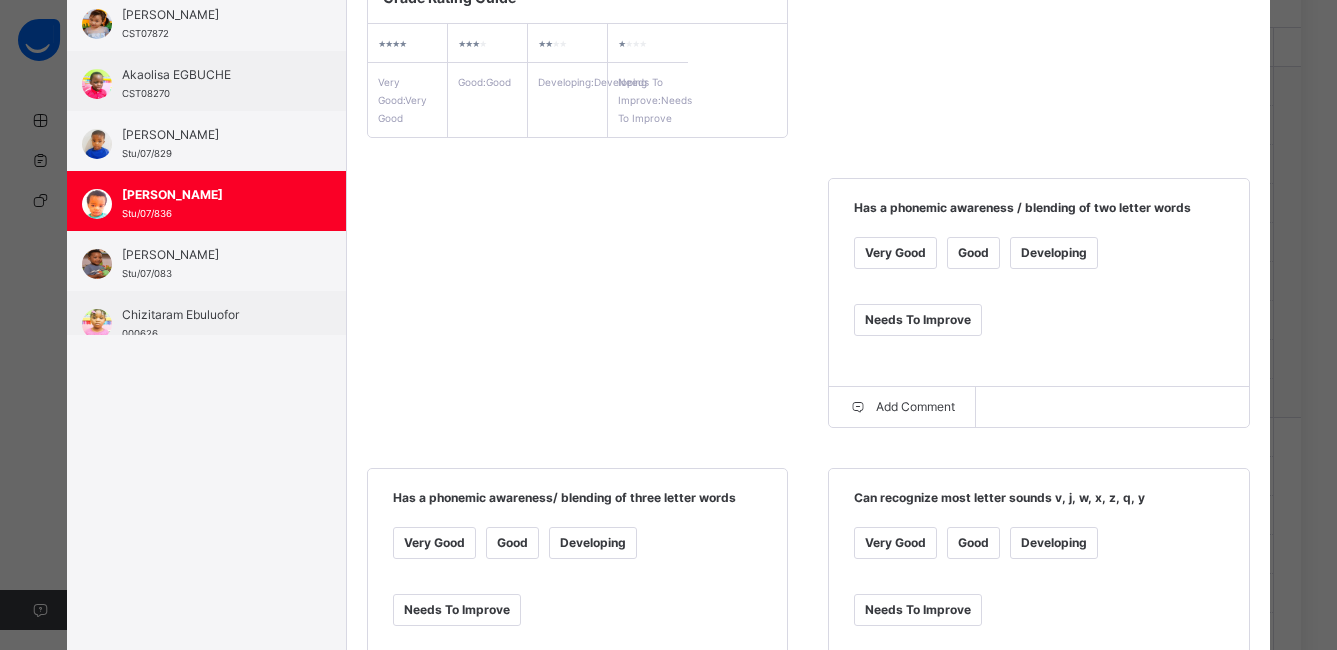 click on "Developing" at bounding box center (593, 543) 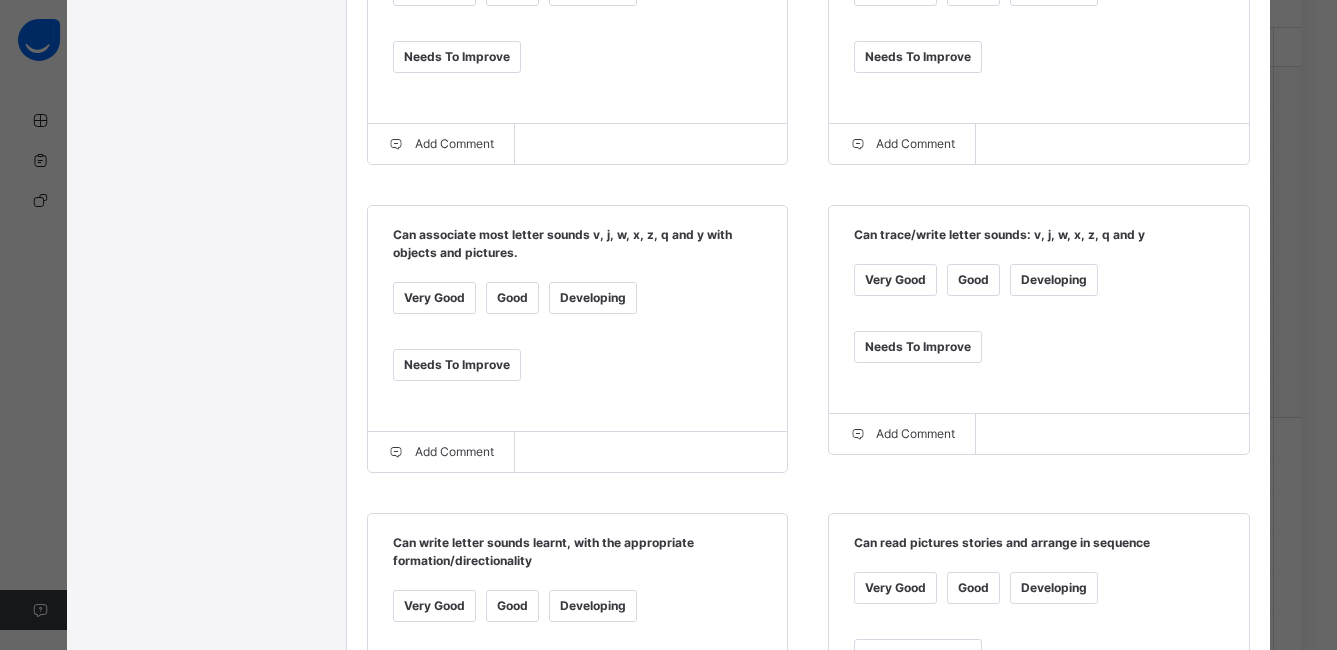 scroll, scrollTop: 881, scrollLeft: 0, axis: vertical 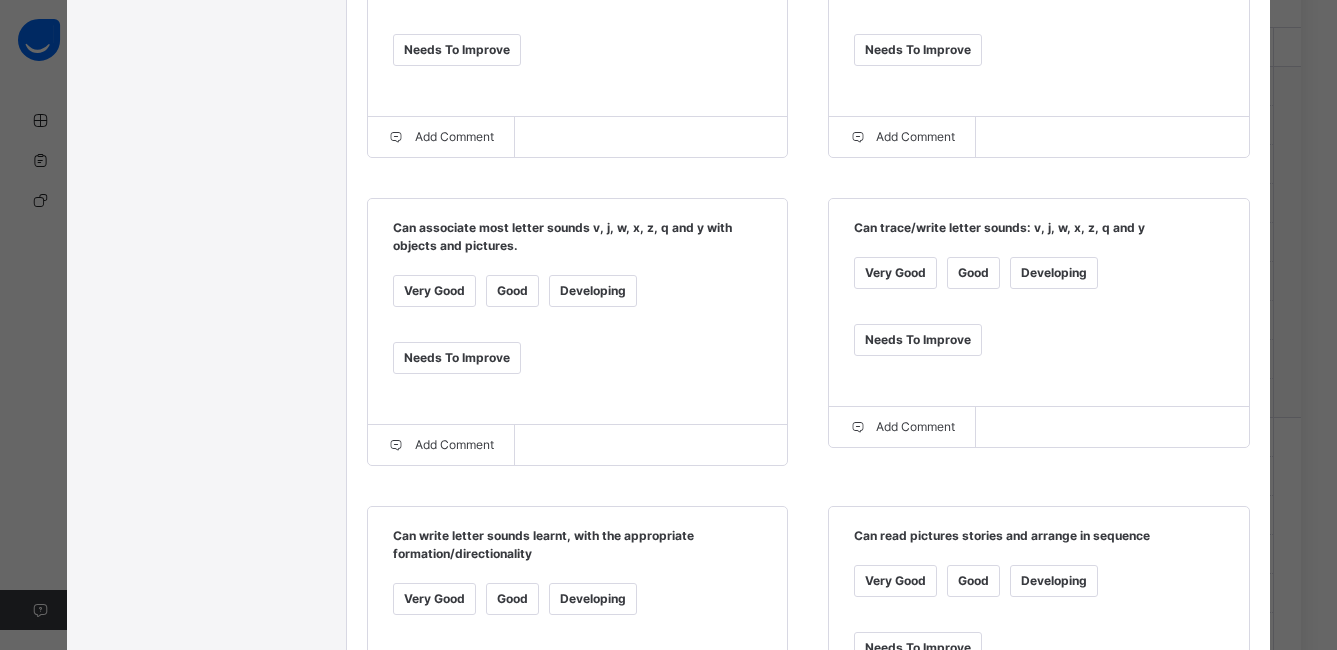 click on "Good" at bounding box center [512, 291] 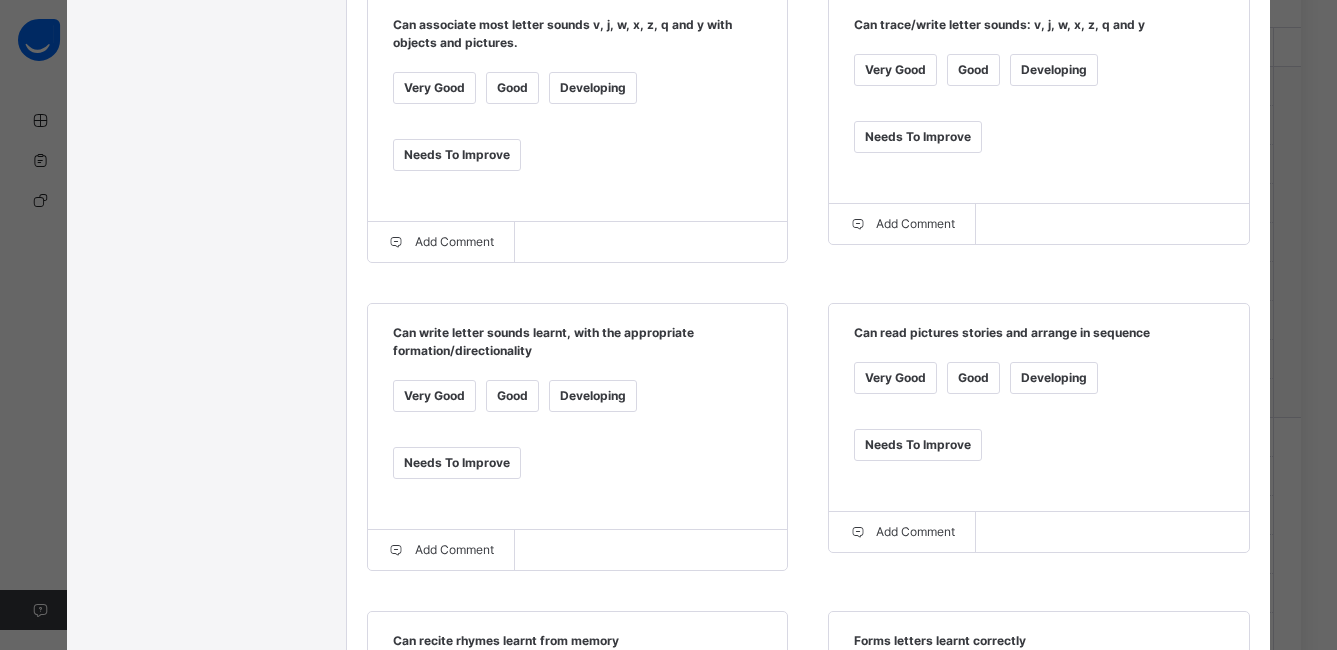 scroll, scrollTop: 1094, scrollLeft: 0, axis: vertical 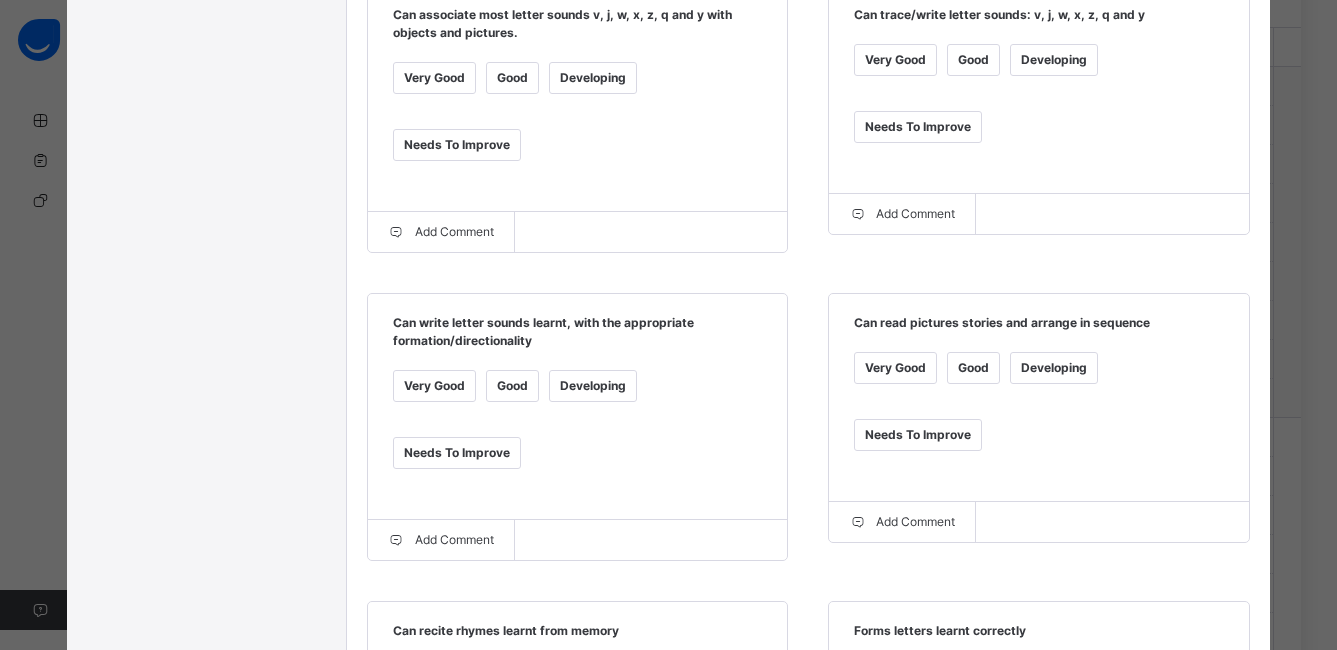 click on "Good" at bounding box center [512, 386] 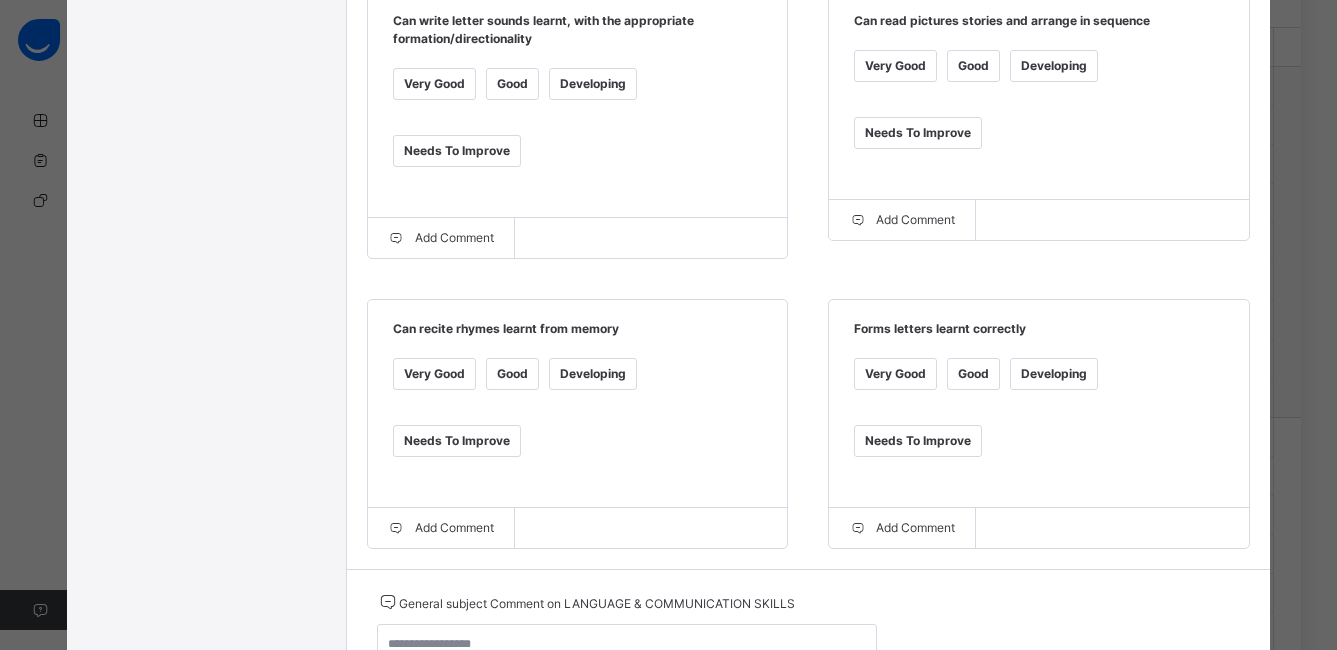 scroll, scrollTop: 1398, scrollLeft: 0, axis: vertical 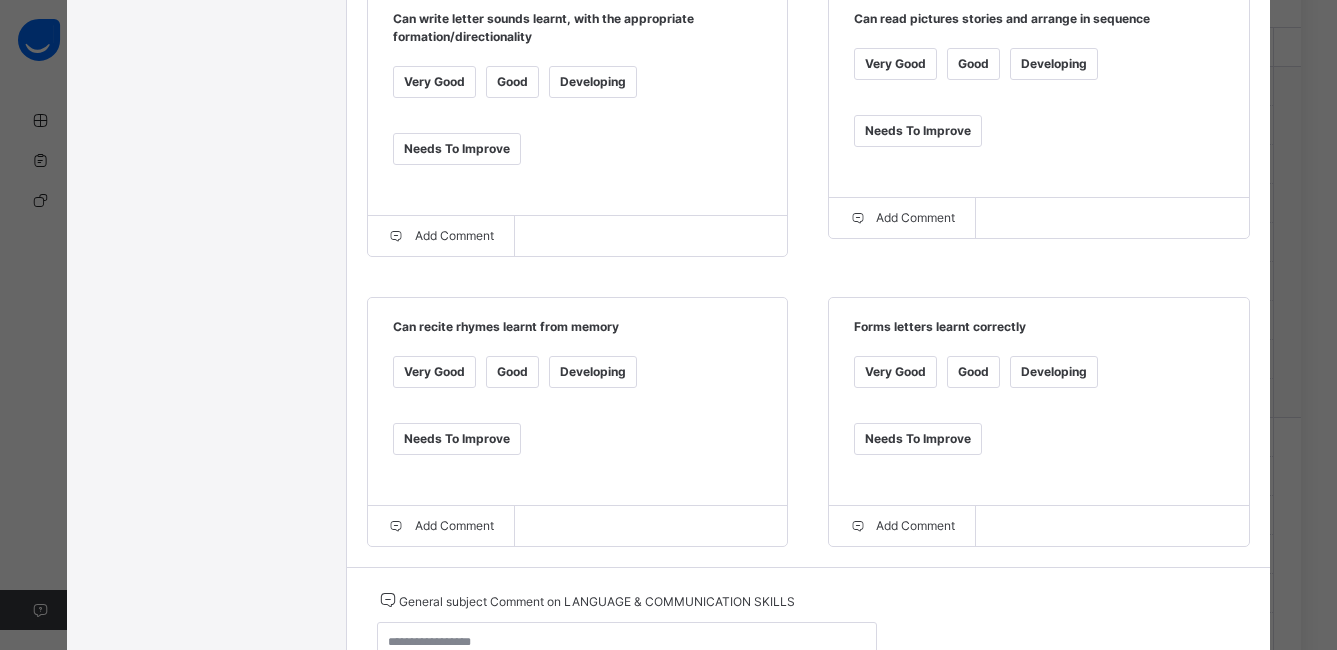 click on "Good" at bounding box center (512, 372) 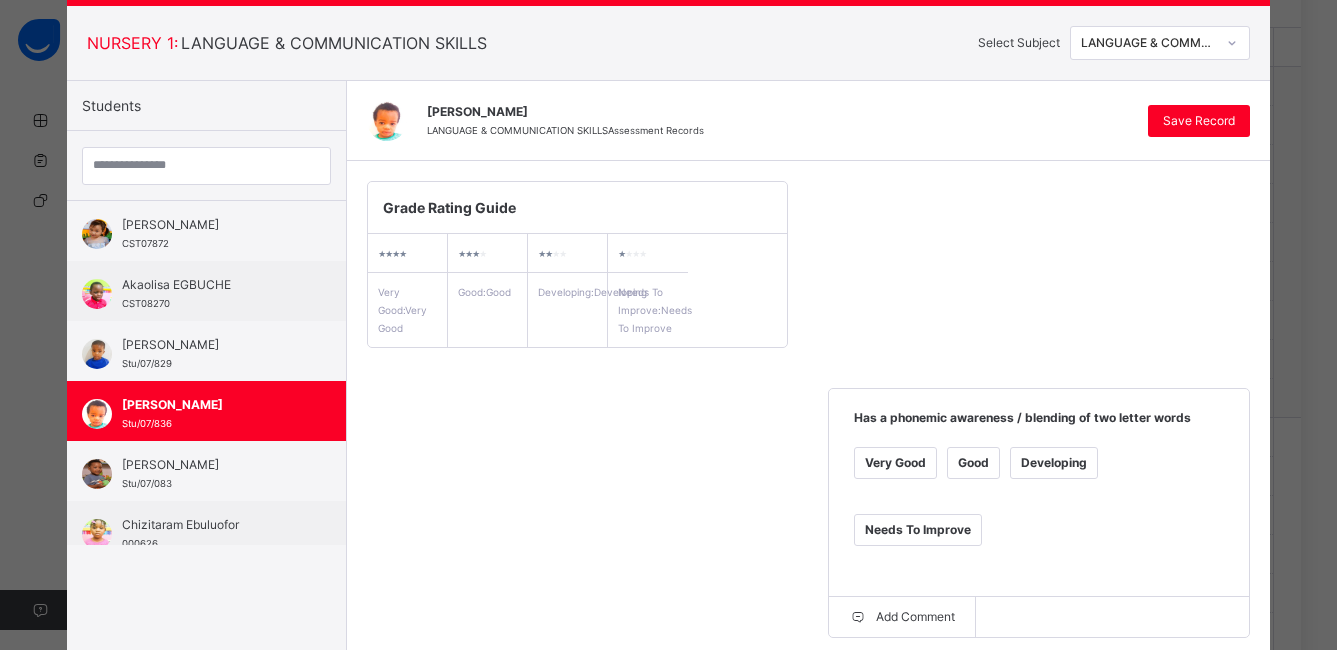 scroll, scrollTop: 84, scrollLeft: 0, axis: vertical 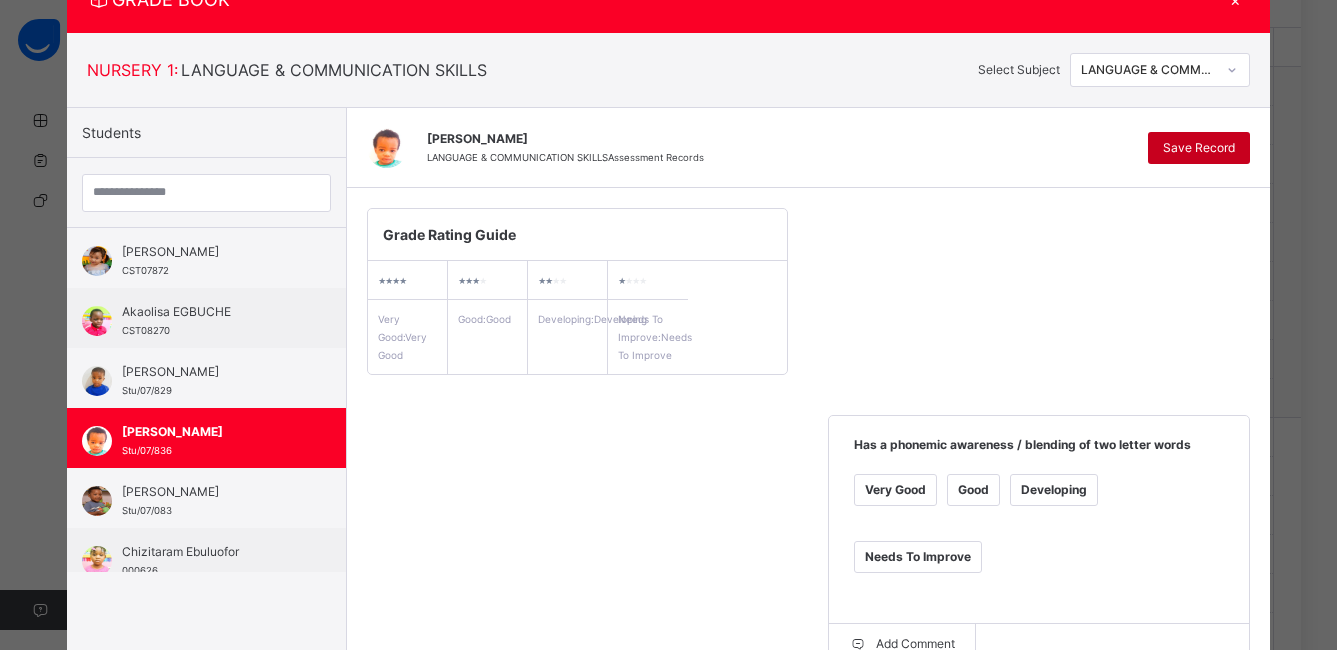 click on "Save Record" at bounding box center (1199, 148) 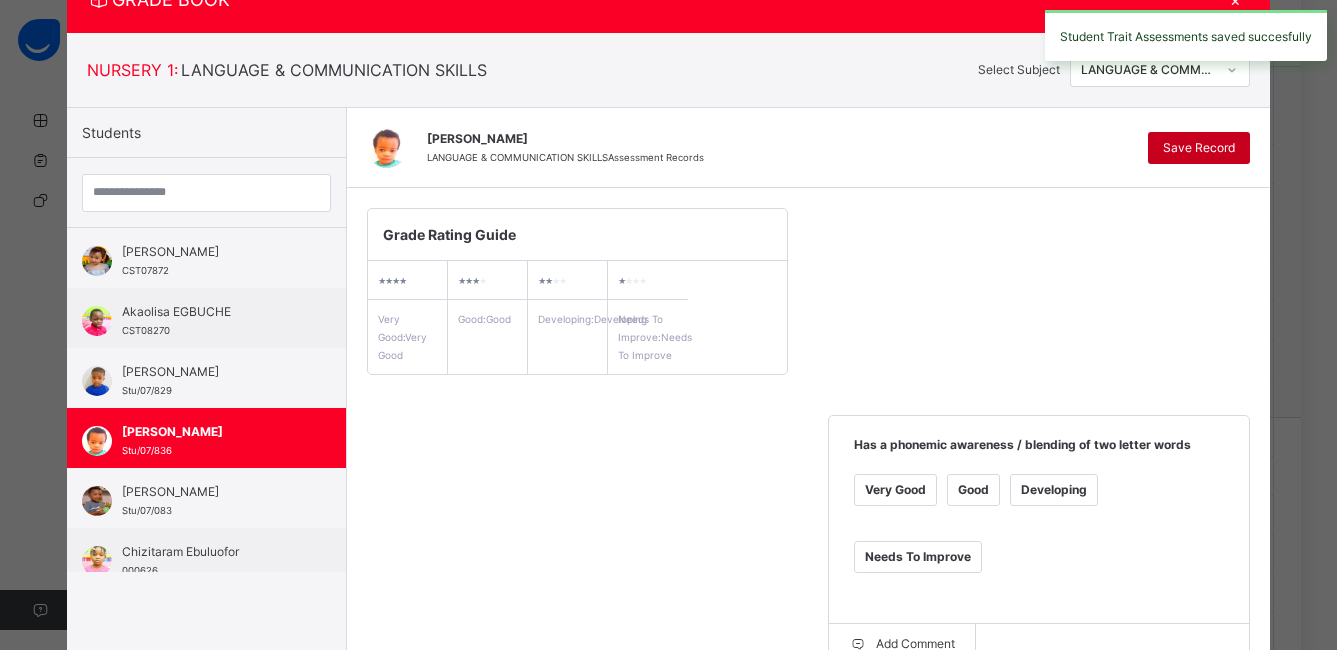 click on "Save Record" at bounding box center [1199, 148] 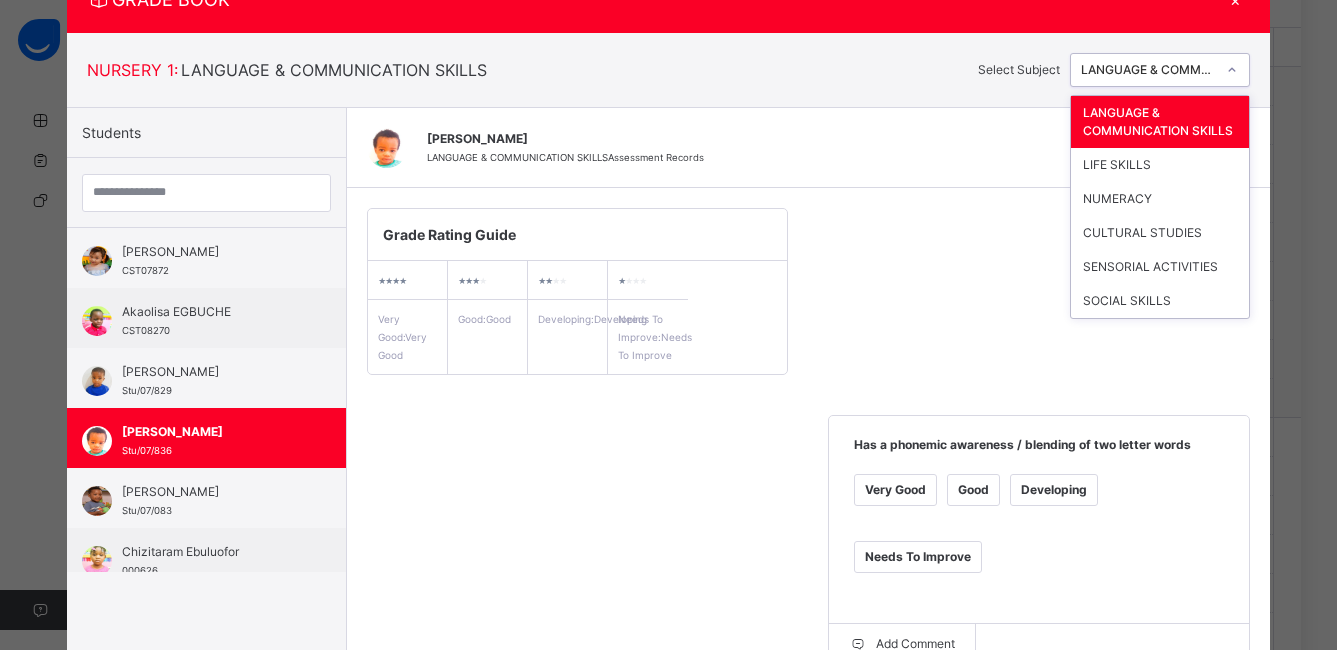 click 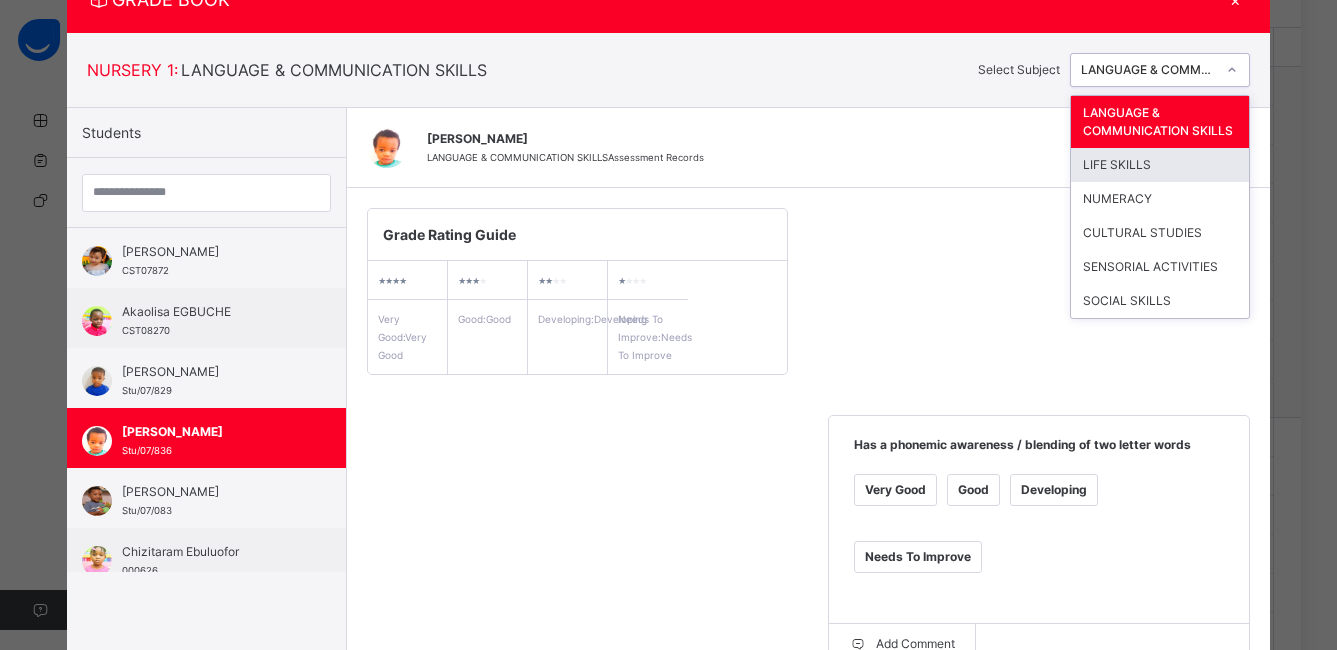 click on "LIFE SKILLS" at bounding box center (1160, 165) 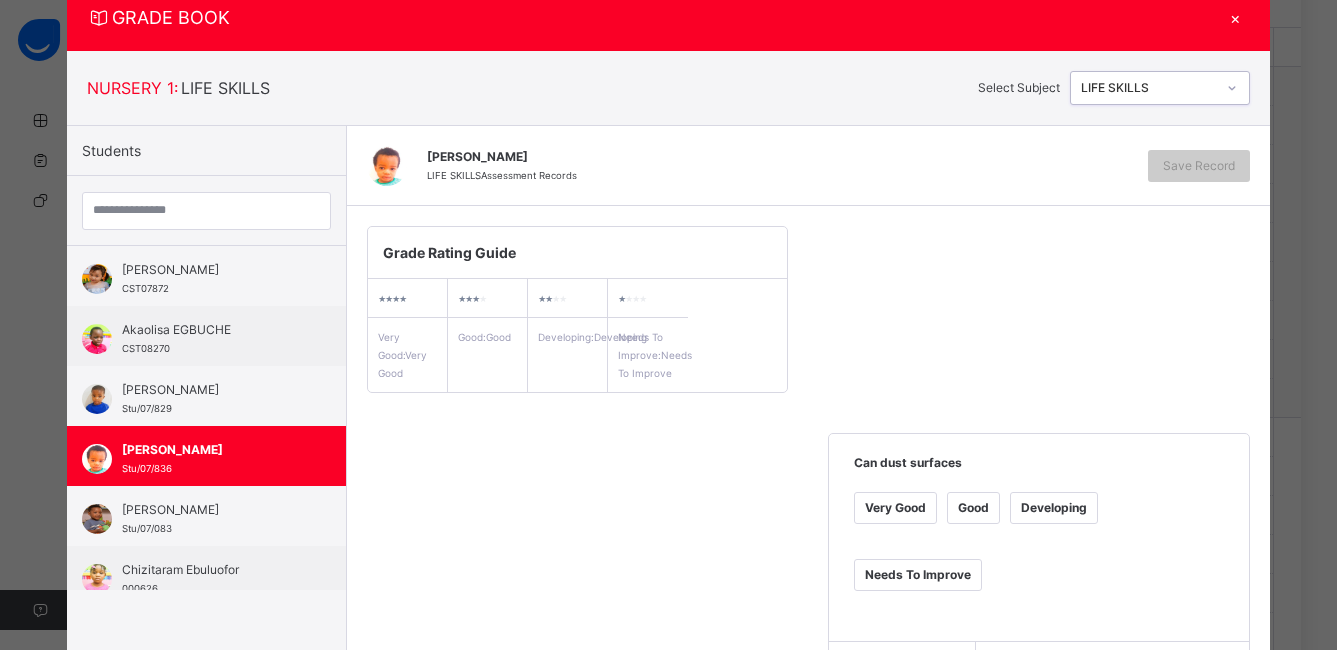 scroll, scrollTop: 84, scrollLeft: 0, axis: vertical 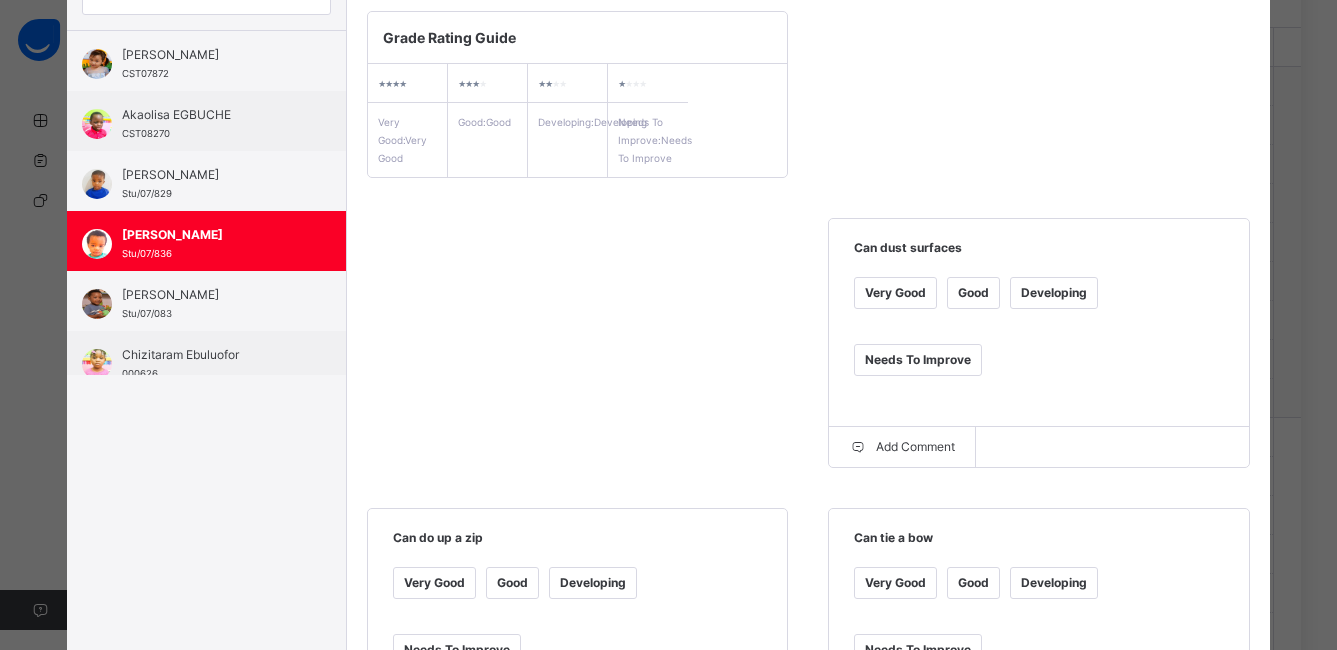 click on "Good" at bounding box center (973, 293) 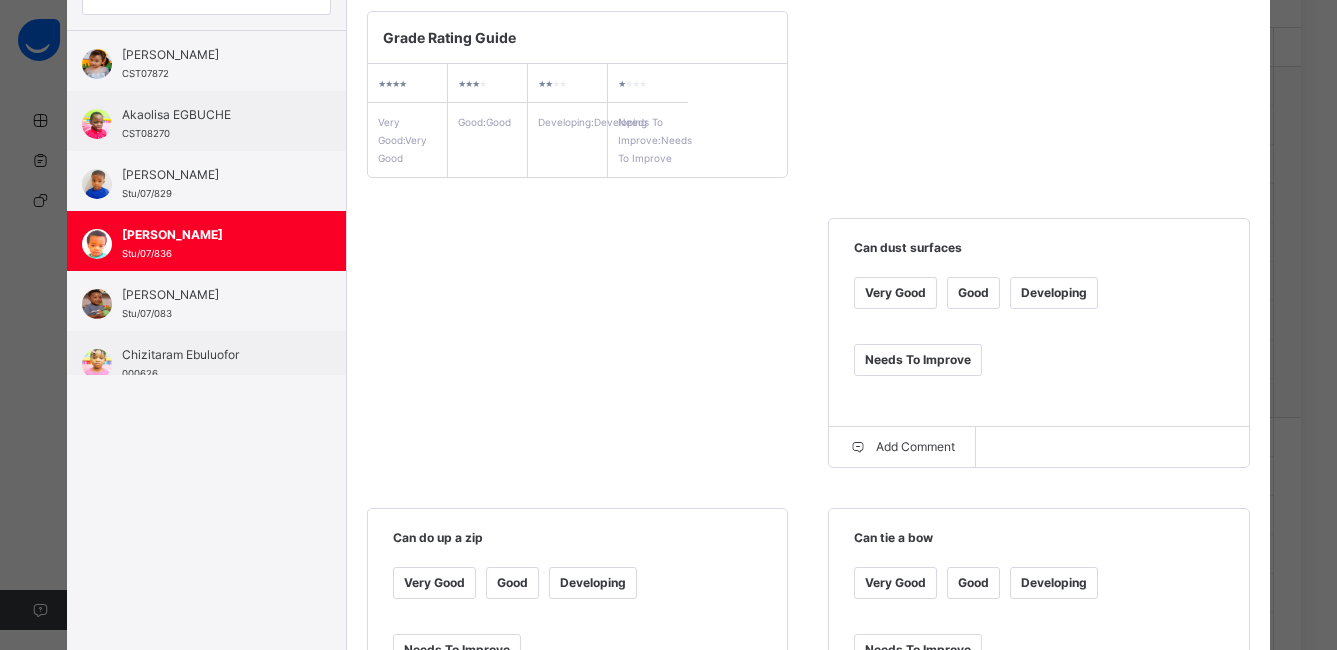 click on "Good" at bounding box center (512, 583) 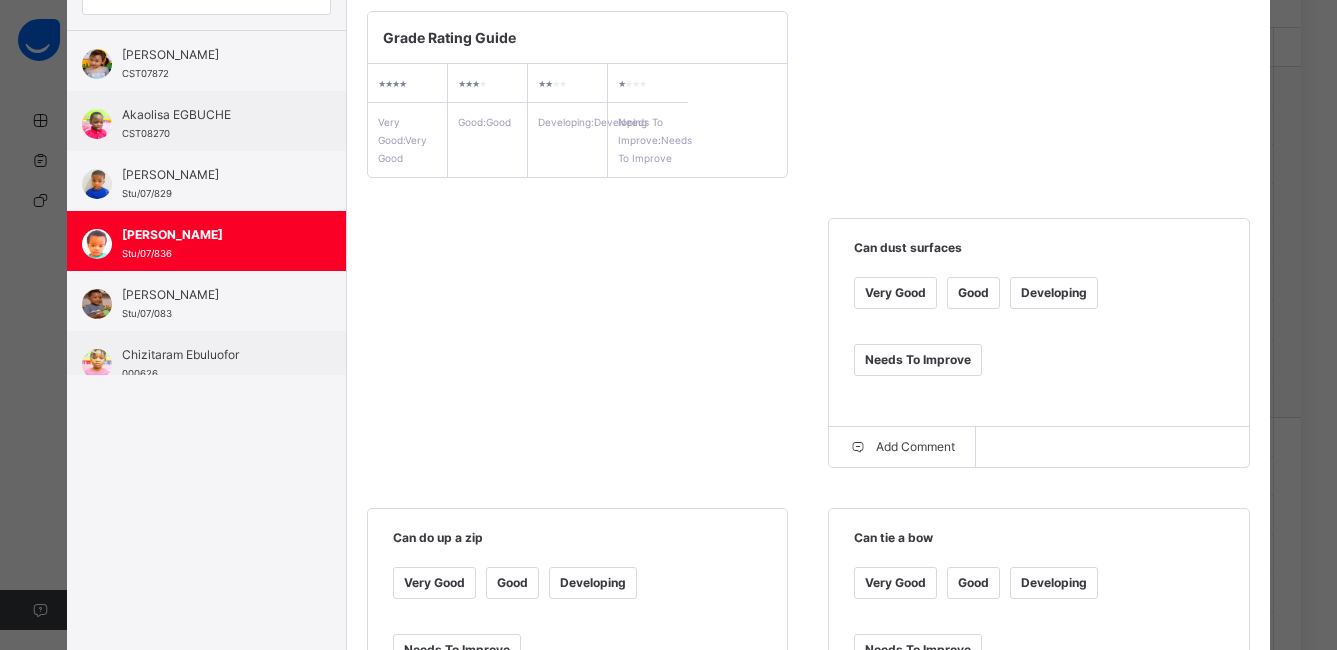 click on "Developing" at bounding box center (1054, 583) 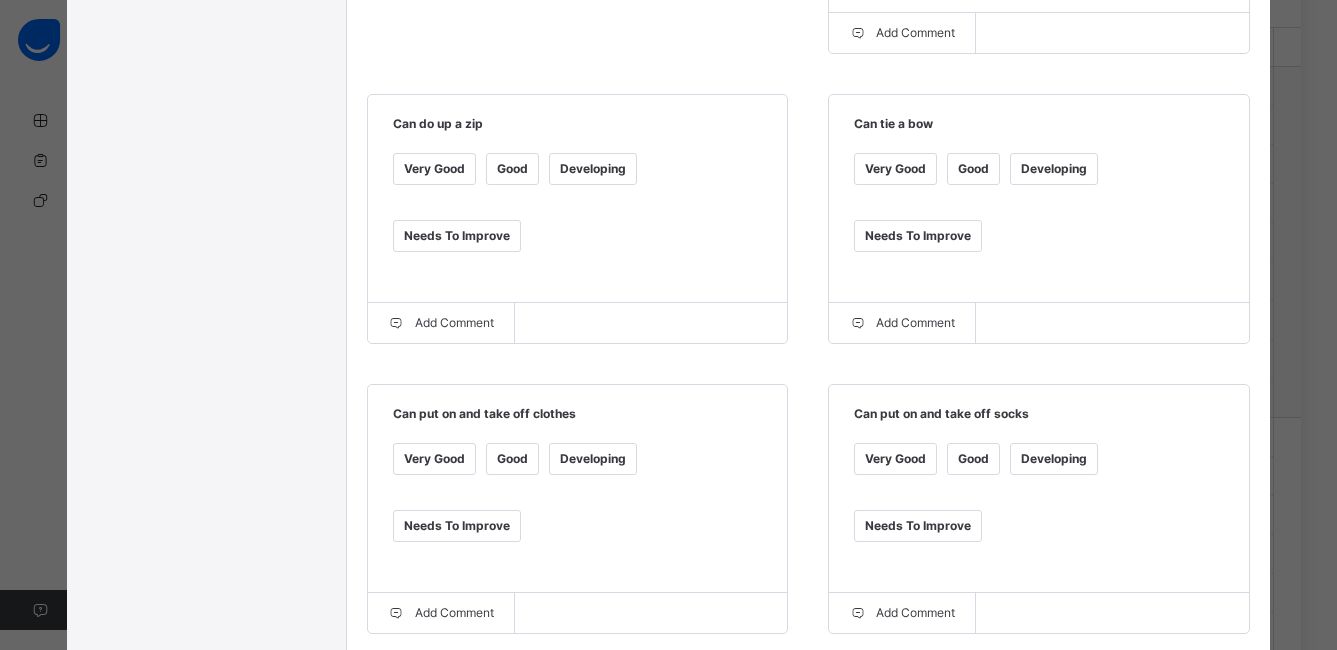 scroll, scrollTop: 706, scrollLeft: 0, axis: vertical 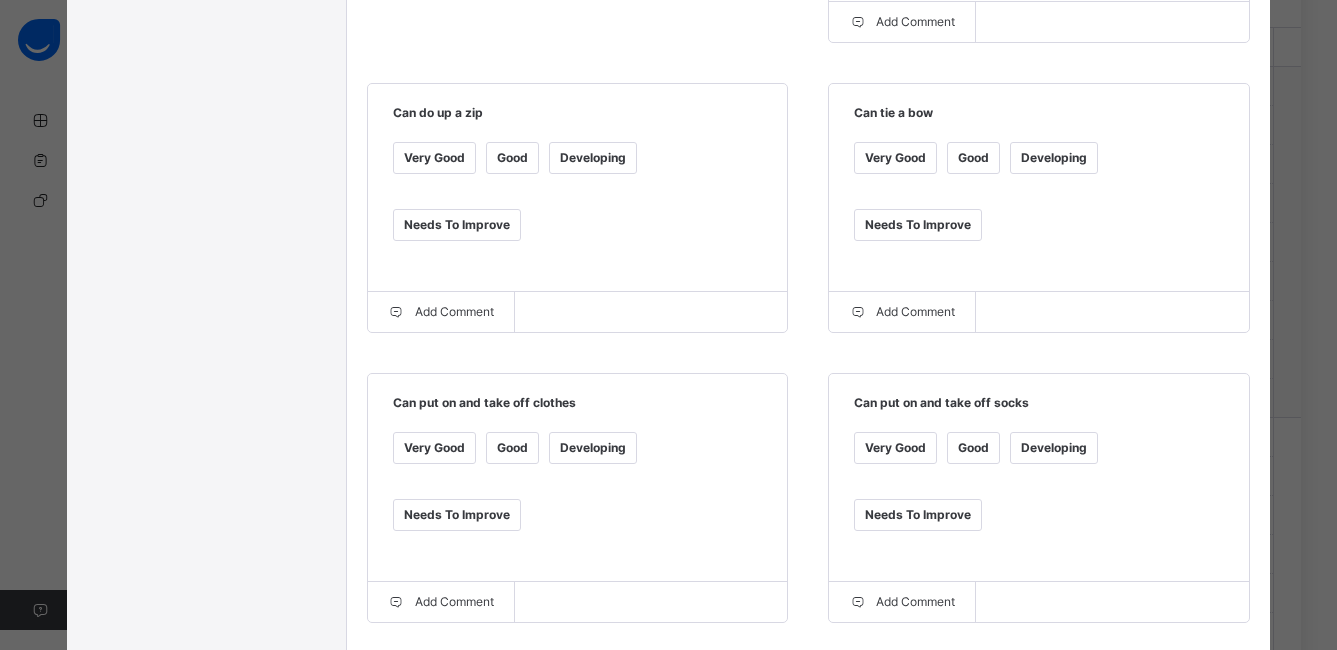click on "Good" at bounding box center (512, 448) 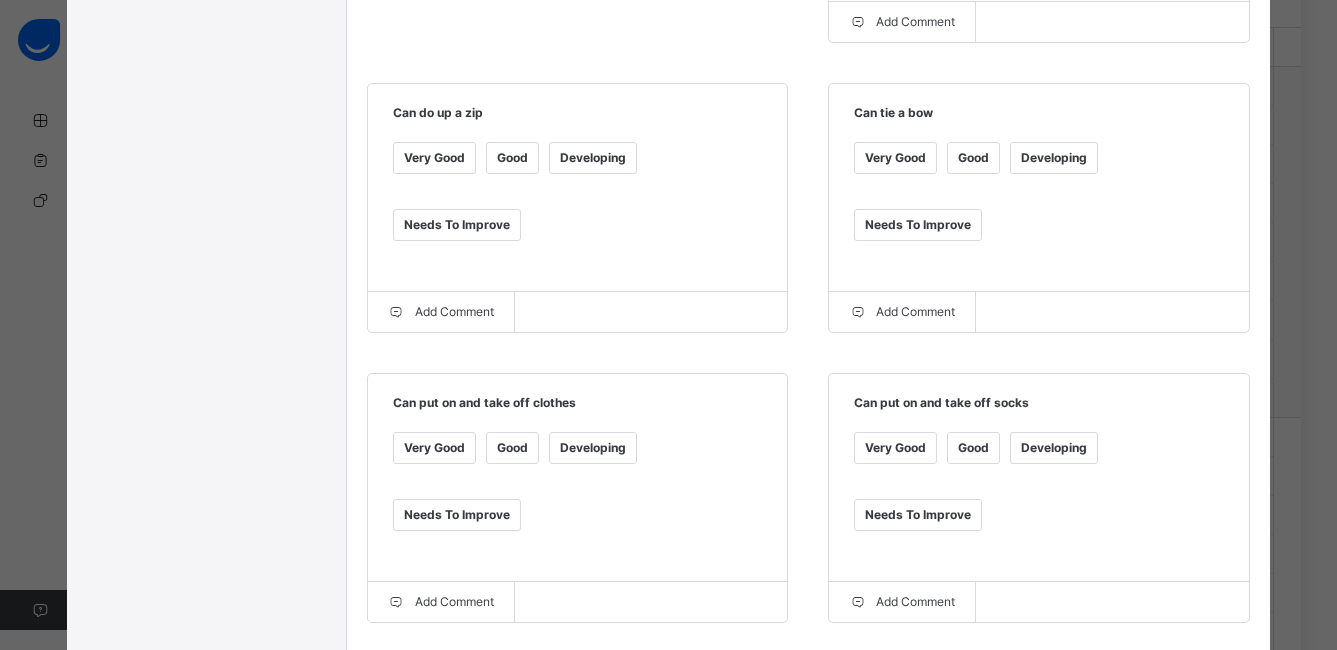click on "Good" at bounding box center (973, 448) 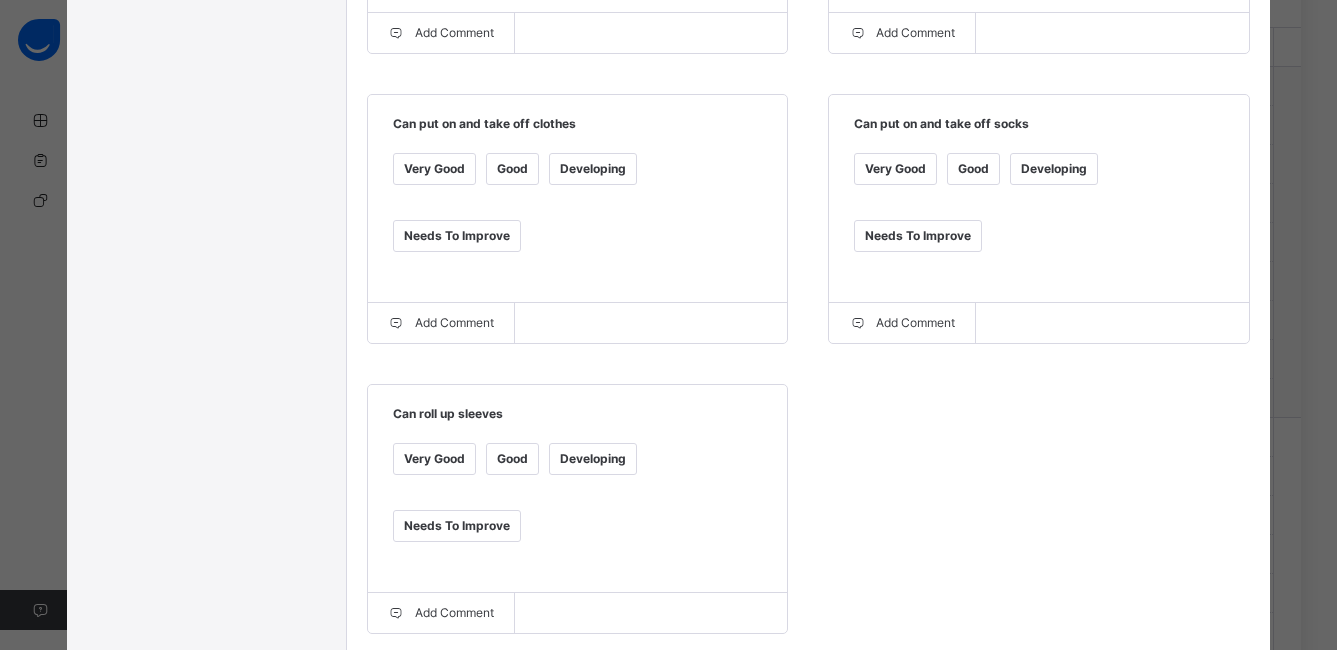 scroll, scrollTop: 1002, scrollLeft: 0, axis: vertical 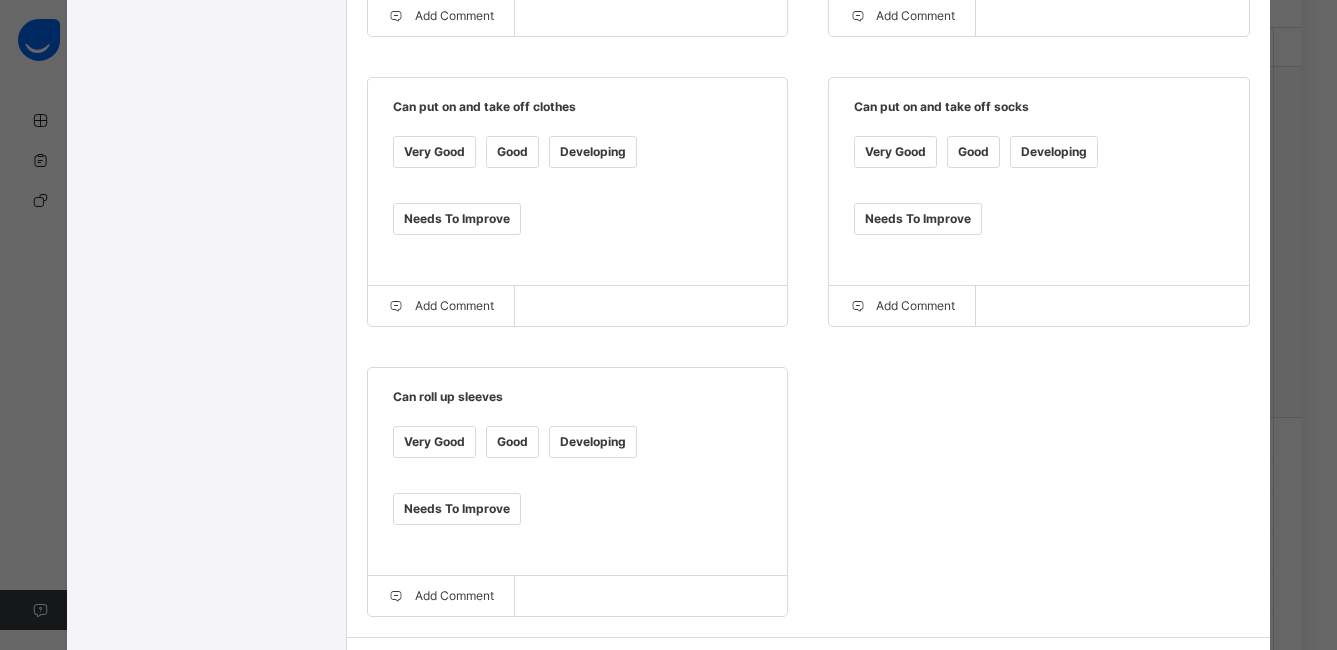 click on "Developing" at bounding box center [593, 442] 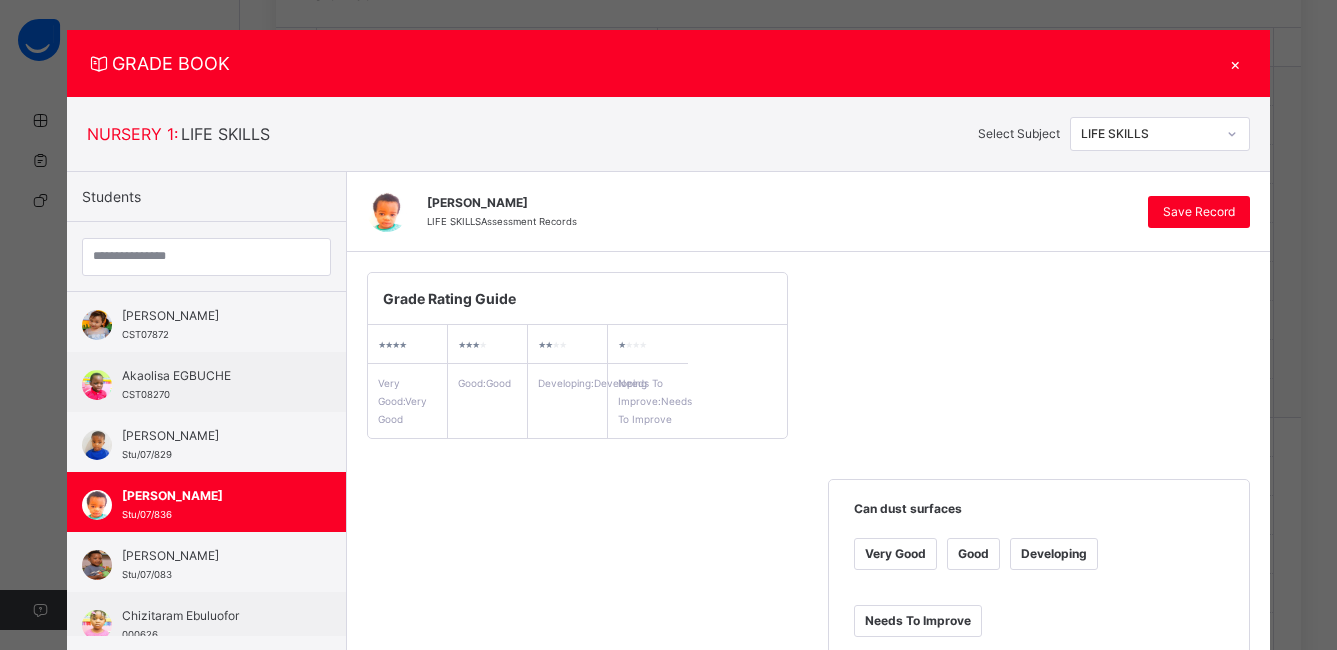 scroll, scrollTop: 0, scrollLeft: 0, axis: both 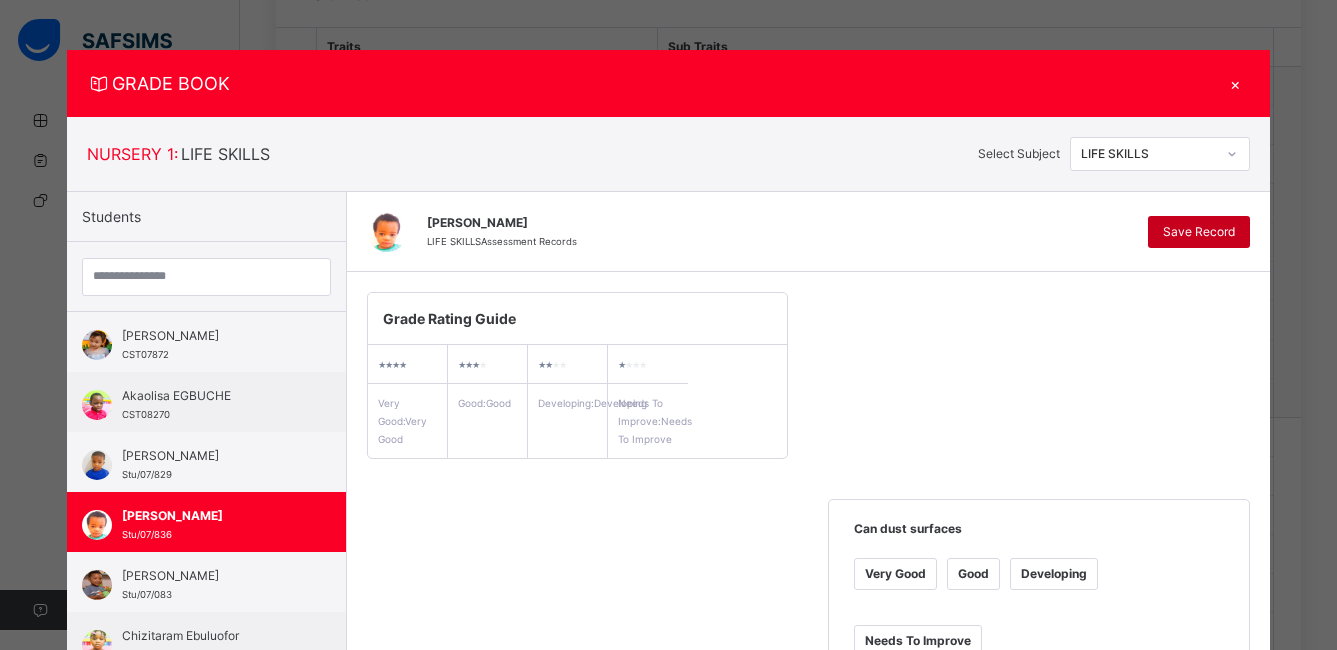 click on "Save Record" at bounding box center (1199, 232) 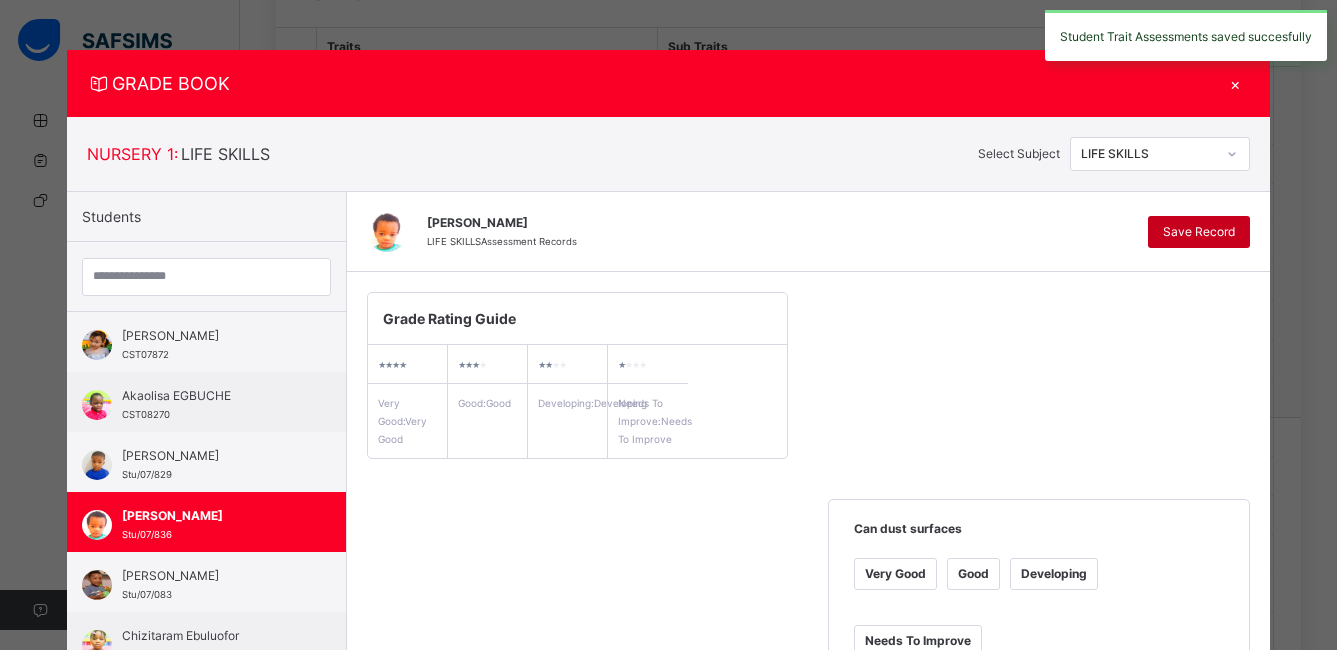 click on "Save Record" at bounding box center [1199, 232] 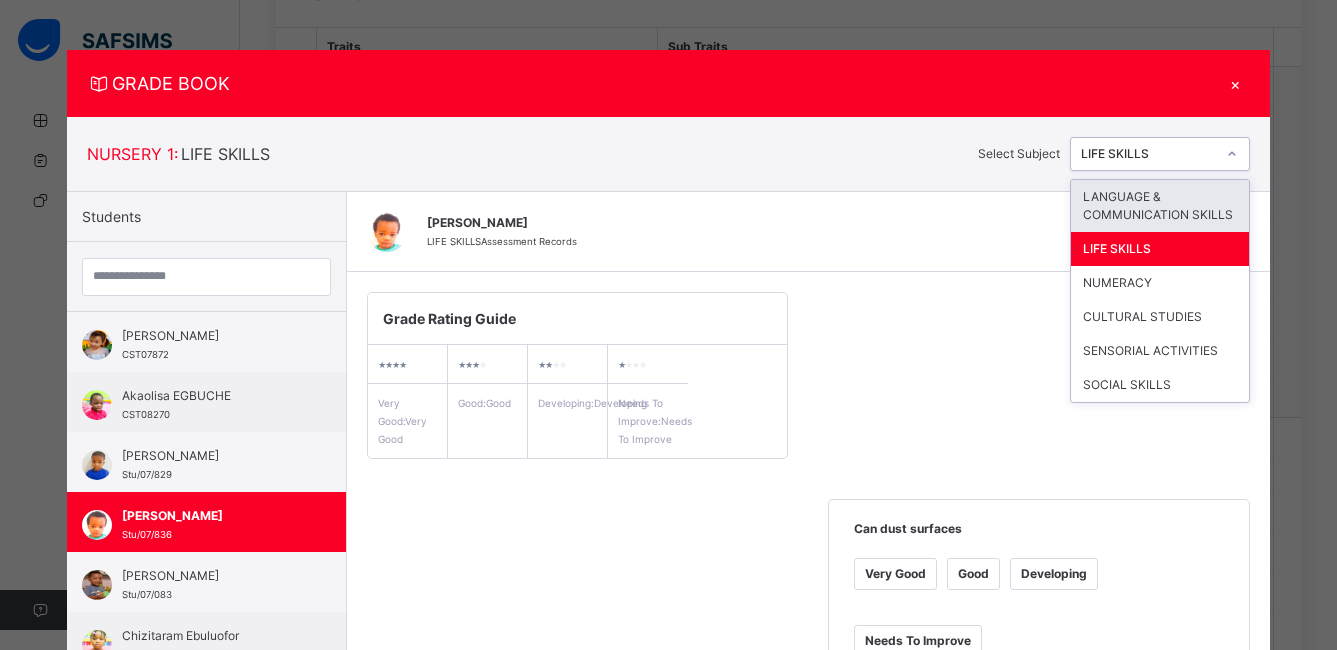 click 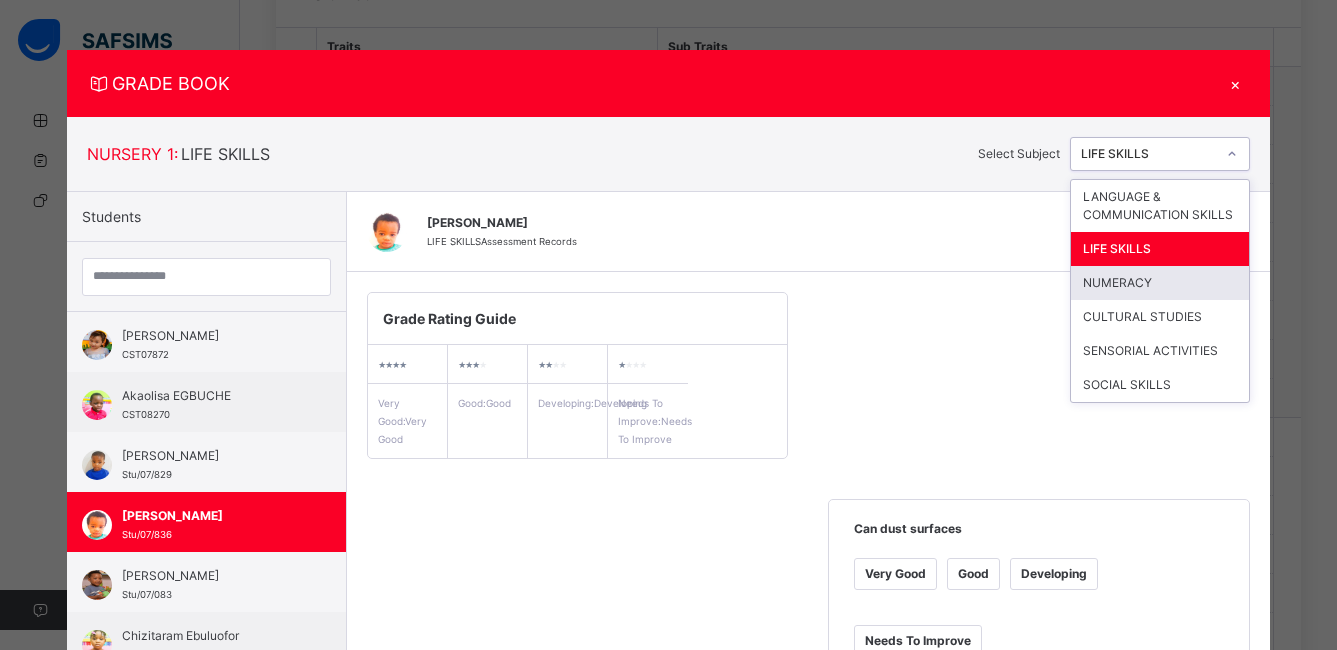 click on "NUMERACY" at bounding box center (1160, 283) 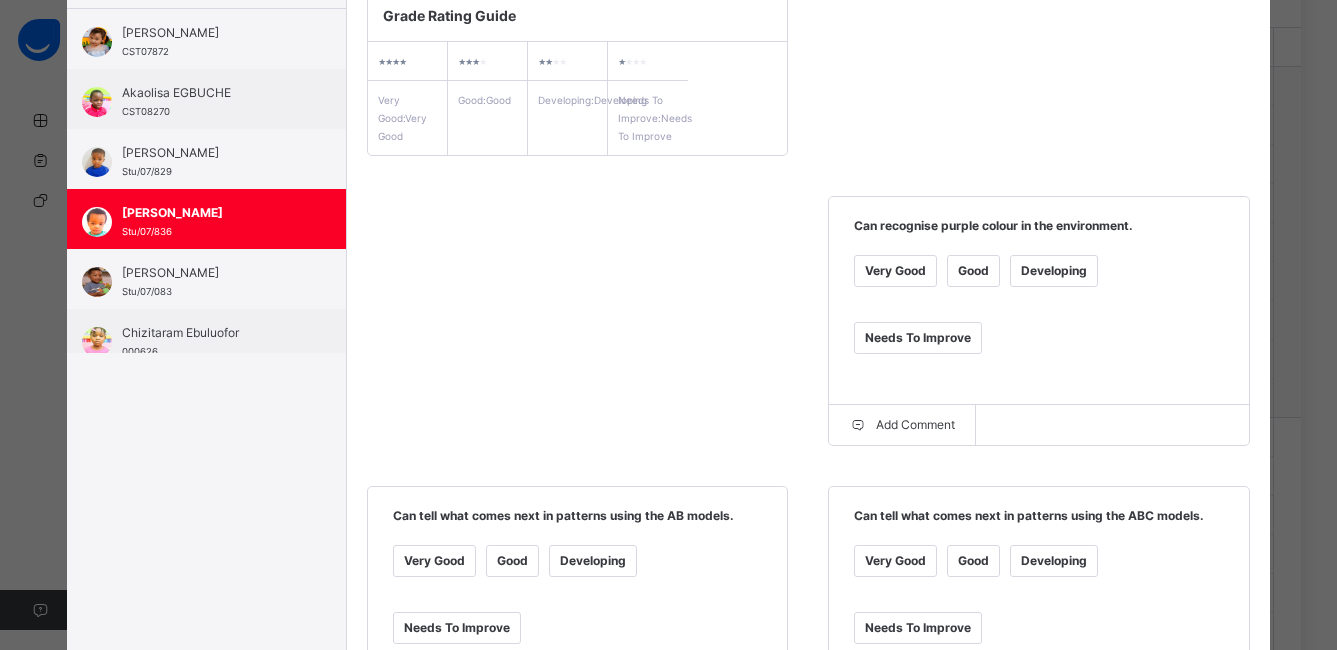 scroll, scrollTop: 309, scrollLeft: 0, axis: vertical 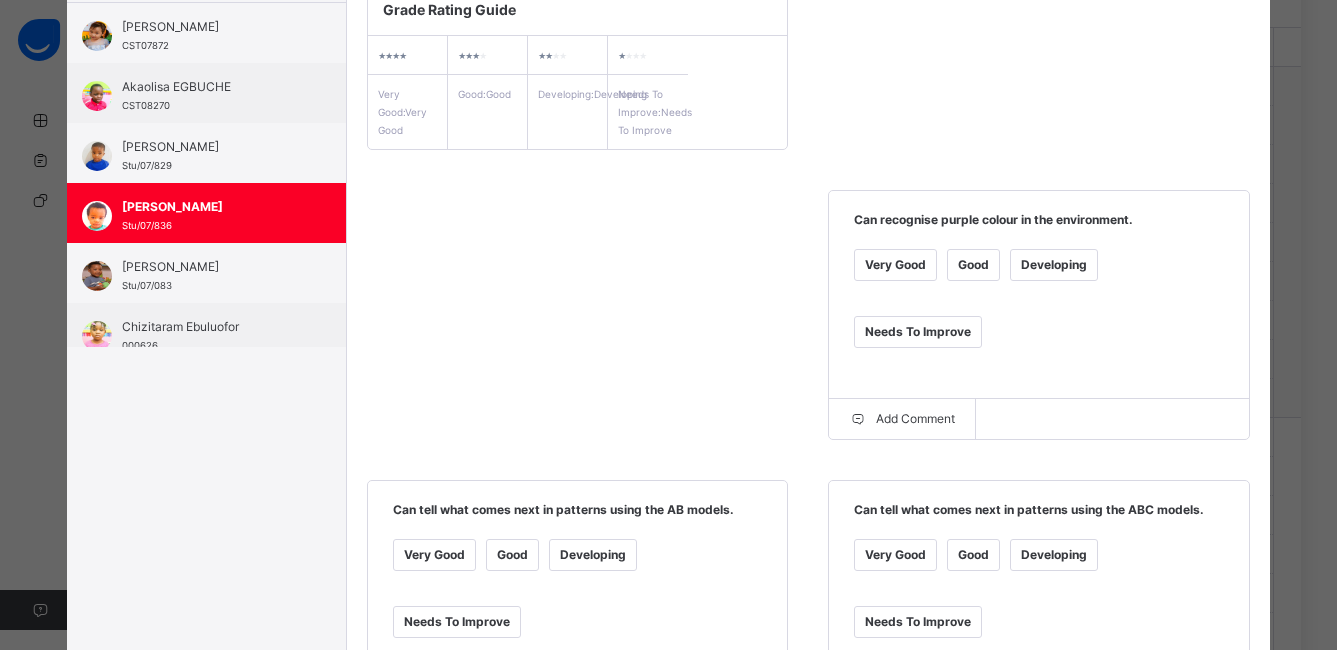 click on "Very Good" at bounding box center (895, 265) 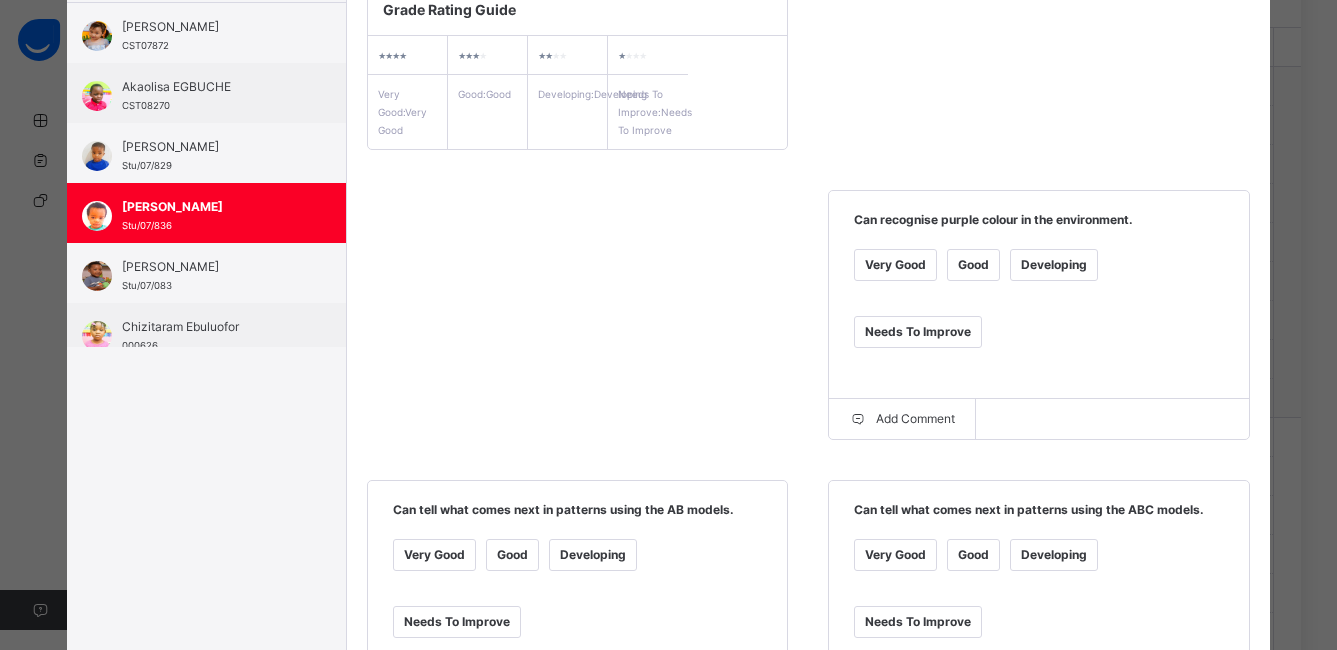 click on "Good" at bounding box center (512, 555) 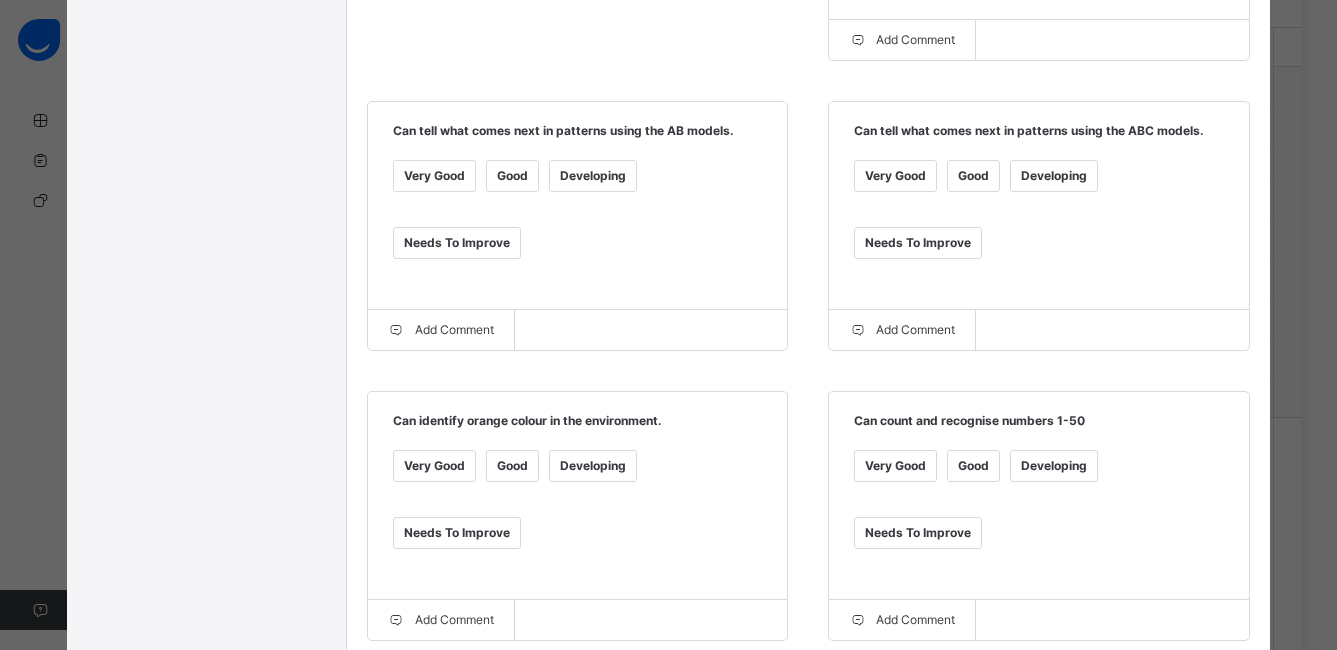 scroll, scrollTop: 664, scrollLeft: 0, axis: vertical 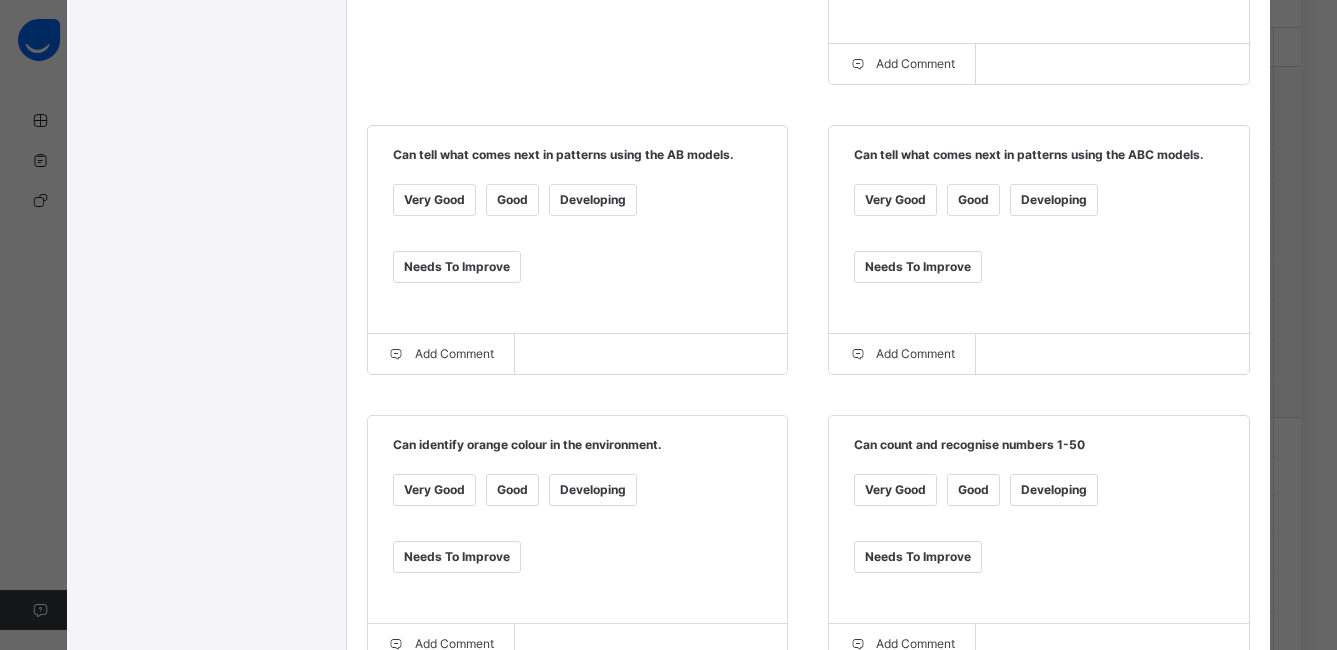 click on "Good" at bounding box center (973, 200) 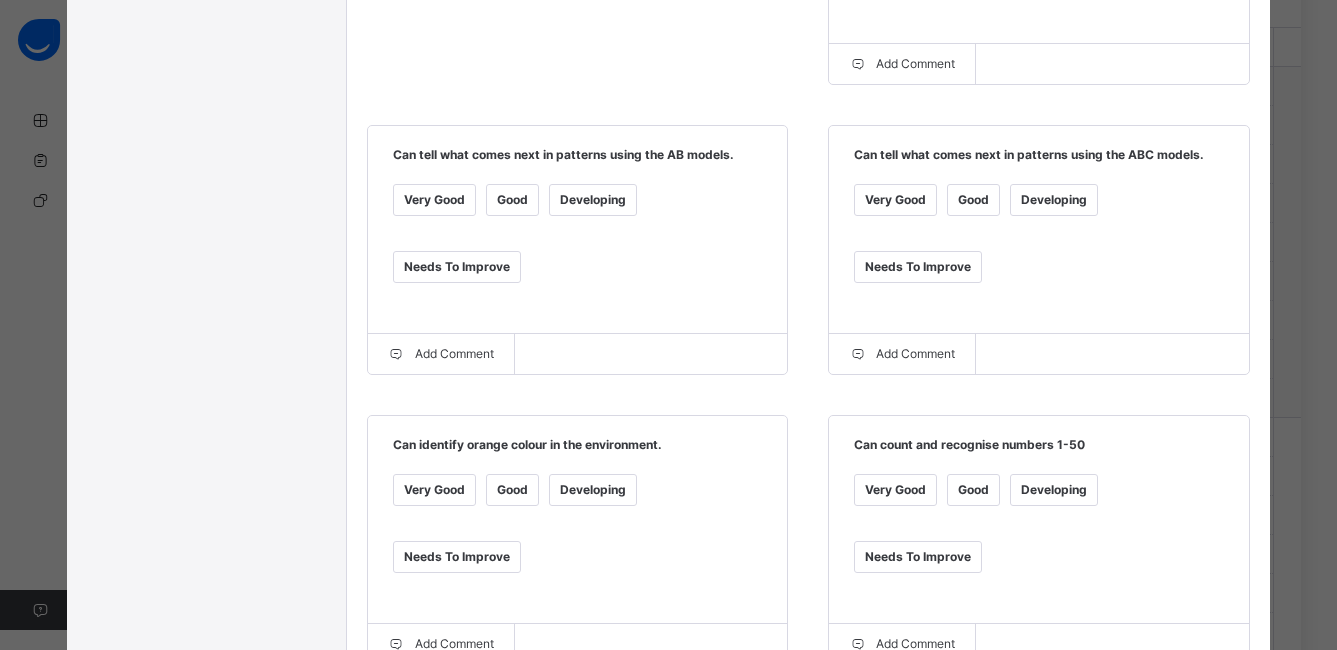 click on "Very Good" at bounding box center [434, 490] 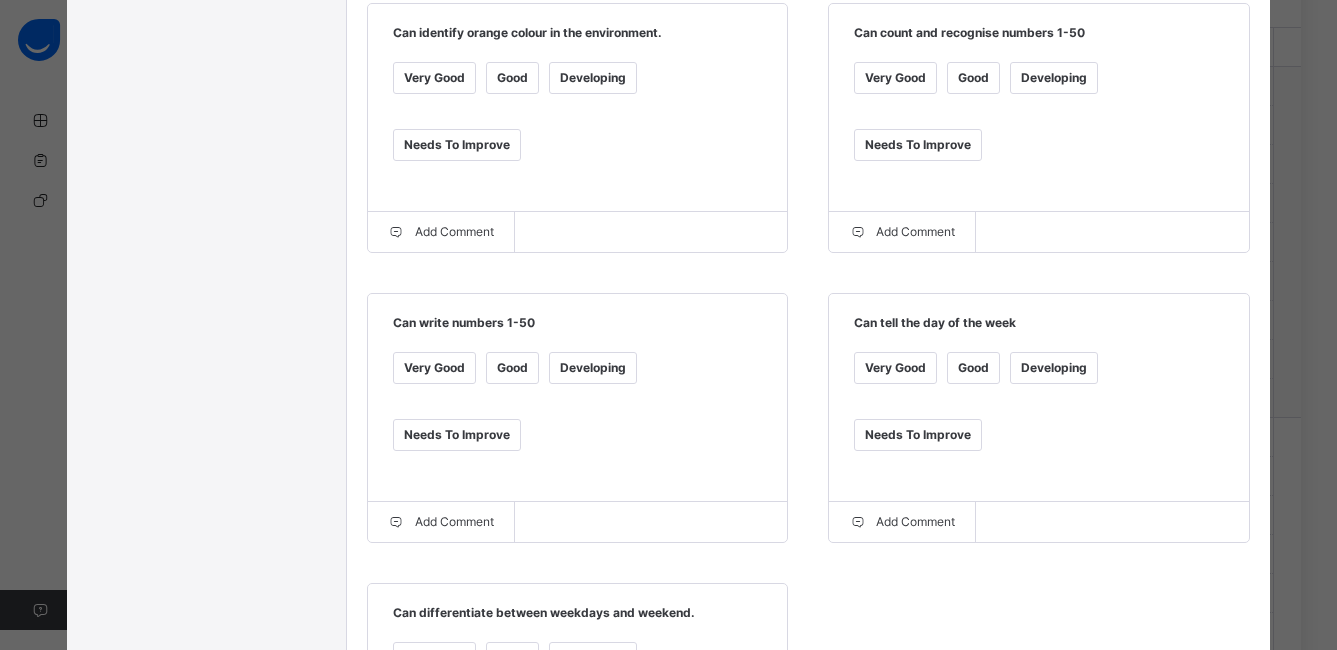 scroll, scrollTop: 1081, scrollLeft: 0, axis: vertical 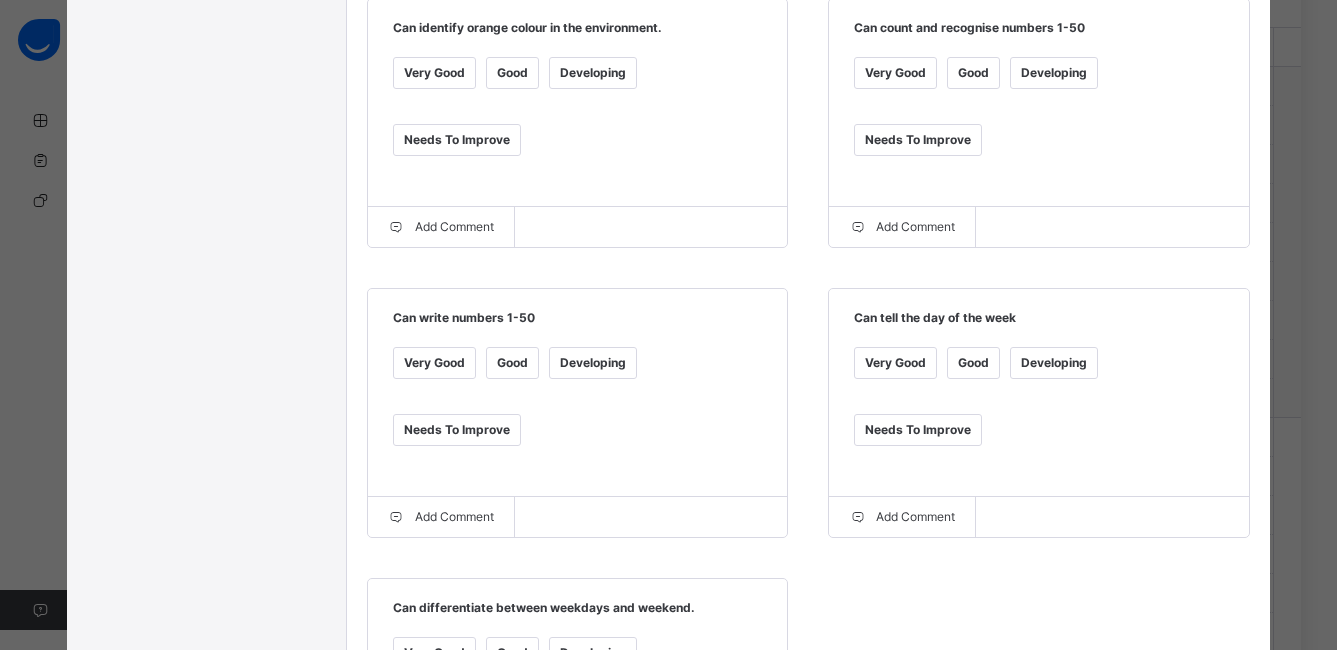 click on "Good" at bounding box center [512, 363] 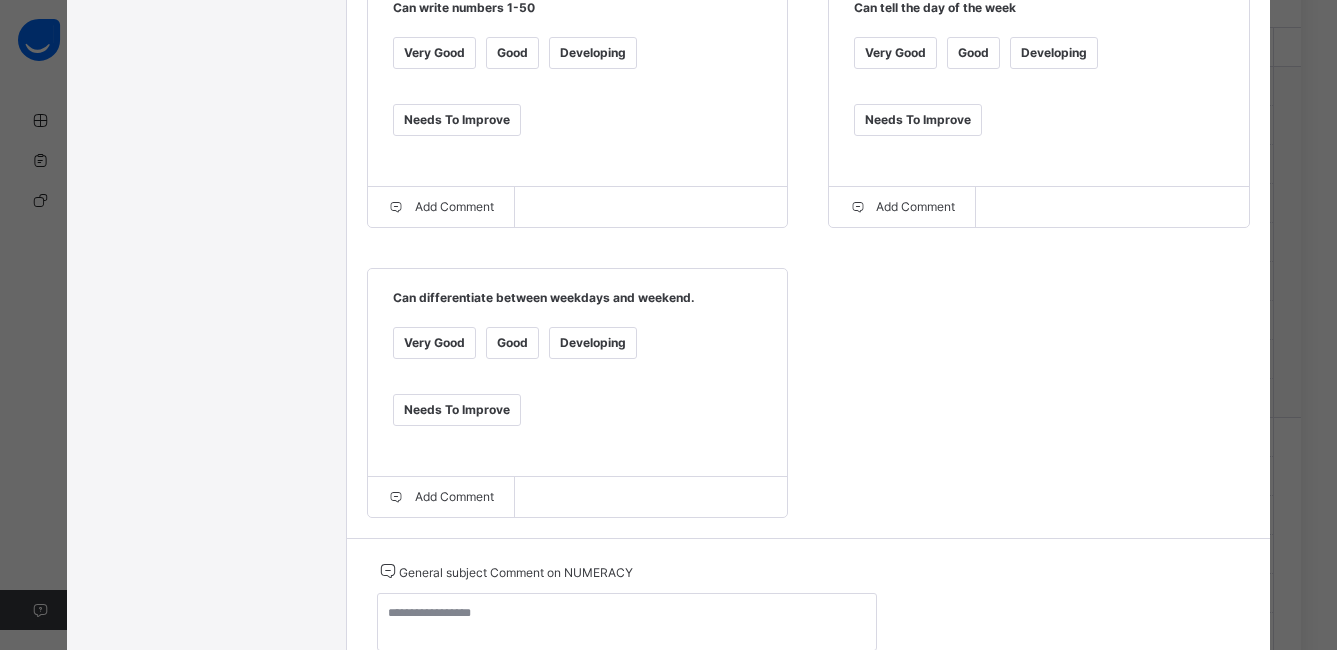 scroll, scrollTop: 1401, scrollLeft: 0, axis: vertical 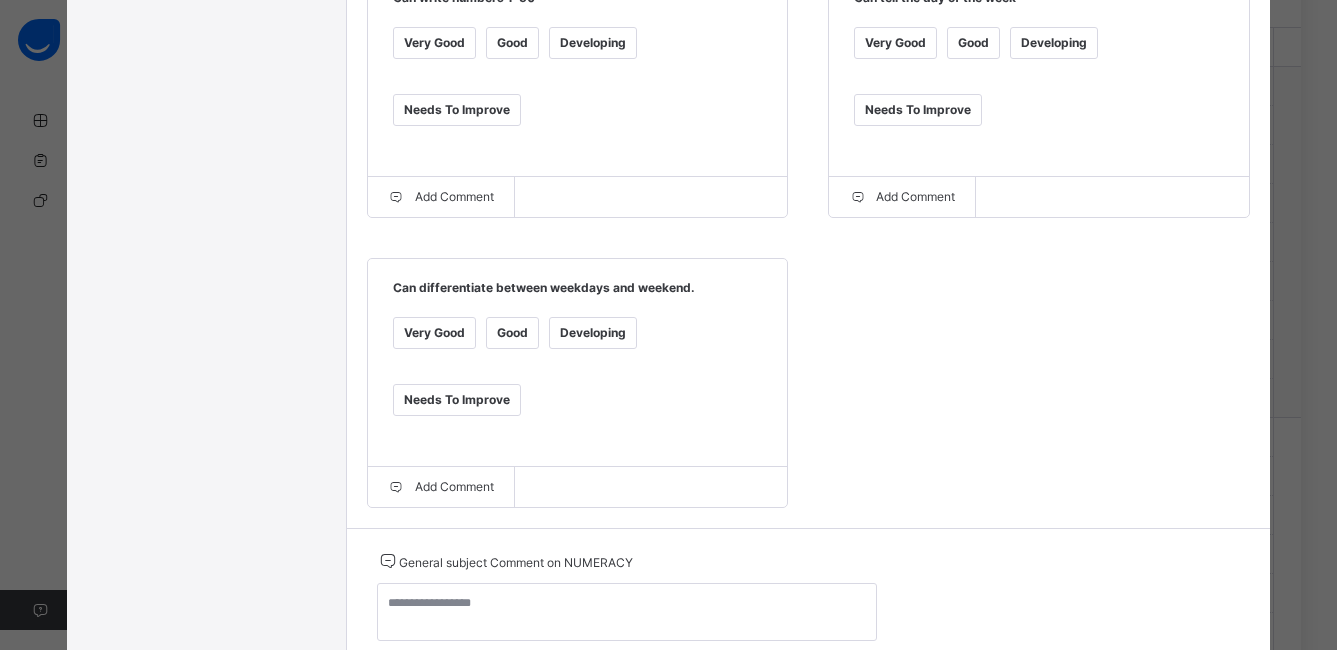 click on "Good" at bounding box center [512, 333] 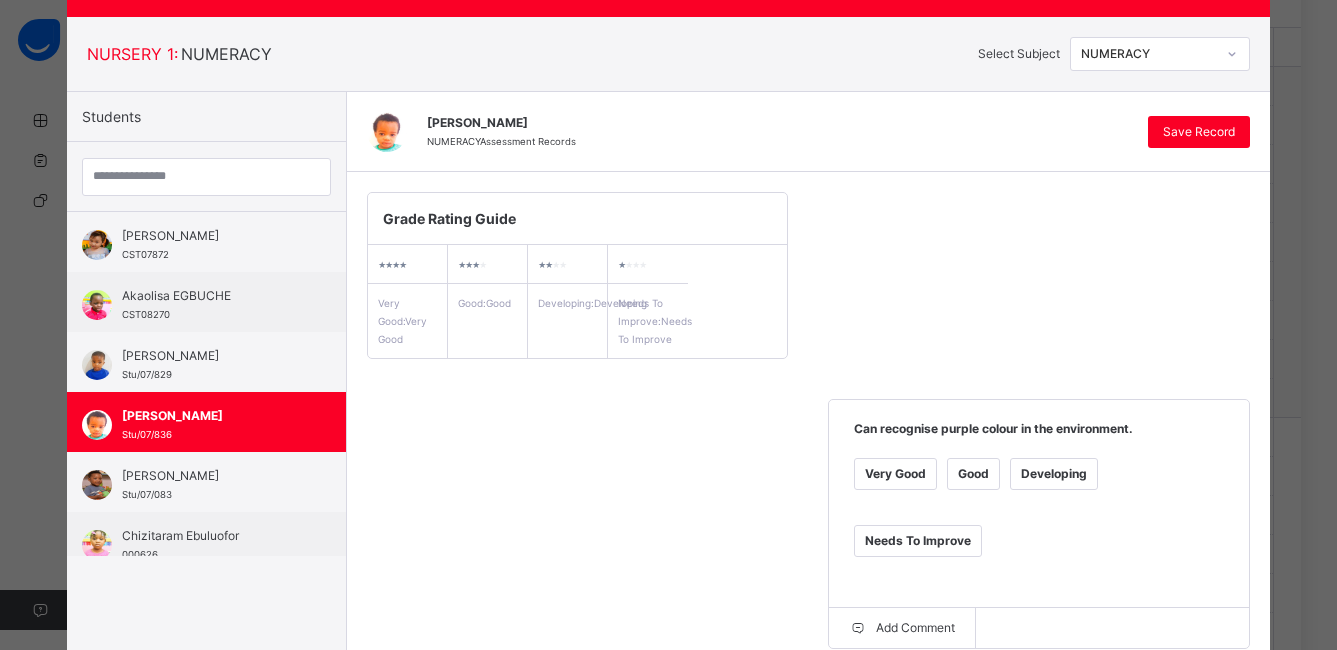 scroll, scrollTop: 83, scrollLeft: 0, axis: vertical 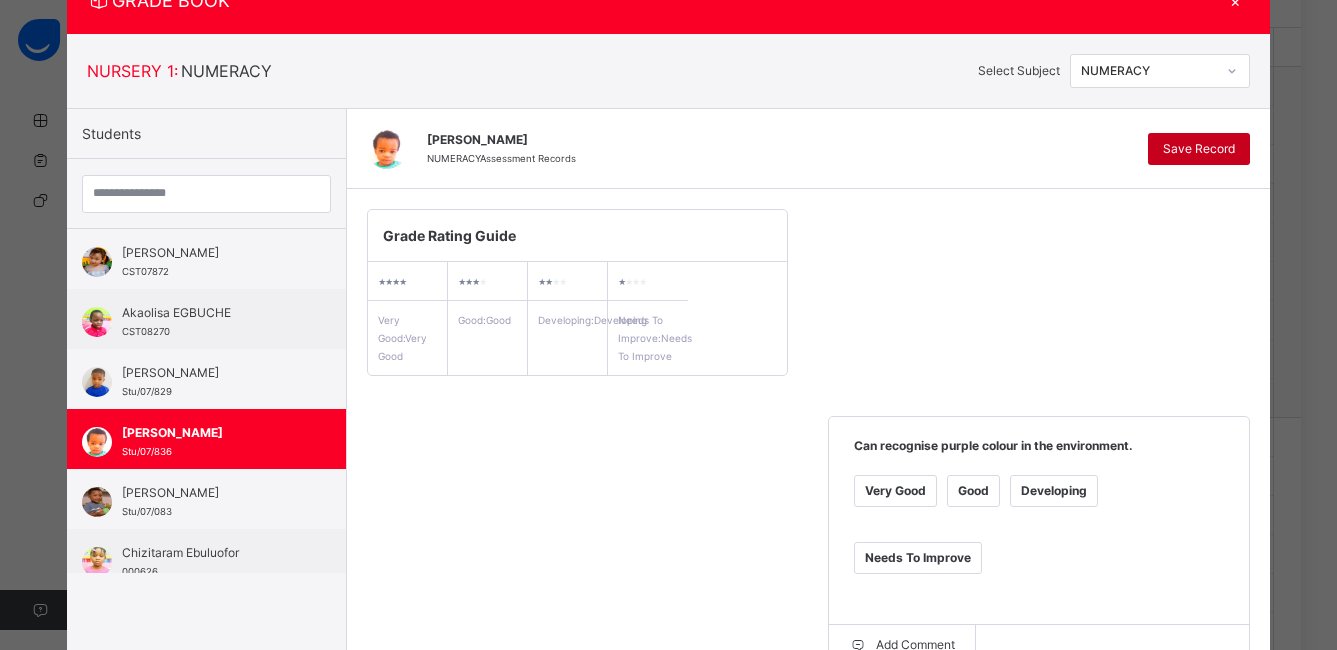 click on "Save Record" at bounding box center [1199, 149] 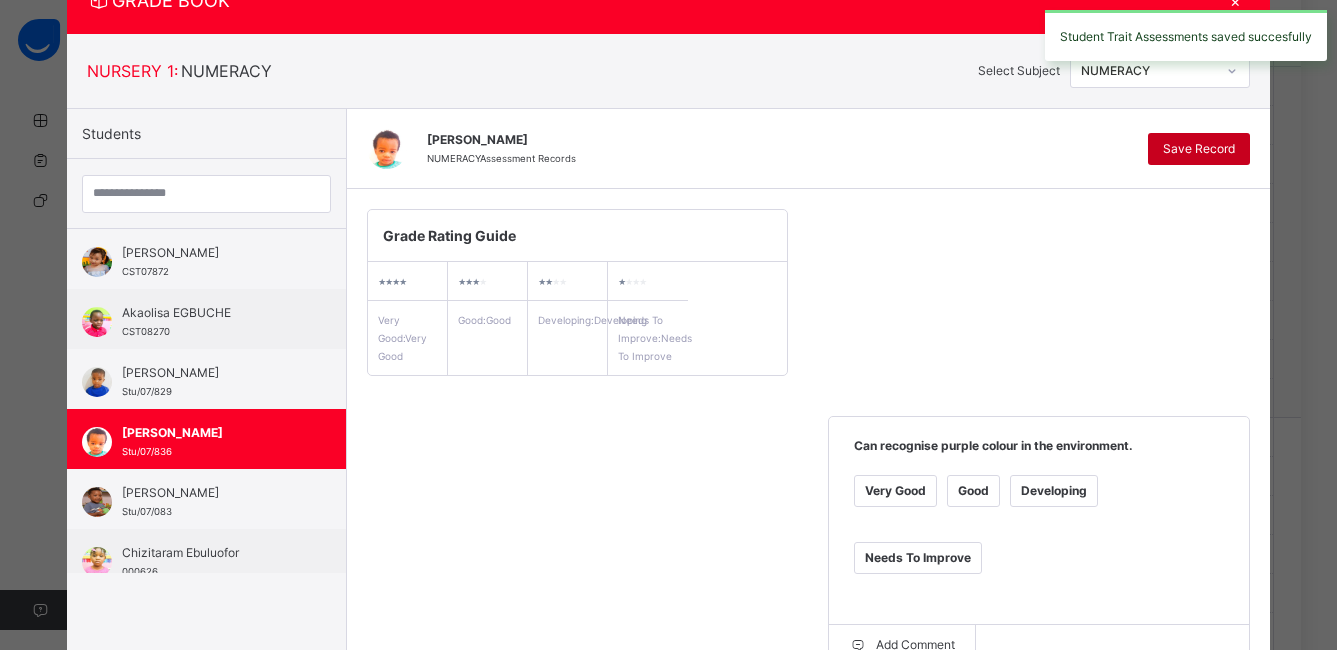 click on "Save Record" at bounding box center (1199, 149) 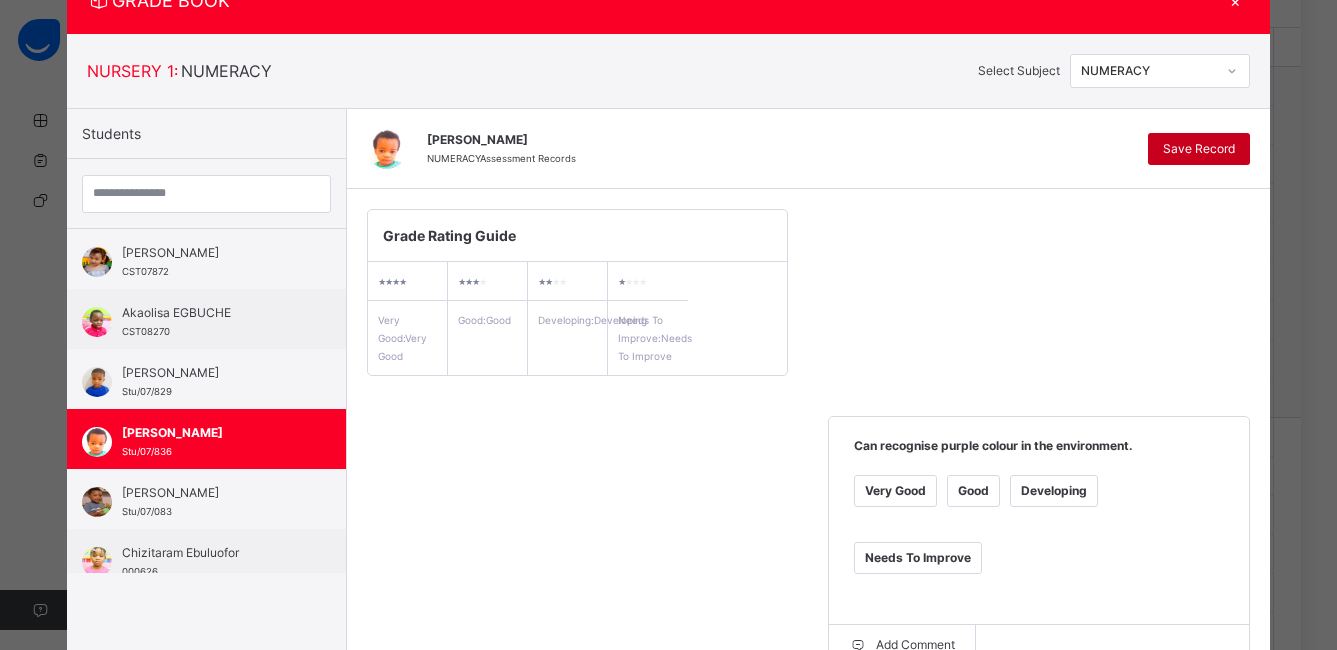 click on "Save Record" at bounding box center (1199, 149) 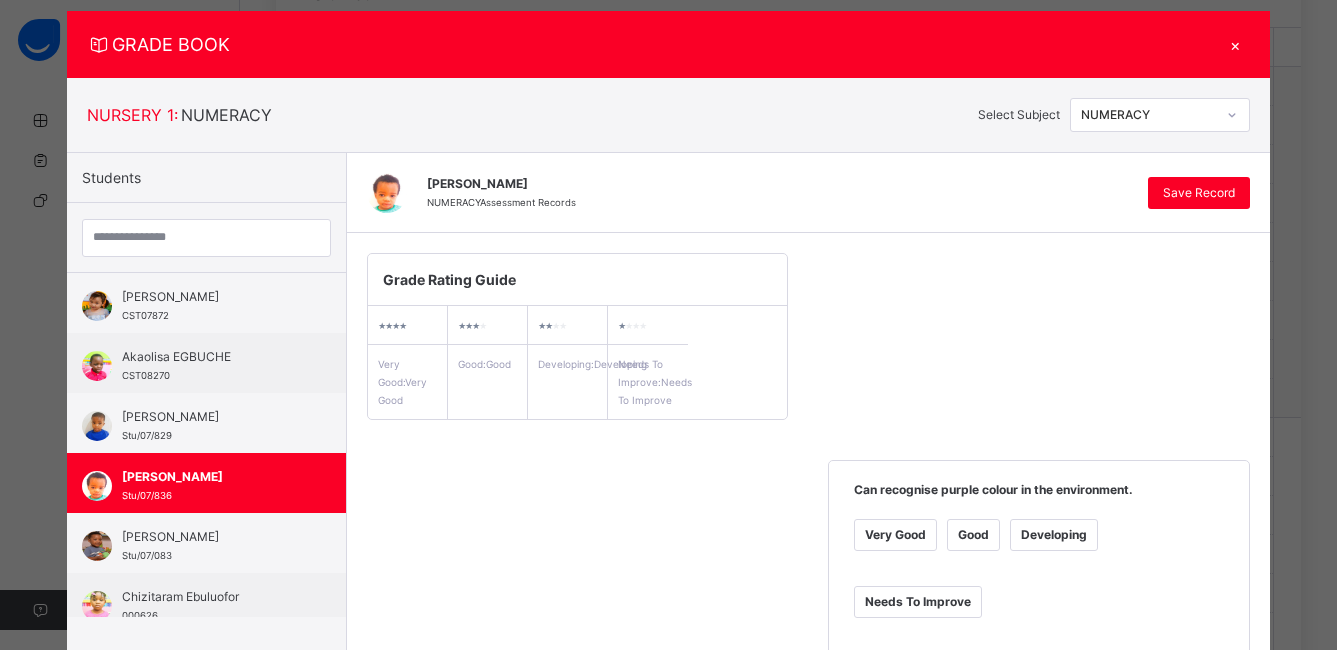 scroll, scrollTop: 0, scrollLeft: 0, axis: both 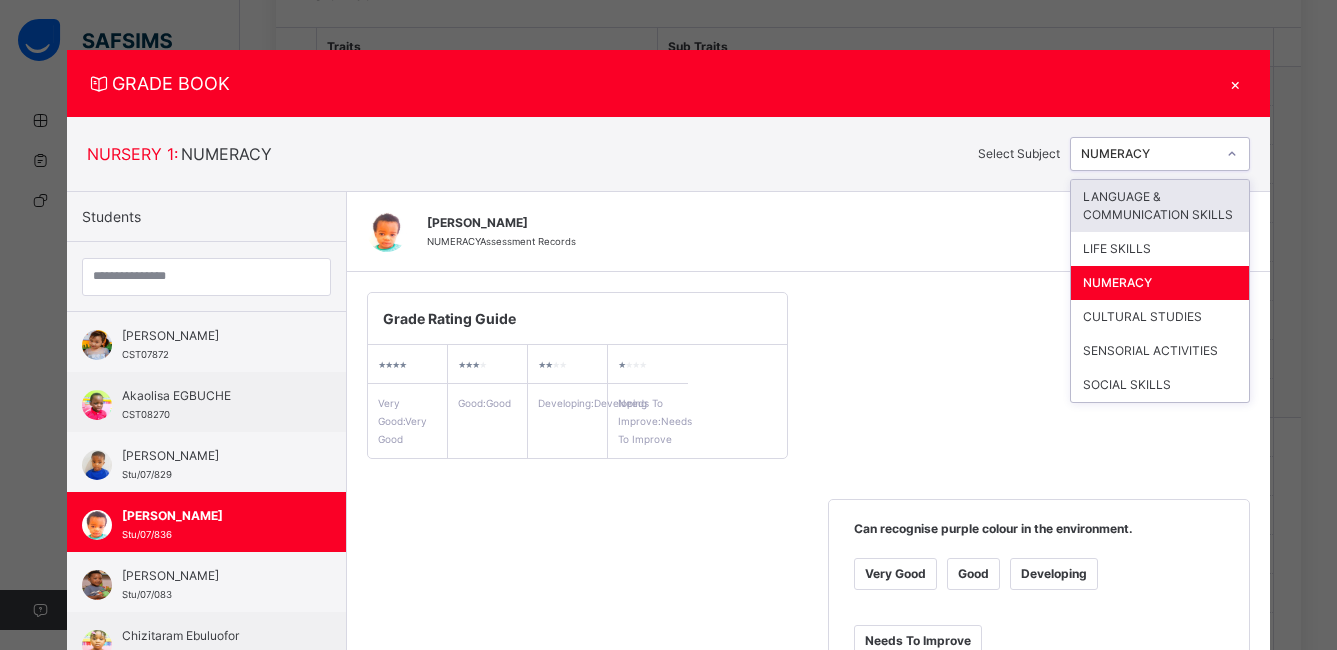 click 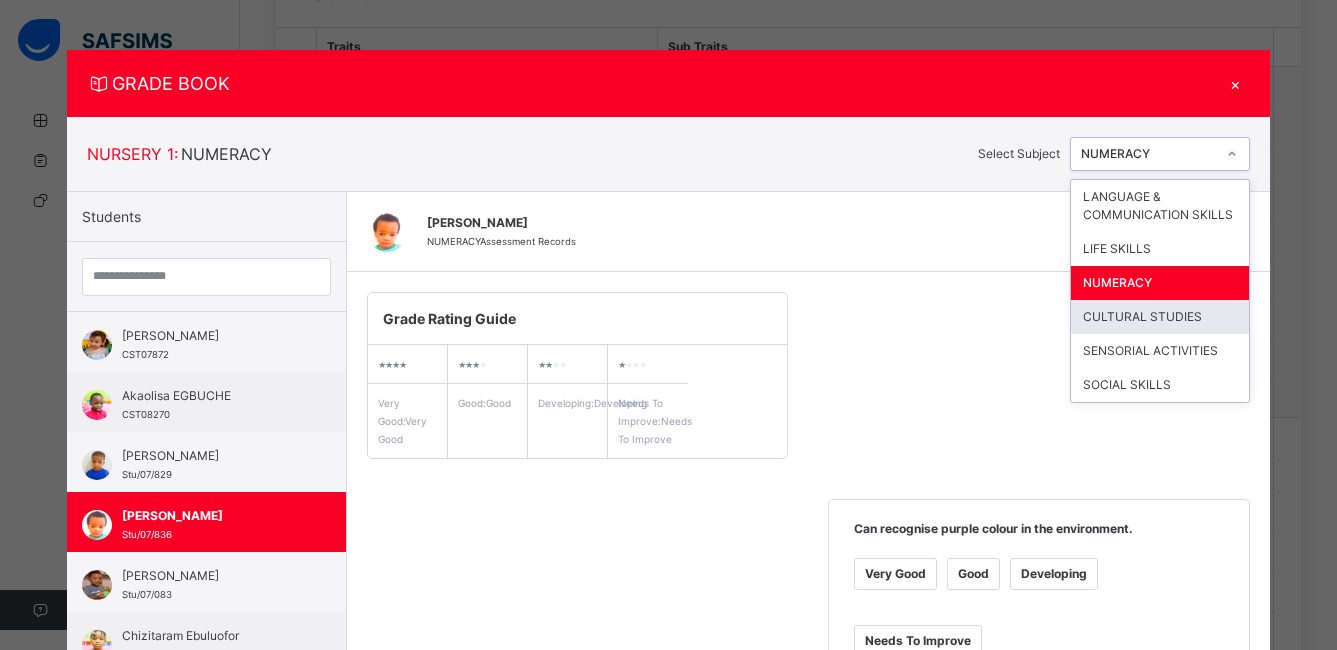 click on "CULTURAL STUDIES" at bounding box center [1160, 317] 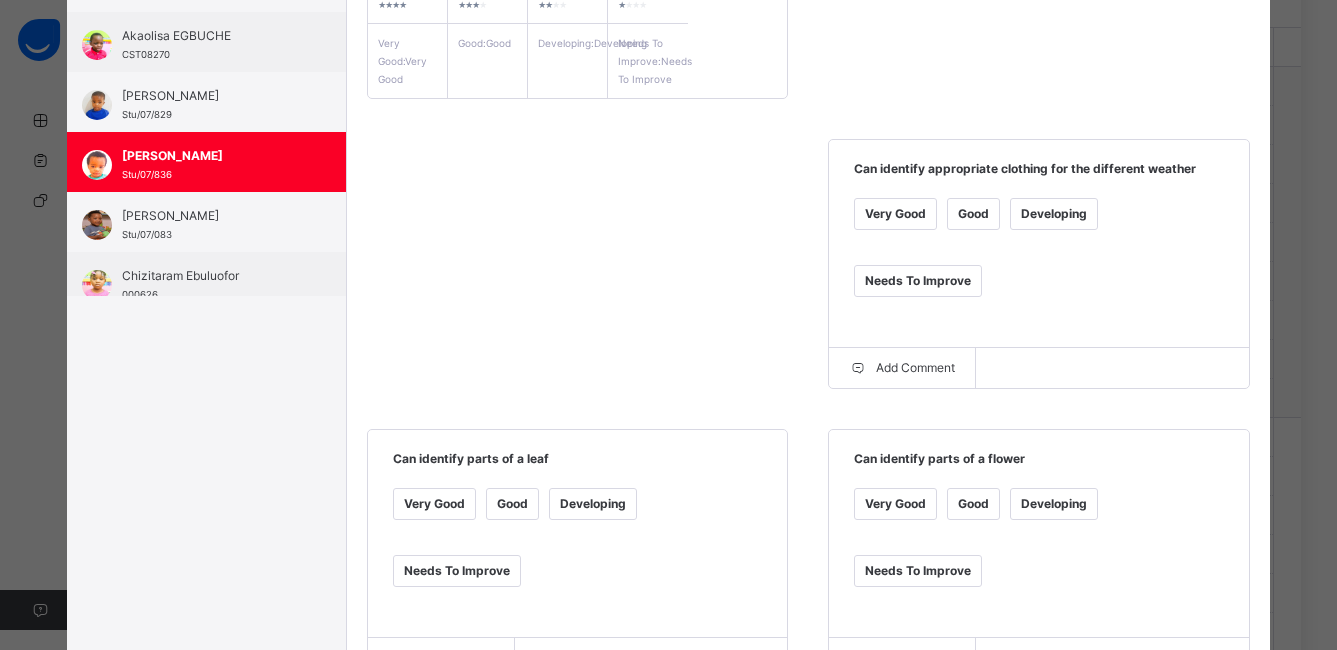 scroll, scrollTop: 361, scrollLeft: 0, axis: vertical 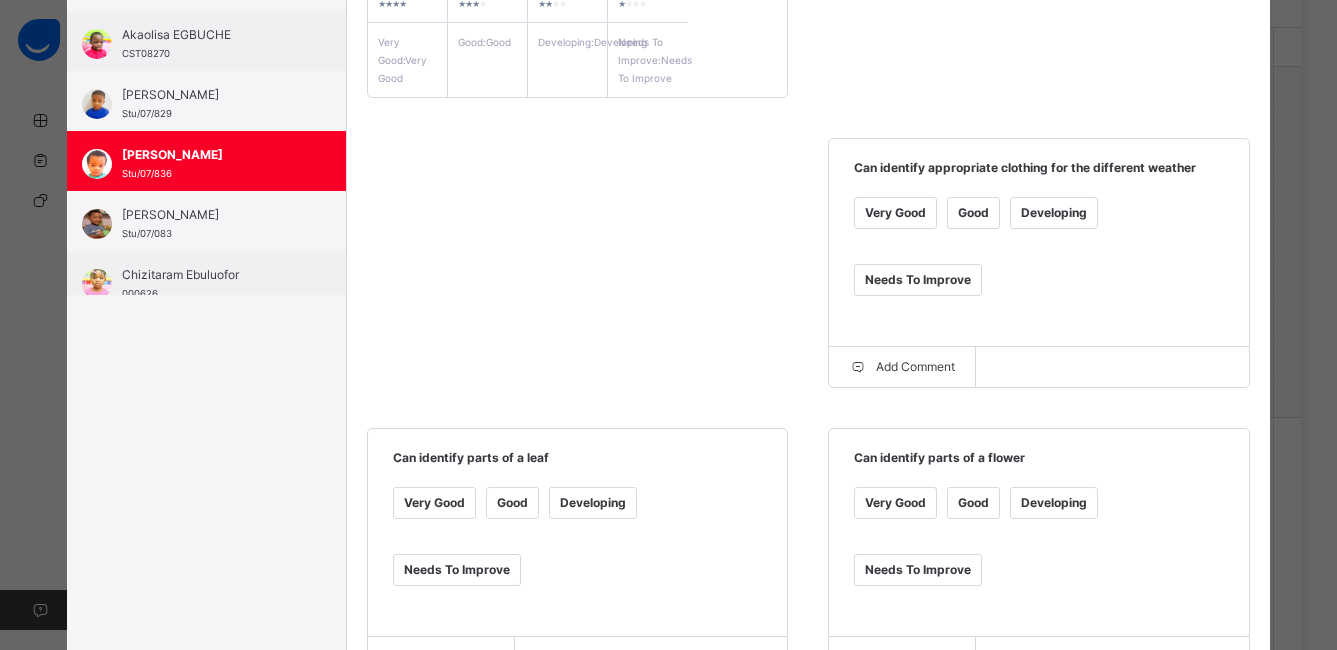 click on "Good" at bounding box center (973, 213) 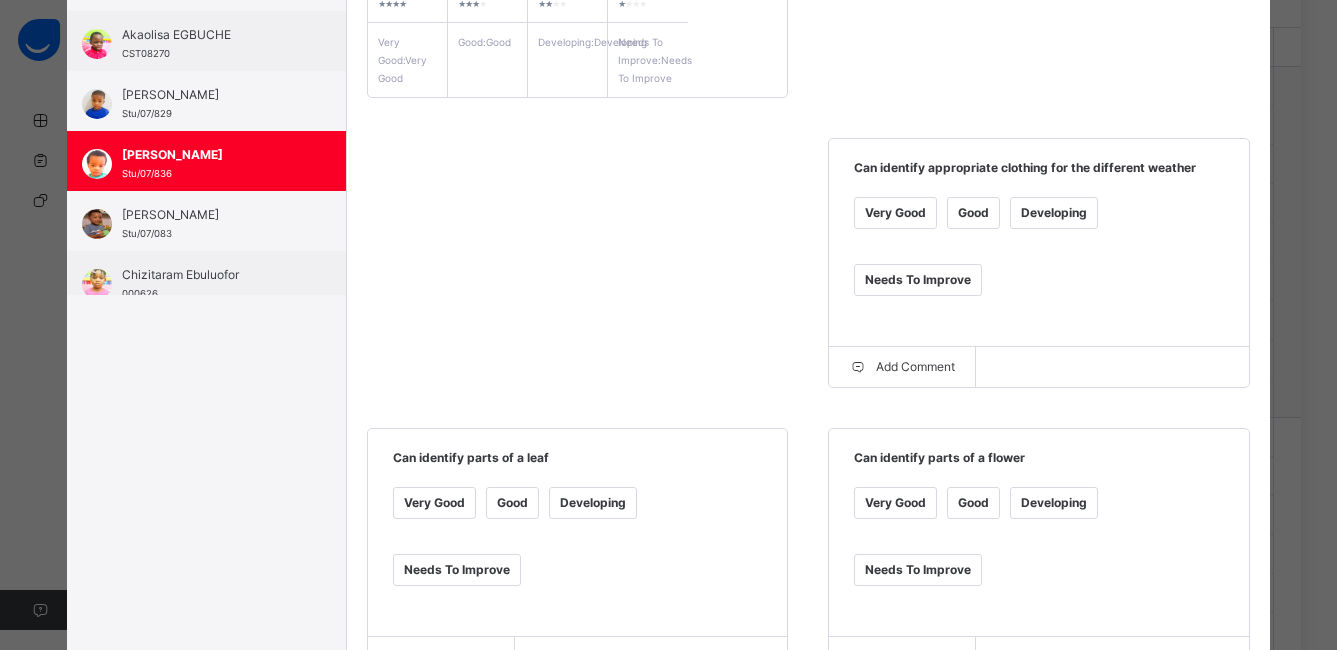 click on "Good" at bounding box center (512, 503) 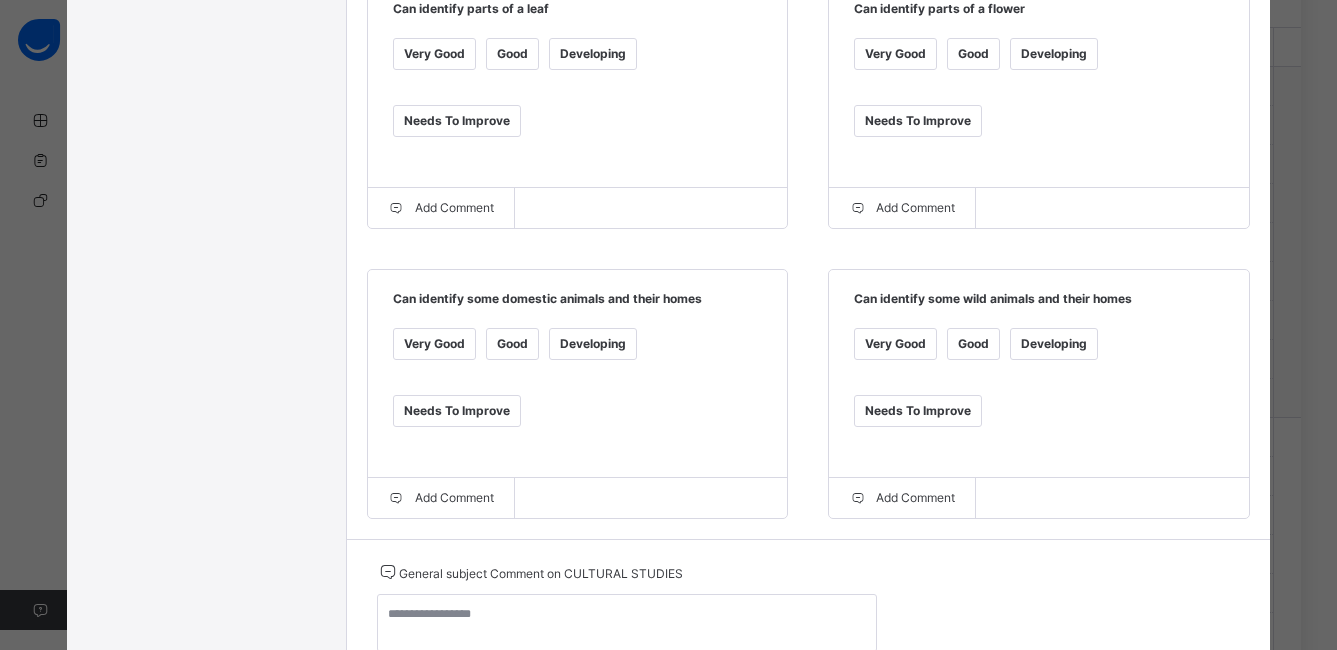 scroll, scrollTop: 911, scrollLeft: 0, axis: vertical 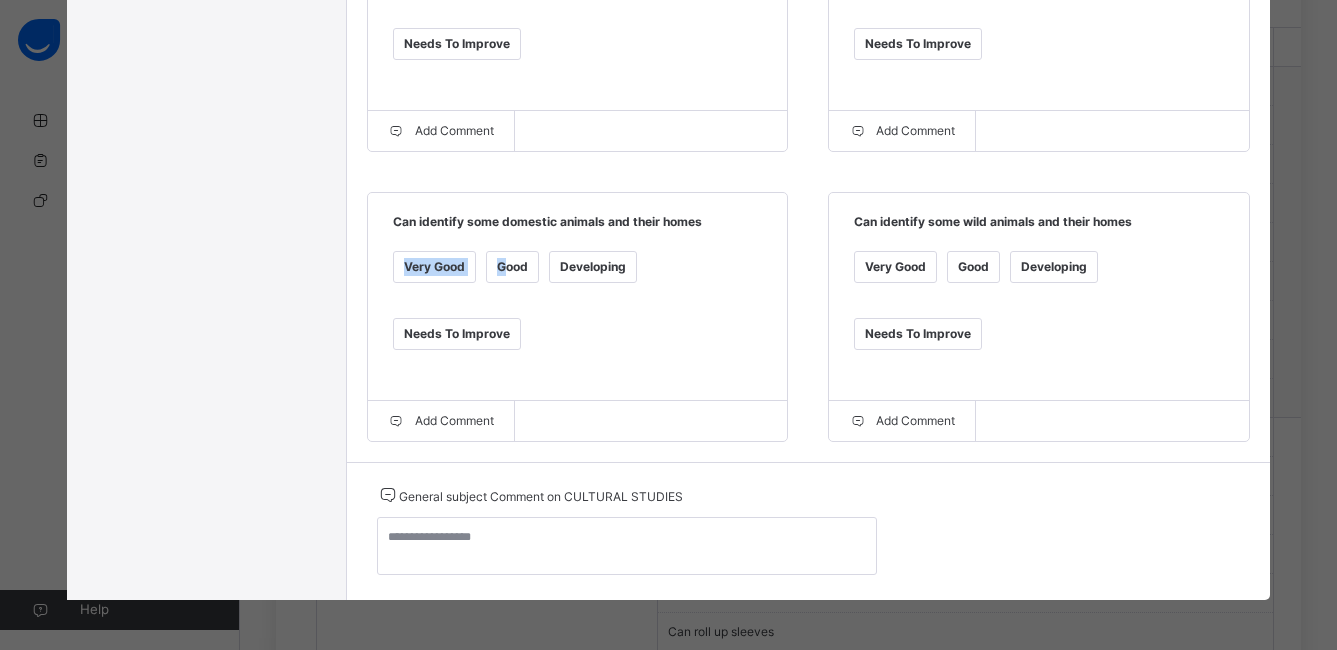 drag, startPoint x: 495, startPoint y: 265, endPoint x: 761, endPoint y: 208, distance: 272.0386 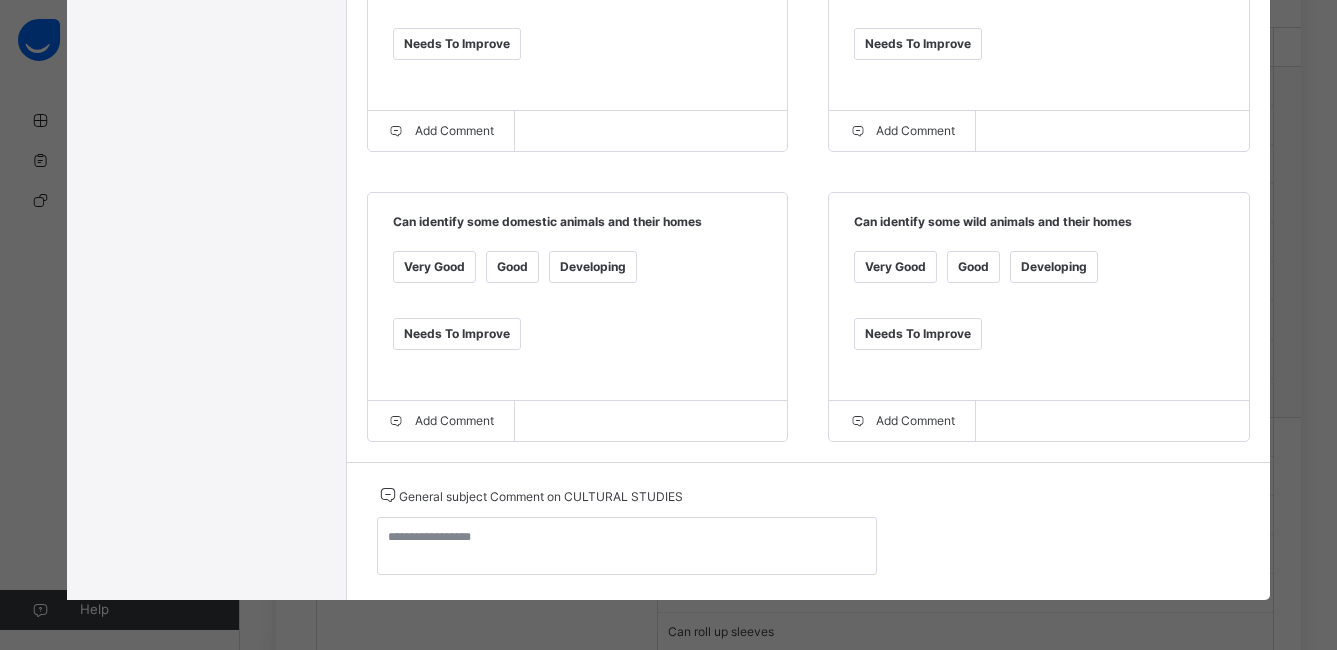 click on "Good" at bounding box center [512, 267] 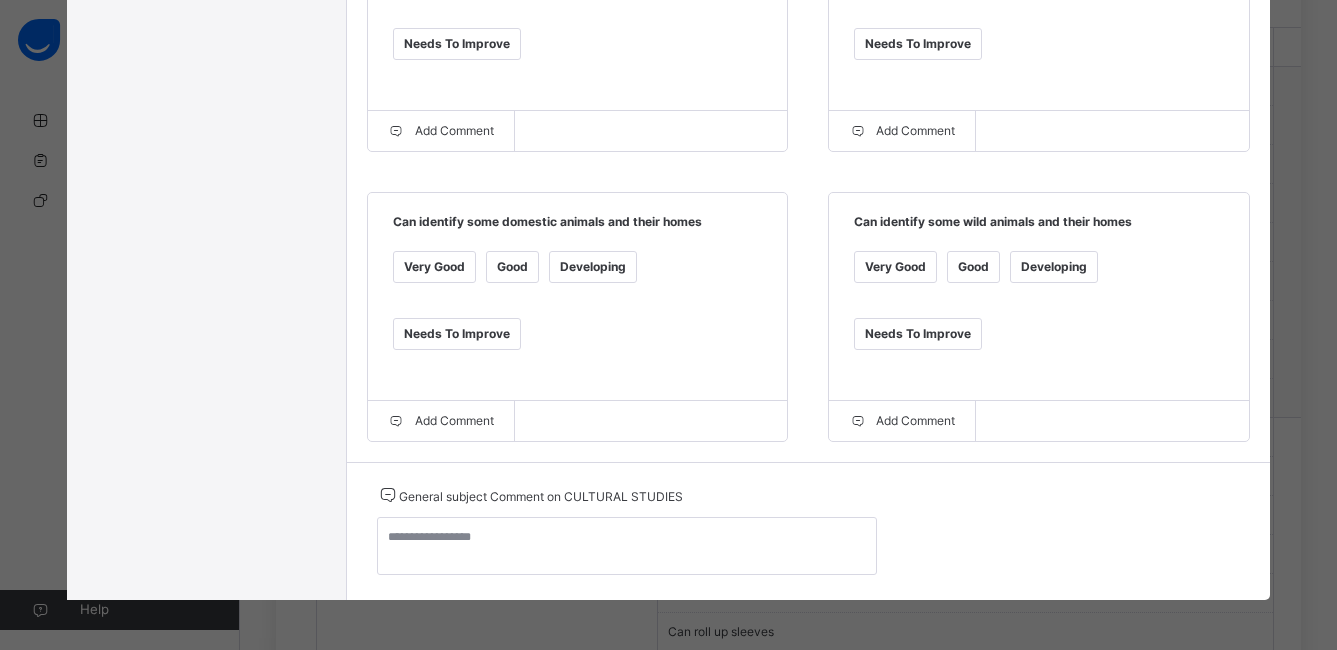 click on "Good" at bounding box center [973, 267] 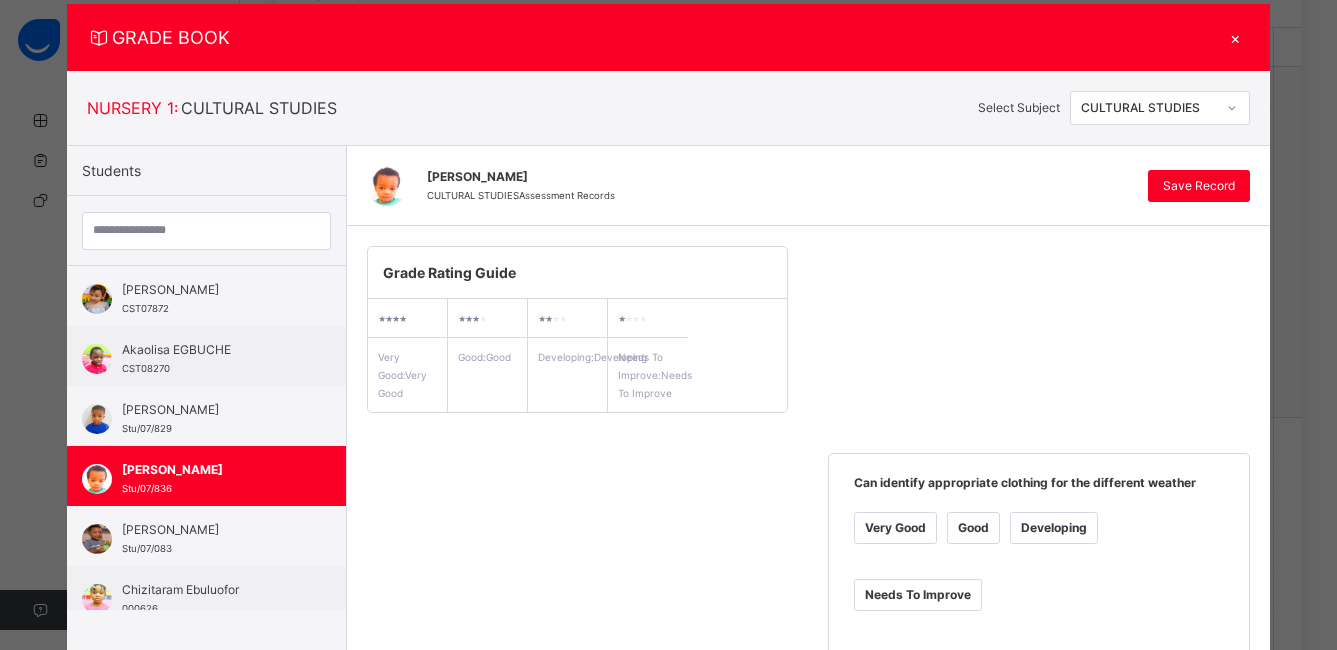 scroll, scrollTop: 17, scrollLeft: 0, axis: vertical 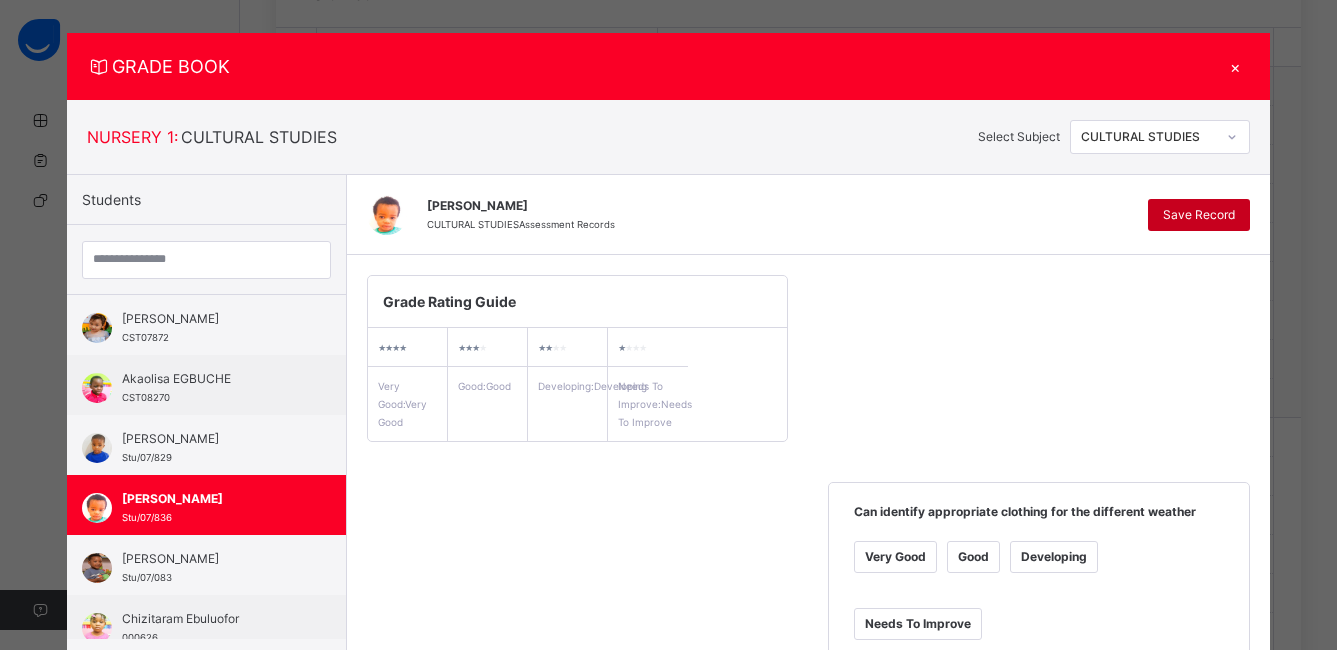 click on "Save Record" at bounding box center (1199, 215) 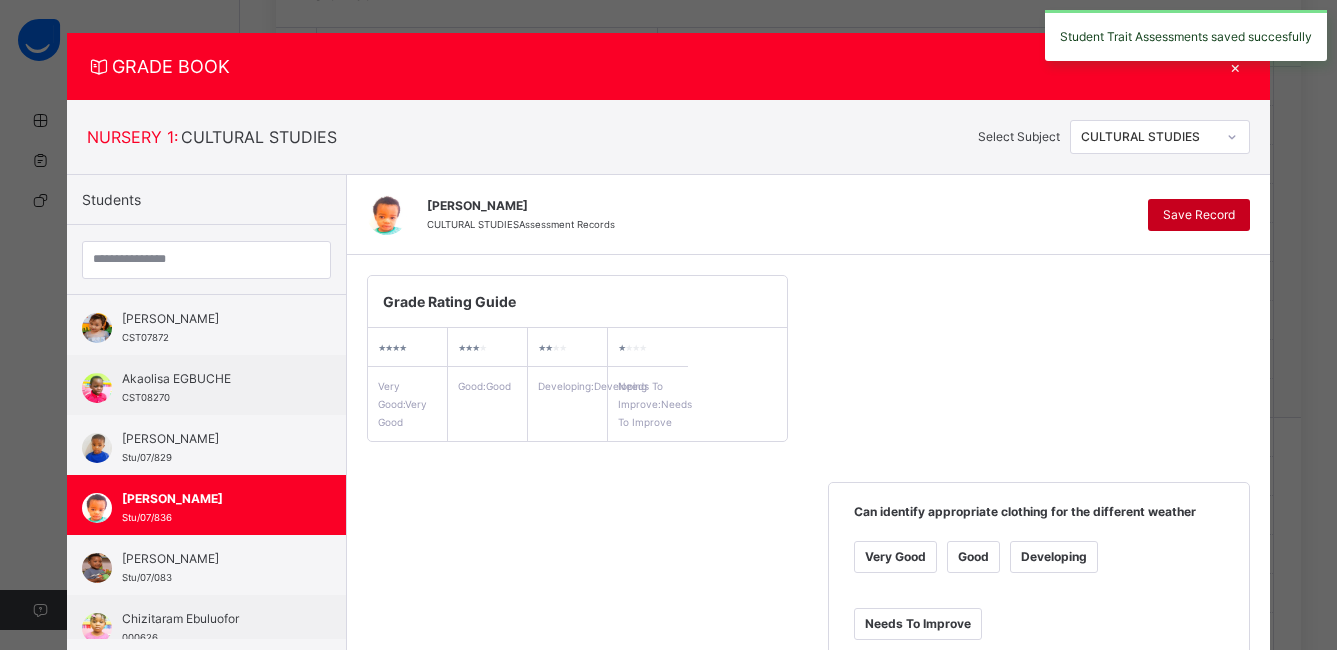 click on "Save Record" at bounding box center (1199, 215) 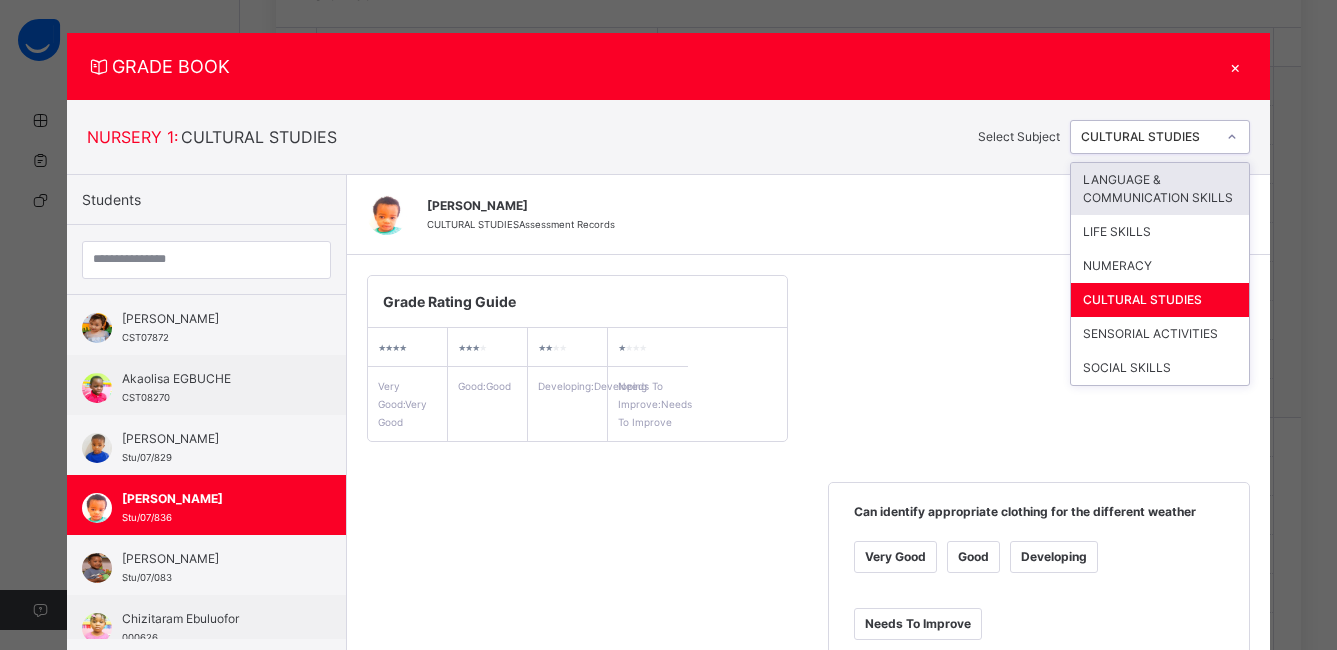 click 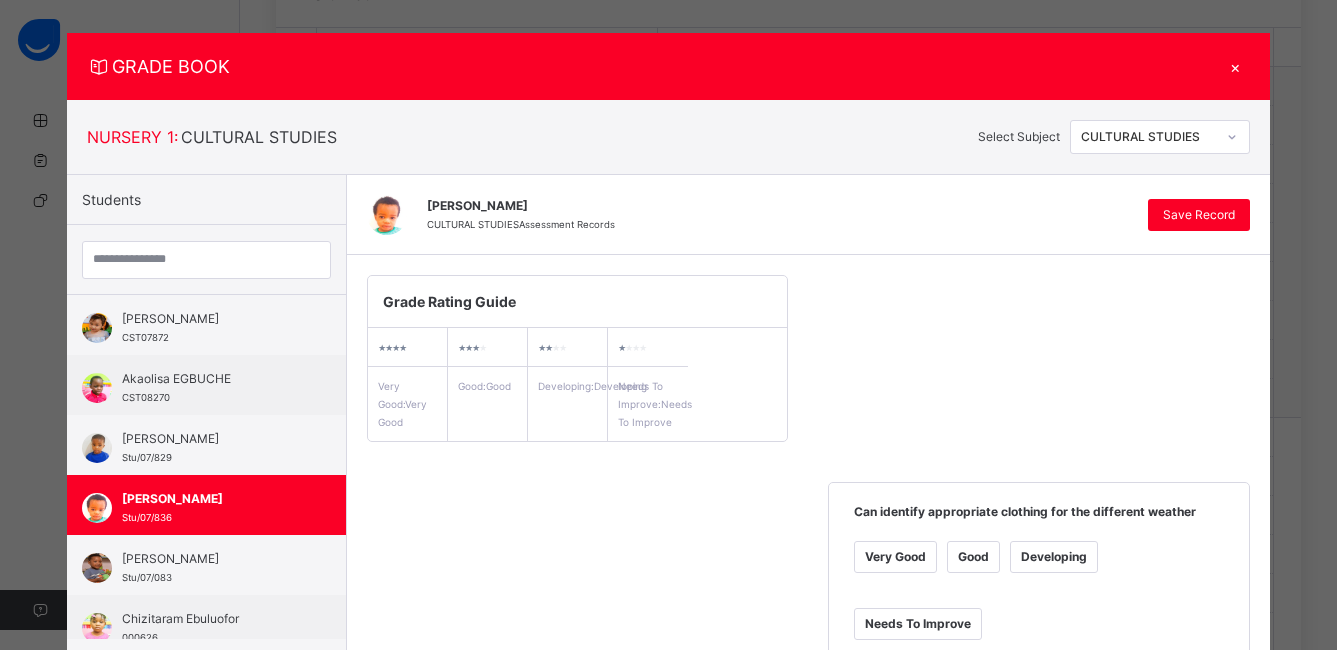click on "Grade Rating Guide   ★ ★ ★ ★ Very Good  :  Very Good ★ ★ ★ ★ Good   :  Good  ★ ★ ★ ★ Developing  :  Developing ★ ★ ★ ★ Needs To Improve  :  Needs To Improve Can identify appropriate clothing for the different weather   Very Good Good  Developing Needs To Improve  Add Comment Can identify parts of a leaf   Very Good Good  Developing Needs To Improve  Add Comment Can identify parts of a flower   Very Good Good  Developing Needs To Improve  Add Comment Can identify some domestic animals and their homes   Very Good Good  Developing Needs To Improve  Add Comment Can identify some wild animals and their homes   Very Good Good  Developing Needs To Improve  Add Comment" at bounding box center [808, 793] 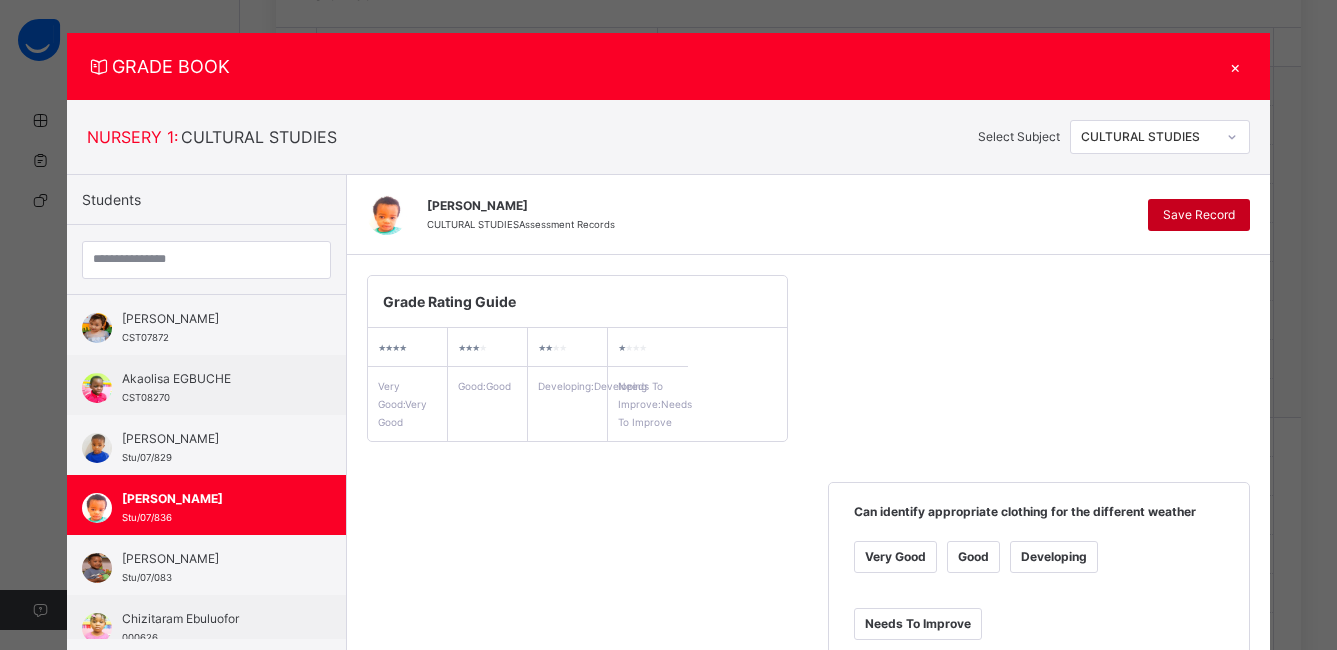 click on "Save Record" at bounding box center (1199, 215) 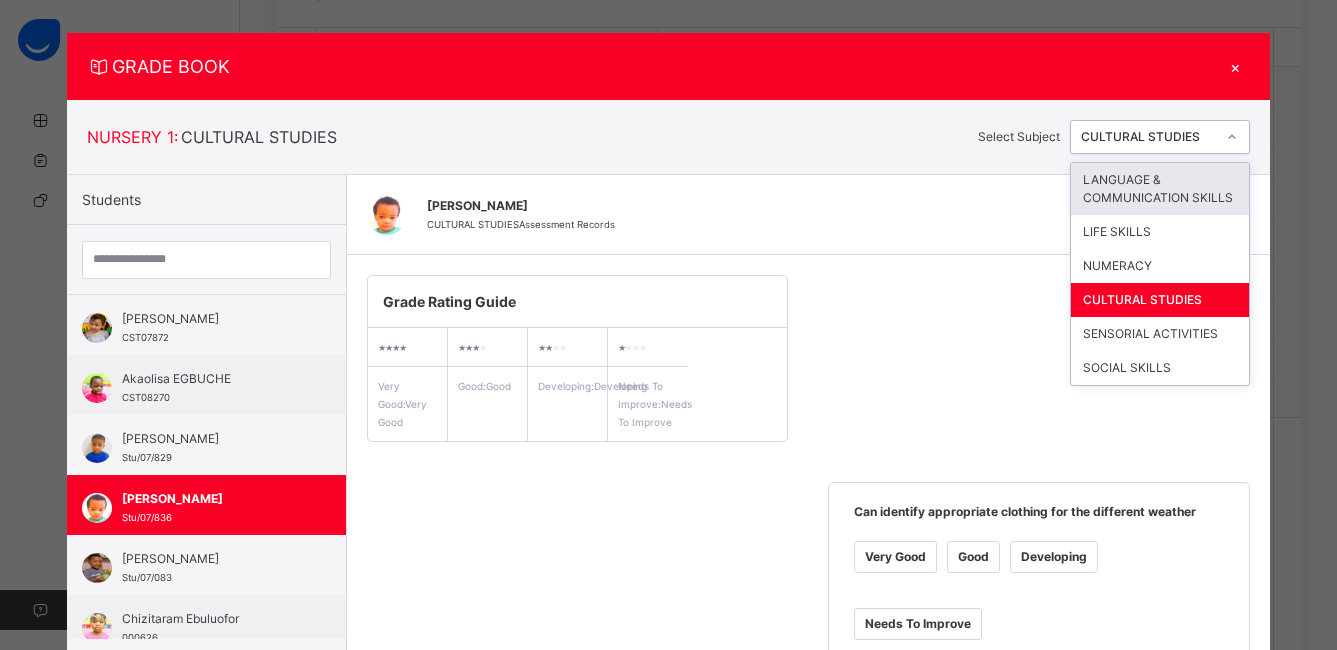 click 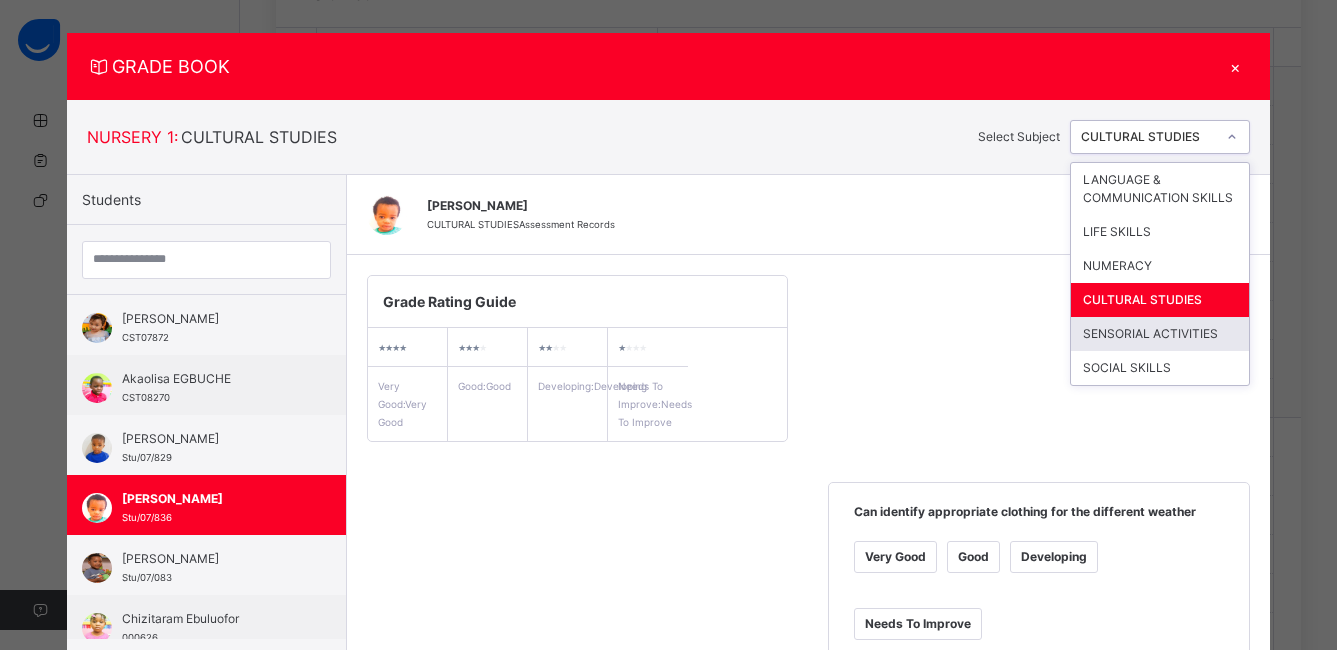 click on "SENSORIAL ACTIVITIES" at bounding box center (1160, 334) 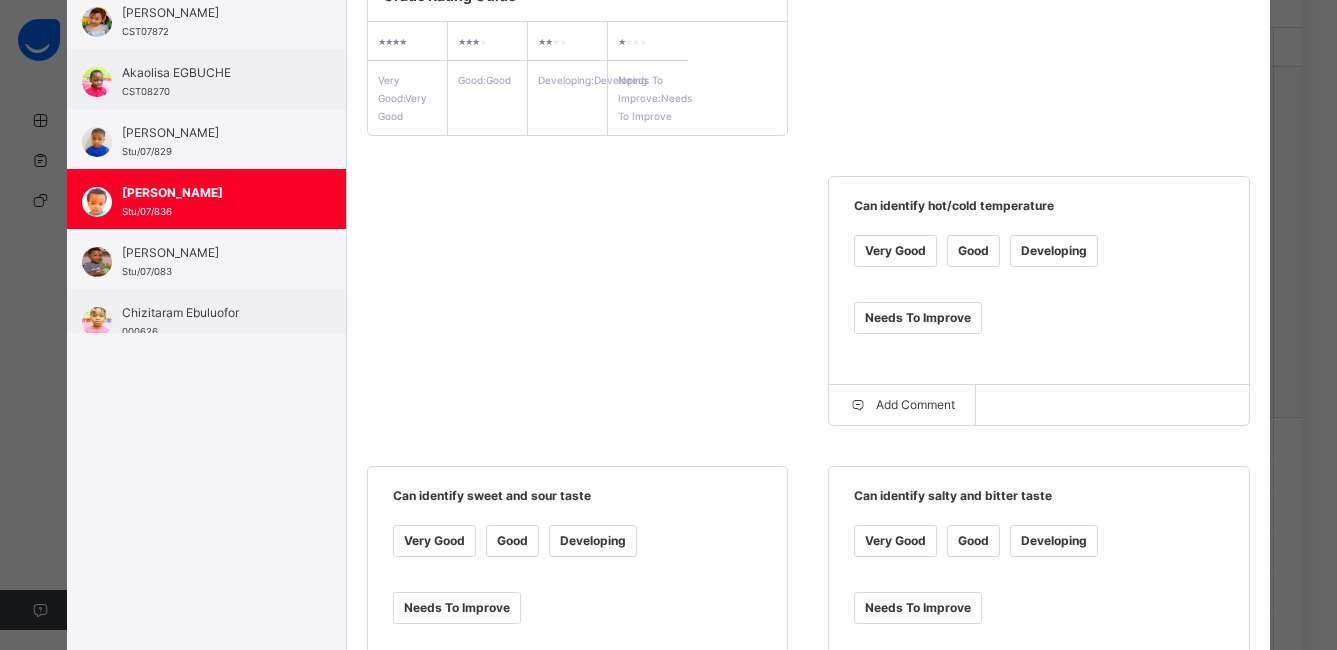 scroll, scrollTop: 330, scrollLeft: 0, axis: vertical 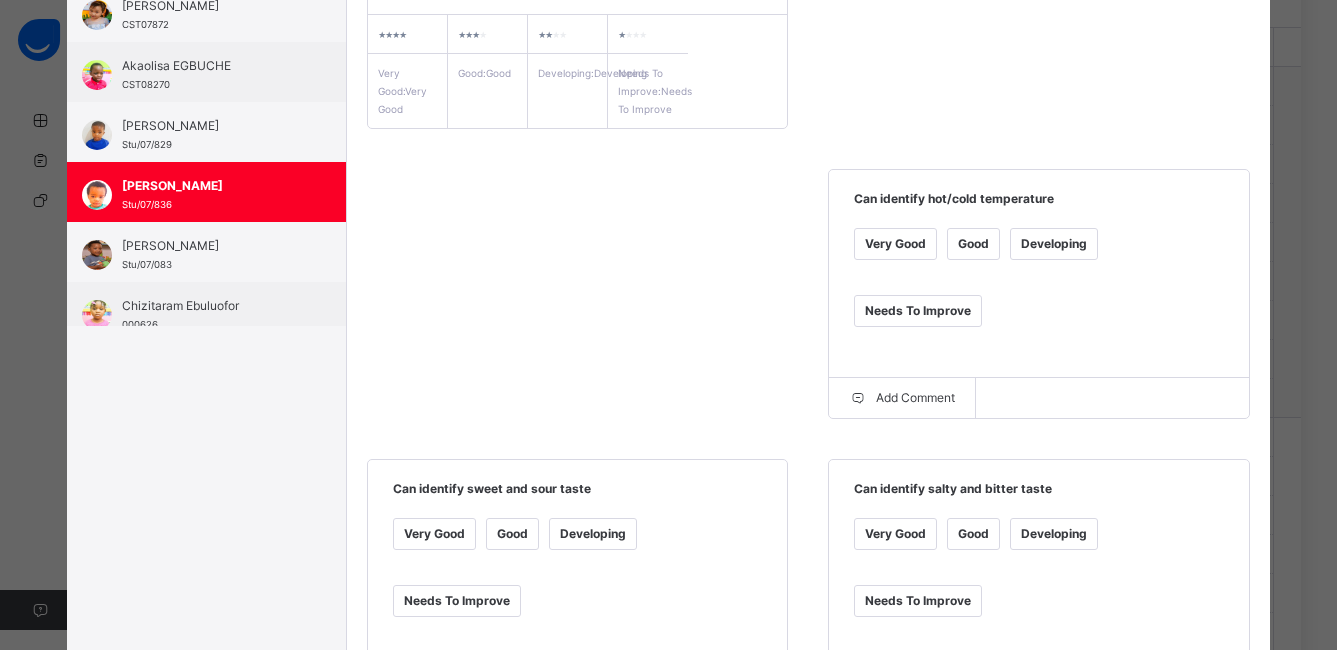 click on "Good" at bounding box center (973, 244) 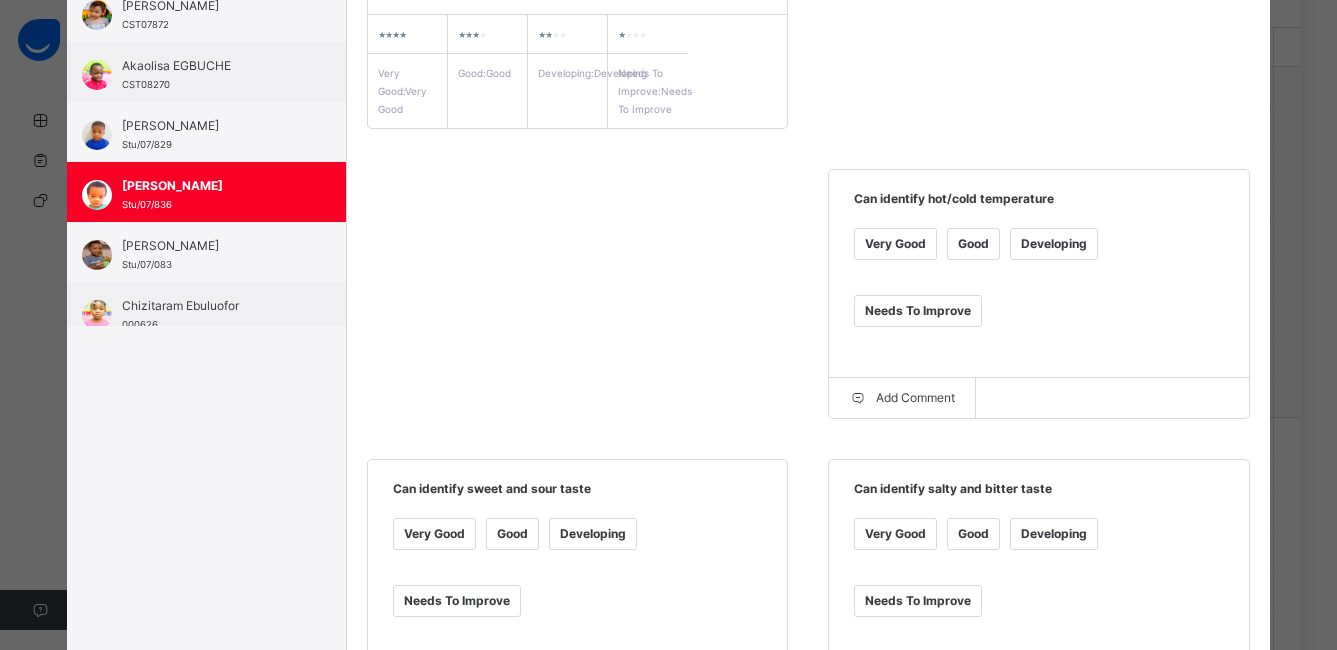 click on "Good" at bounding box center [512, 534] 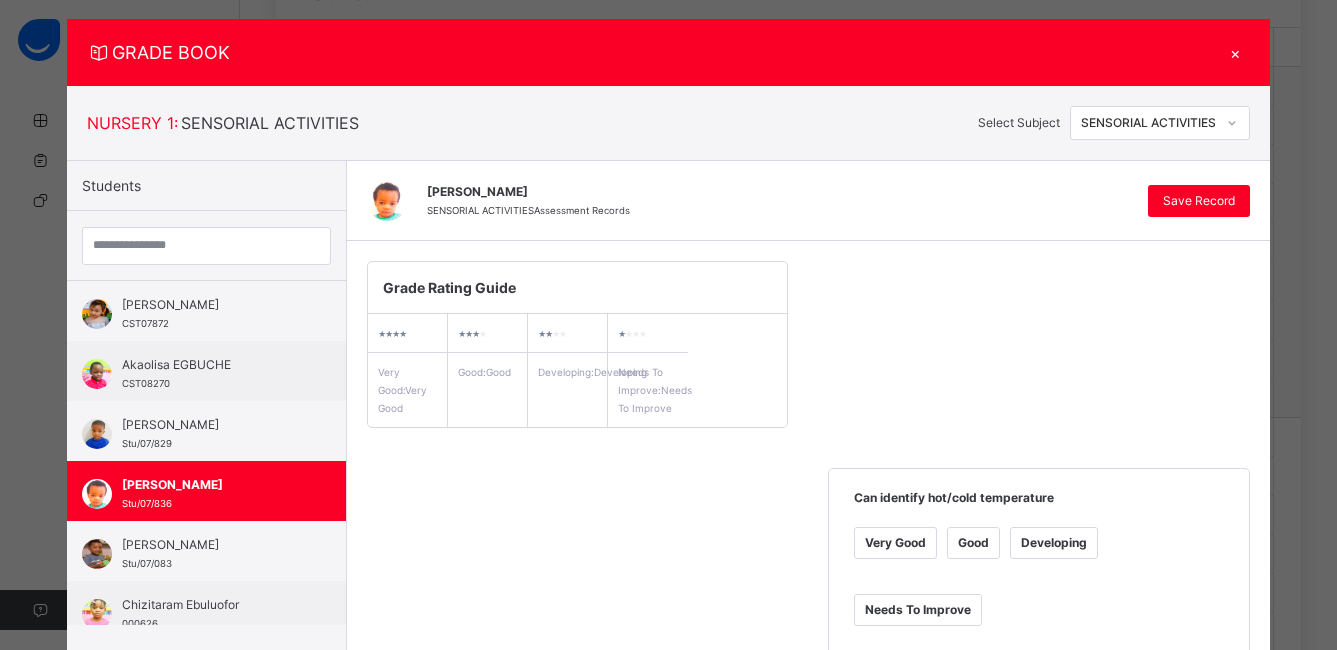 scroll, scrollTop: 0, scrollLeft: 0, axis: both 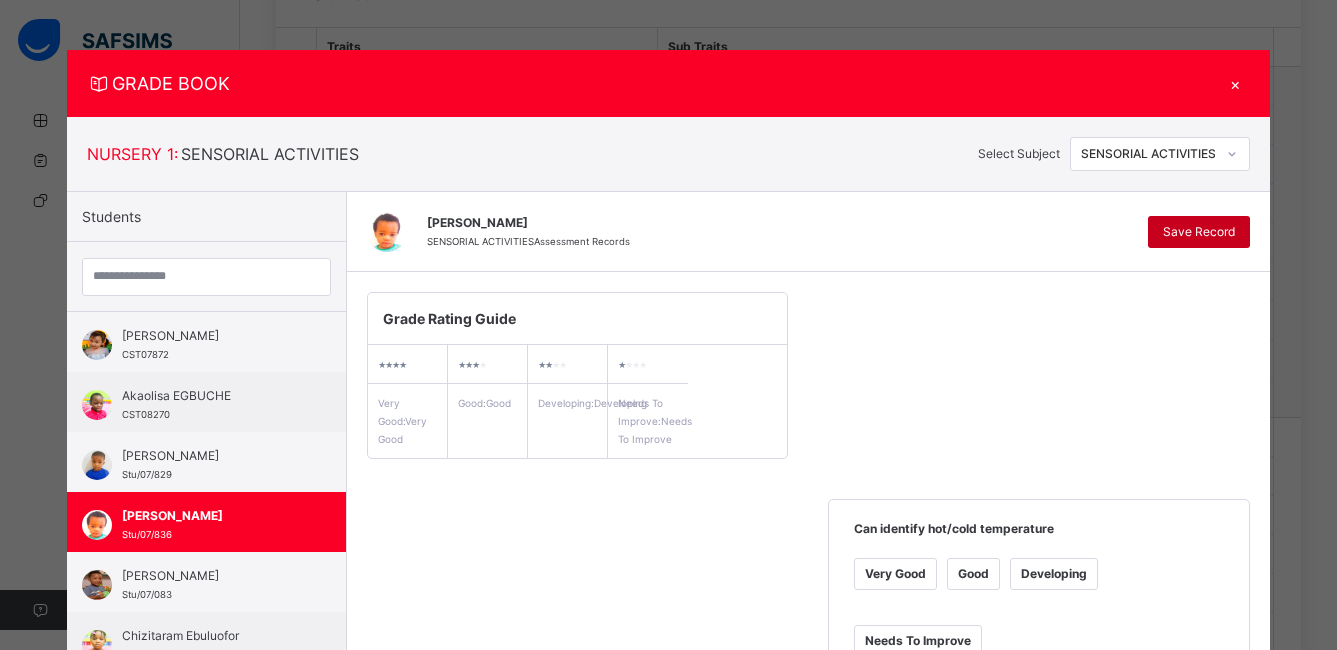 click on "Save Record" at bounding box center [1199, 232] 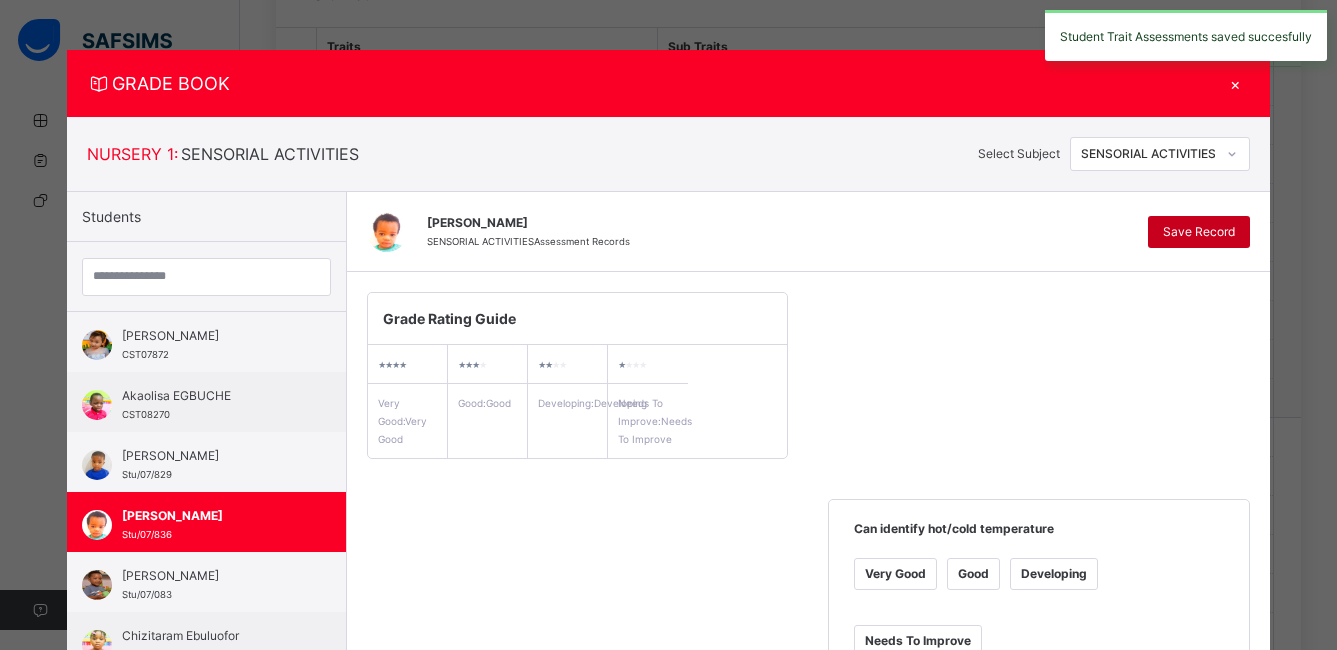 click on "Save Record" at bounding box center [1199, 232] 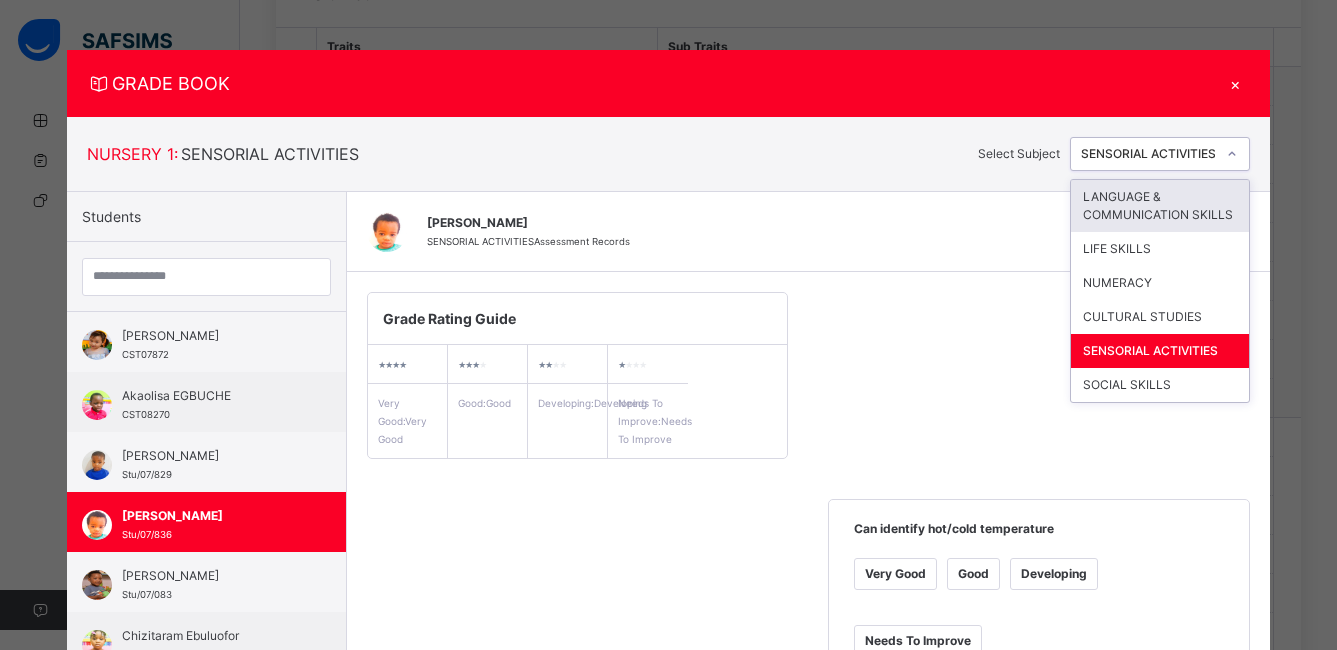 click 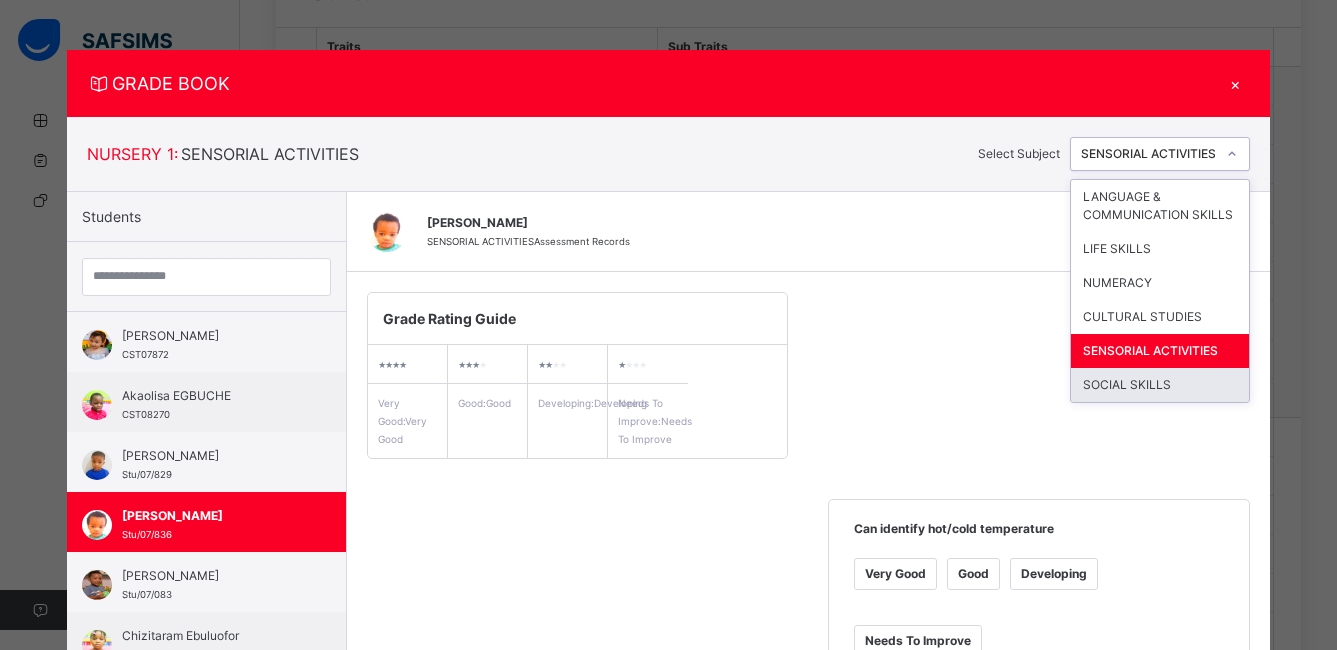 click on "SOCIAL SKILLS" at bounding box center (1160, 385) 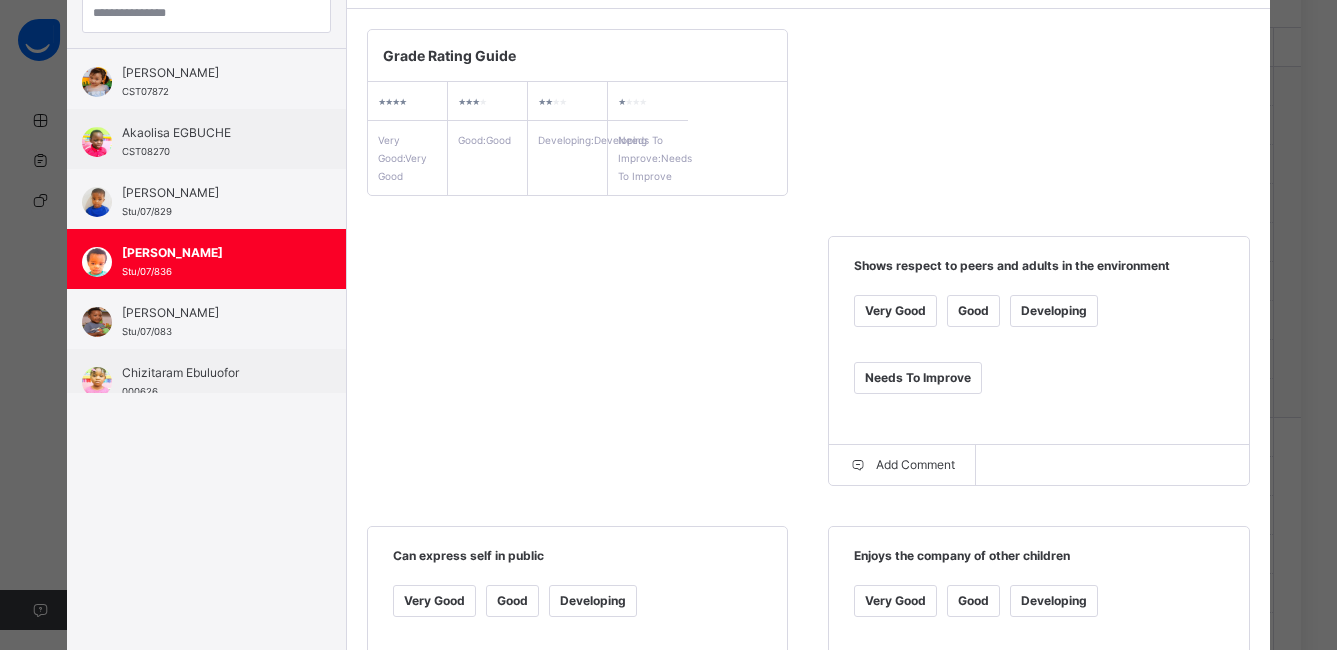 scroll, scrollTop: 271, scrollLeft: 0, axis: vertical 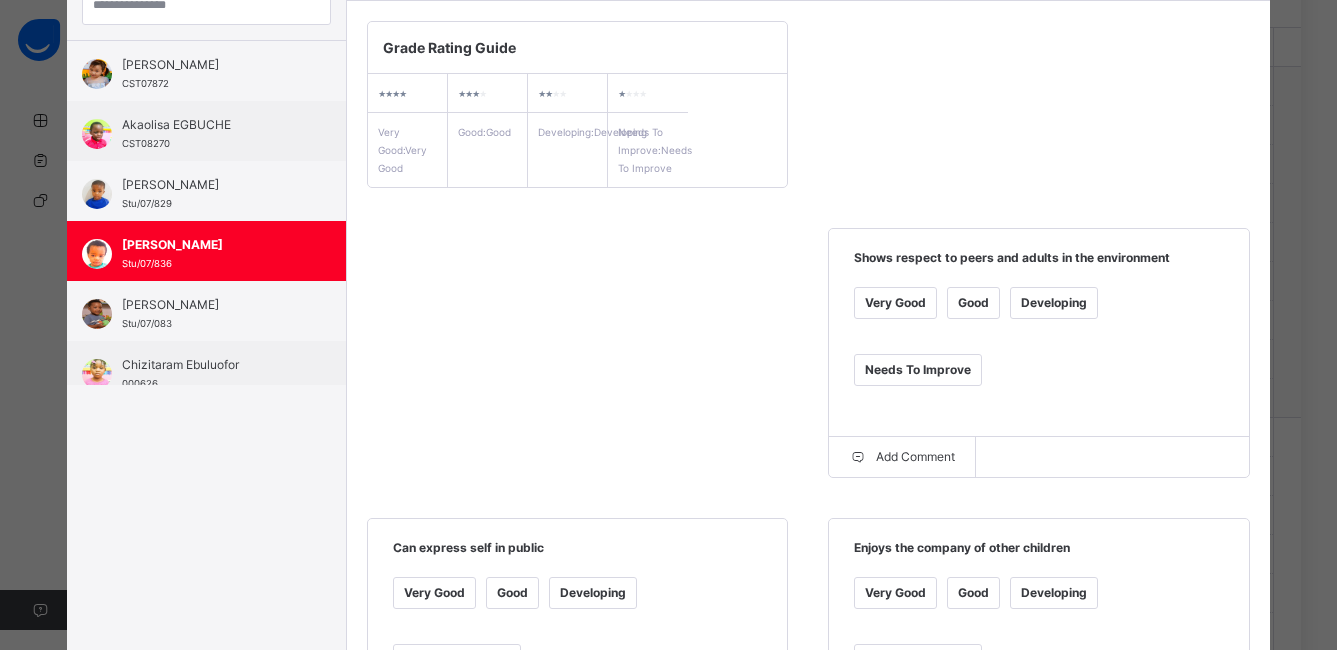 click on "Very Good" at bounding box center [895, 303] 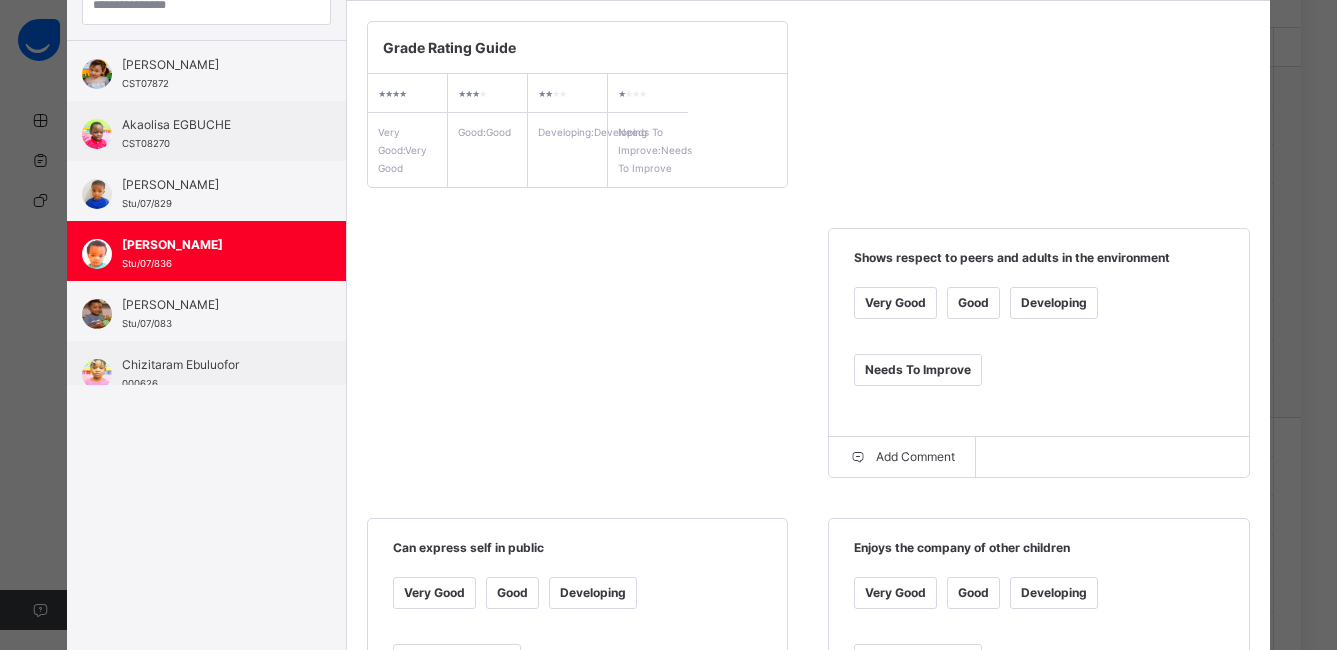 click on "Good" at bounding box center [512, 593] 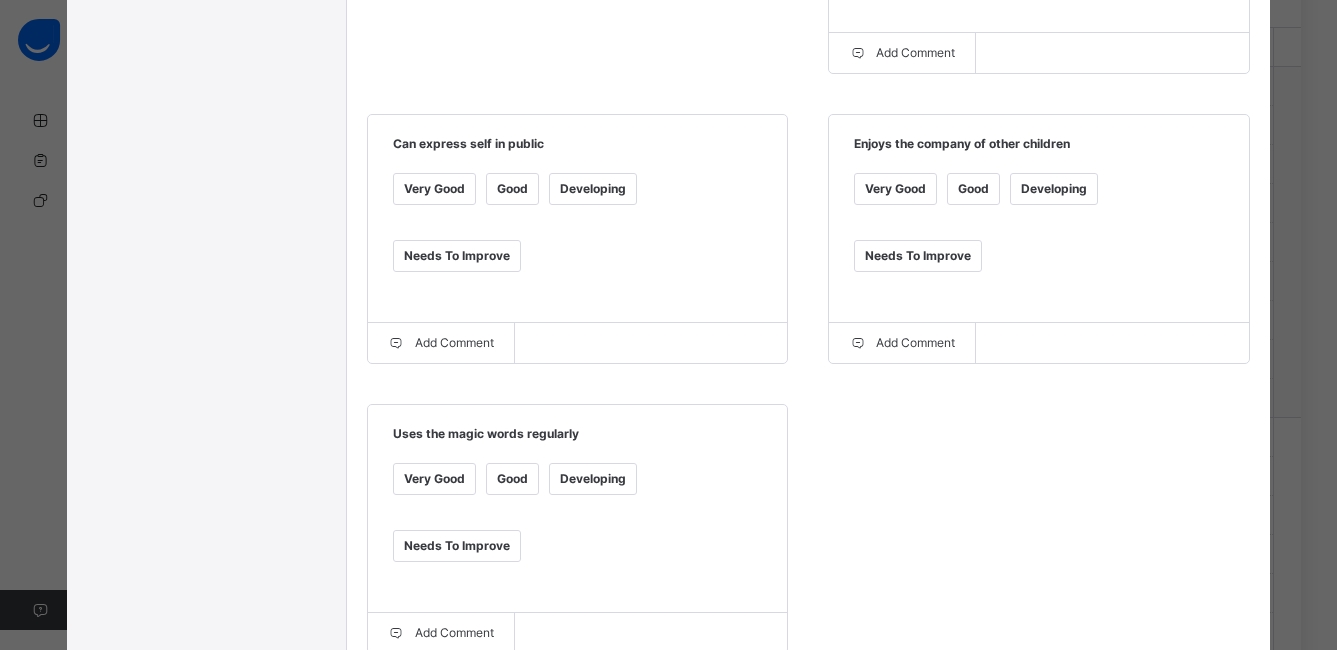scroll, scrollTop: 690, scrollLeft: 0, axis: vertical 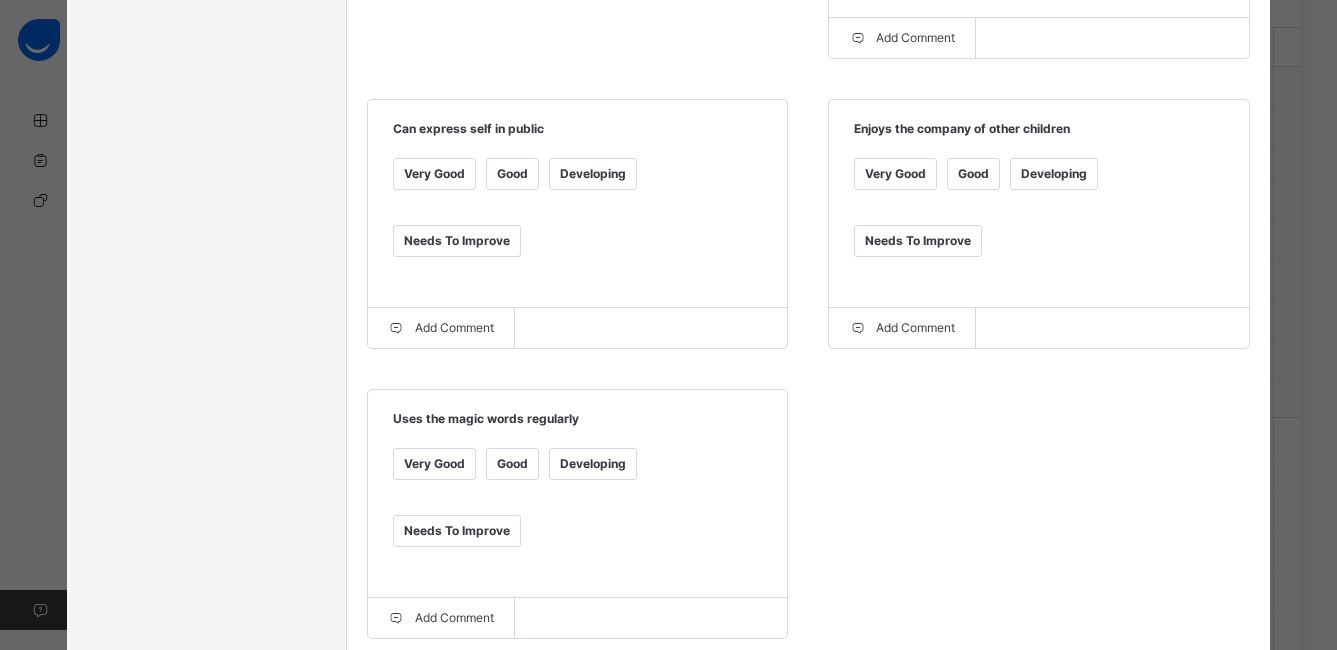 click on "Good" at bounding box center [512, 464] 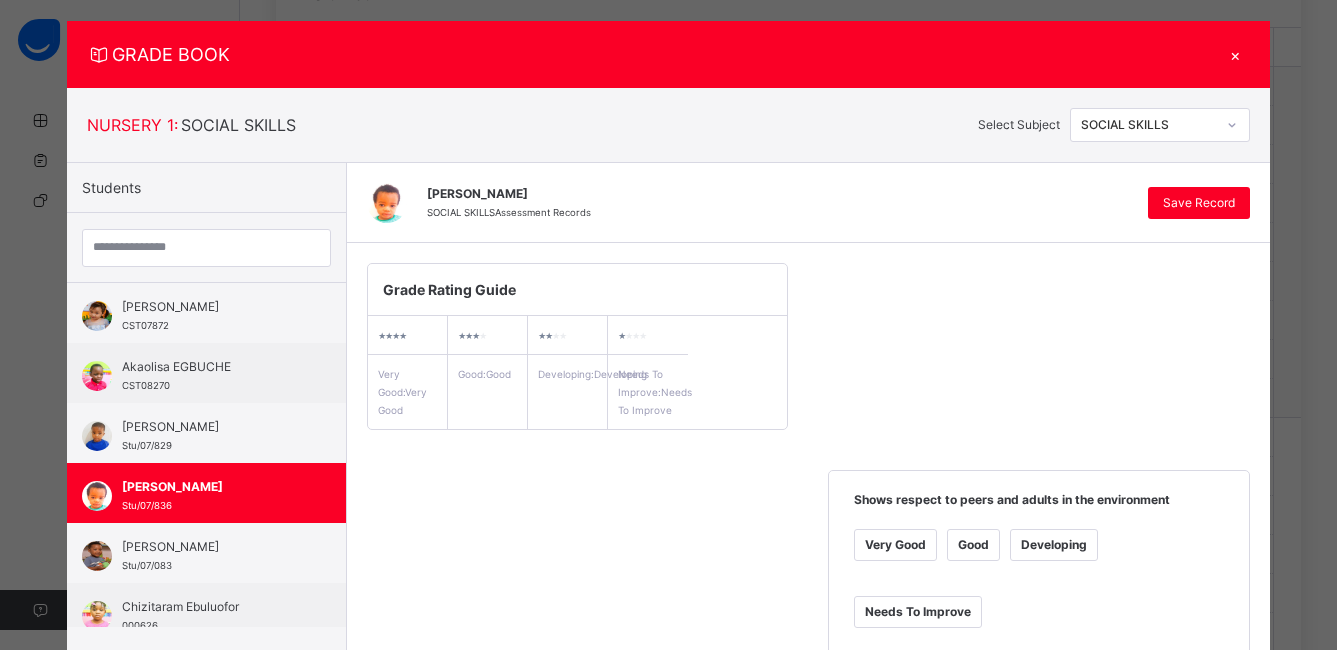 scroll, scrollTop: 0, scrollLeft: 0, axis: both 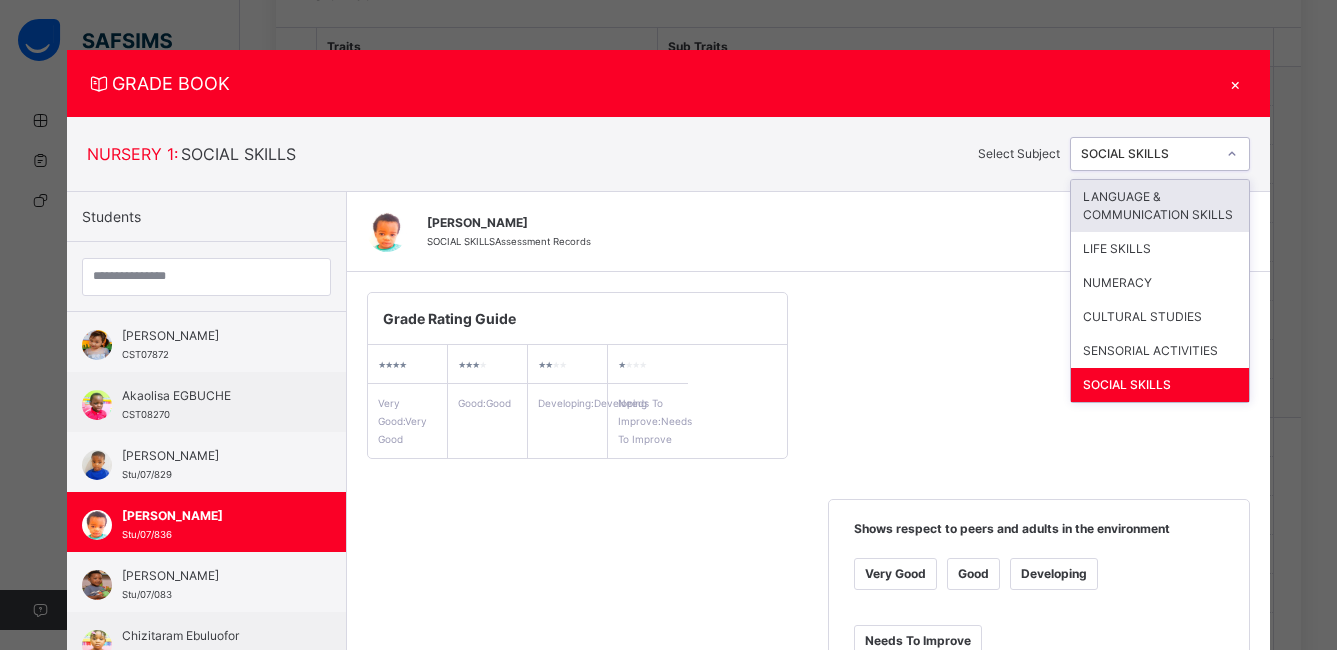 click 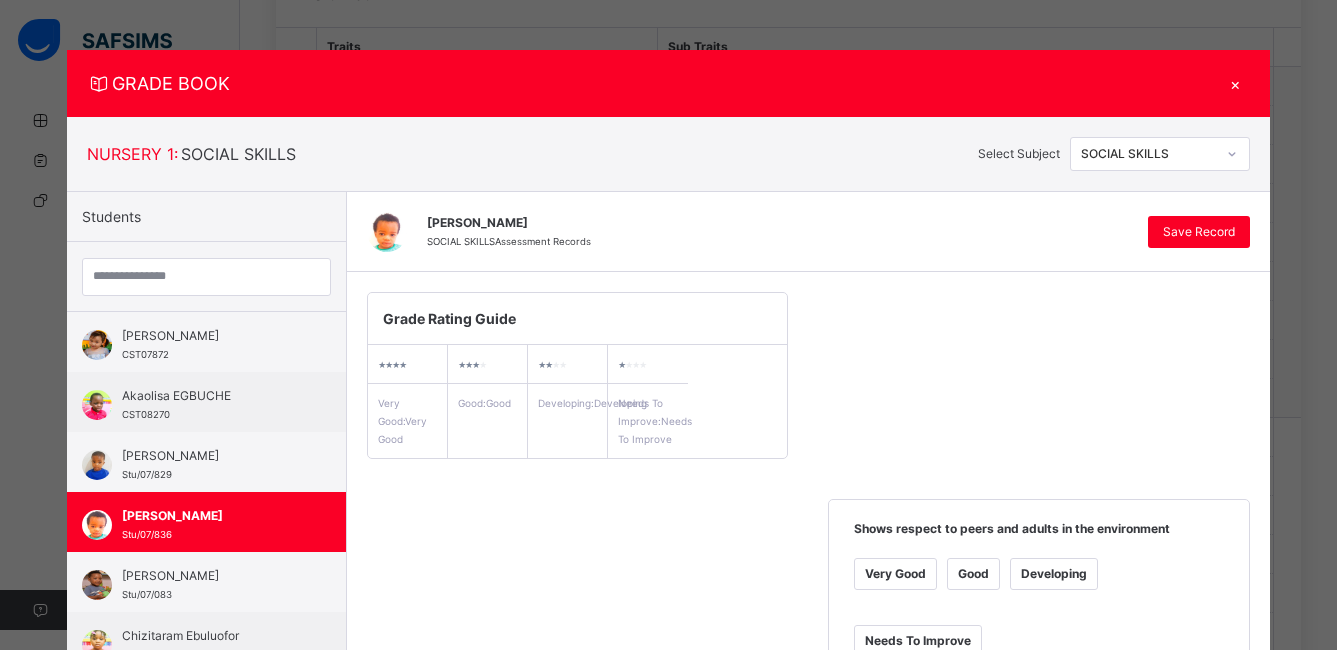 click on "NURSERY 1 :   SOCIAL SKILLS Select Subject SOCIAL SKILLS" at bounding box center (668, 154) 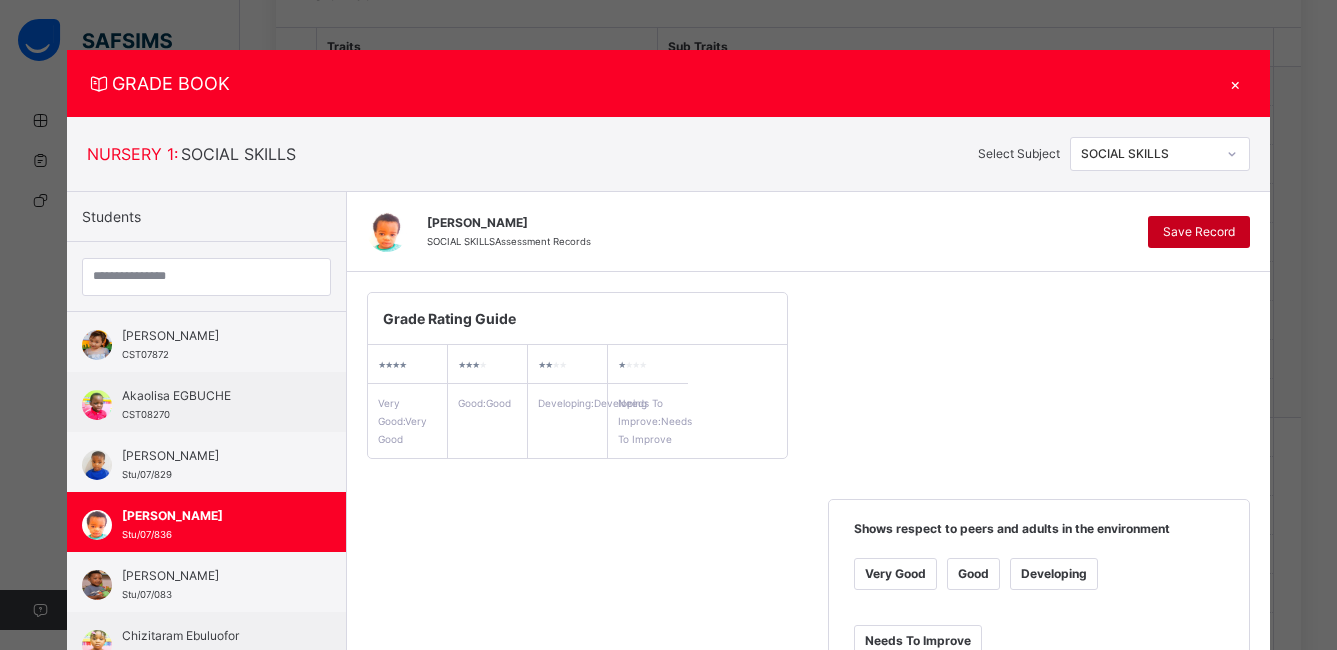 click on "Save Record" at bounding box center (1199, 232) 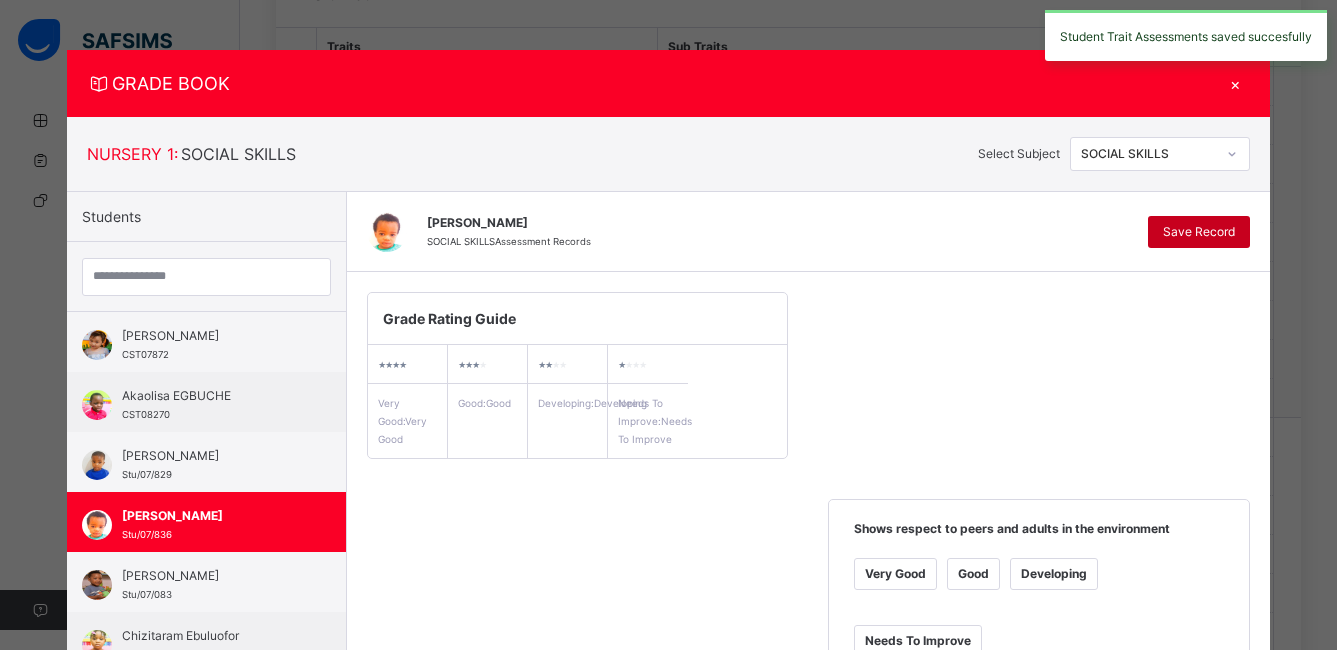 click on "Save Record" at bounding box center [1199, 232] 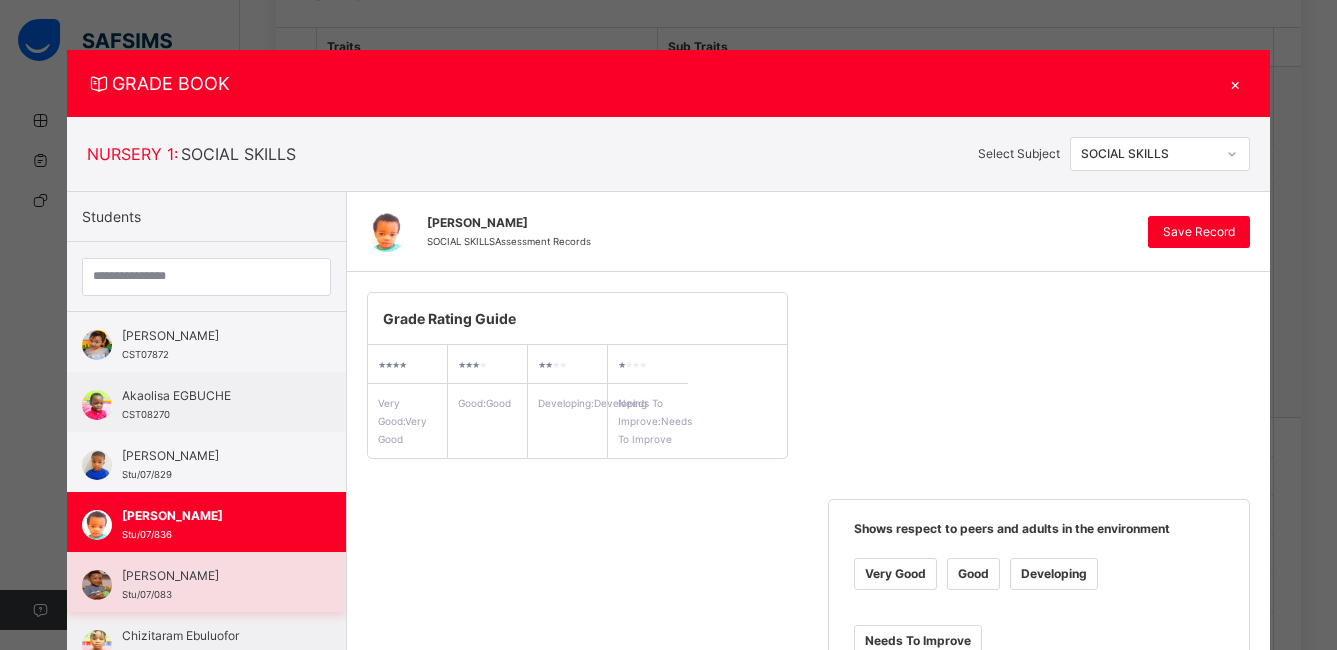 click on "[PERSON_NAME]" at bounding box center (211, 576) 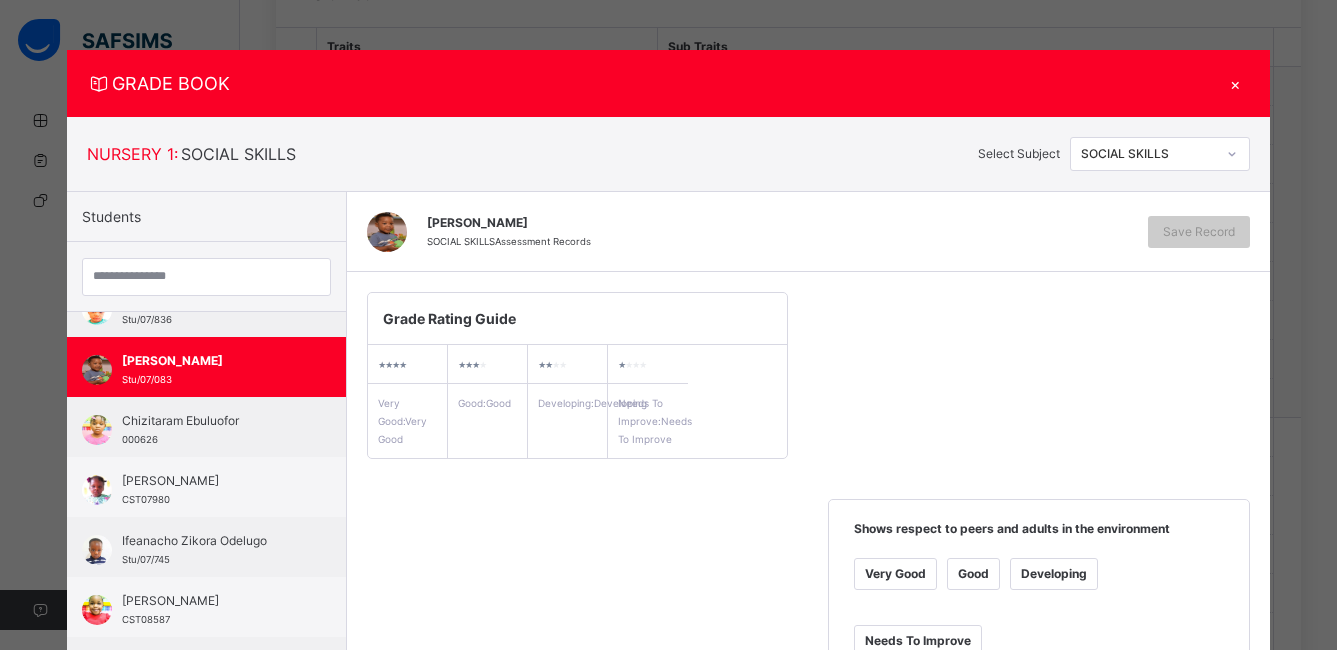 scroll, scrollTop: 240, scrollLeft: 0, axis: vertical 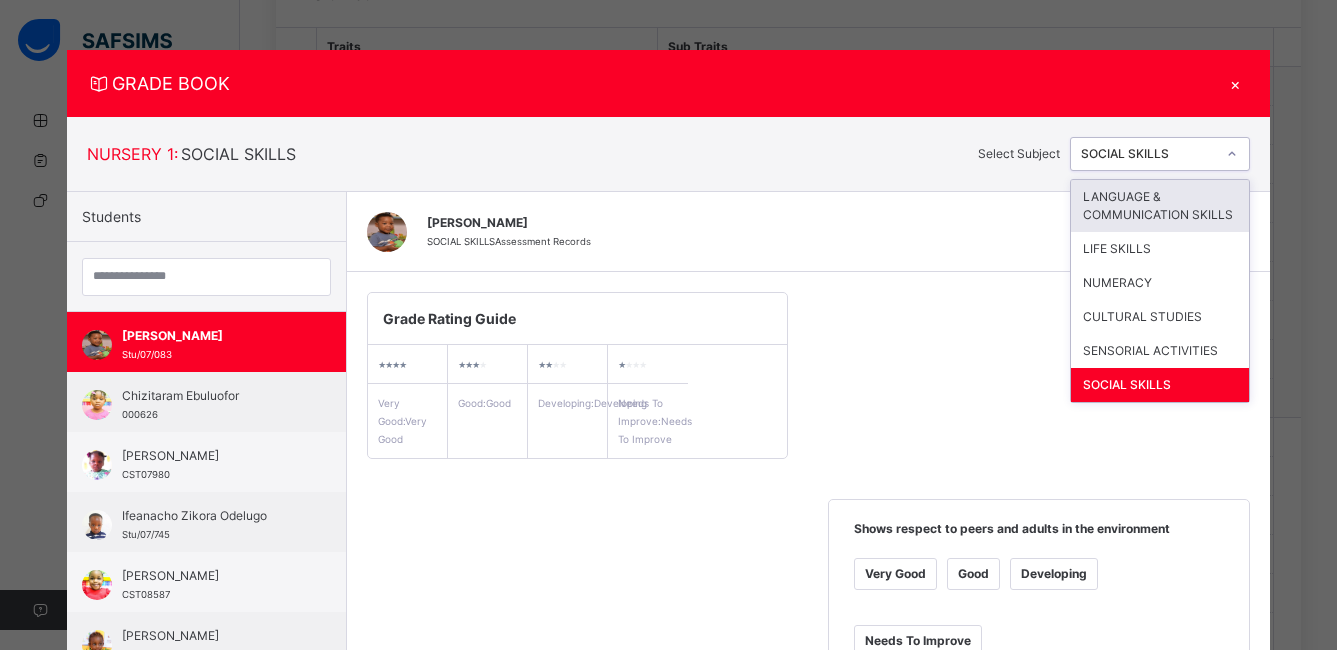 click 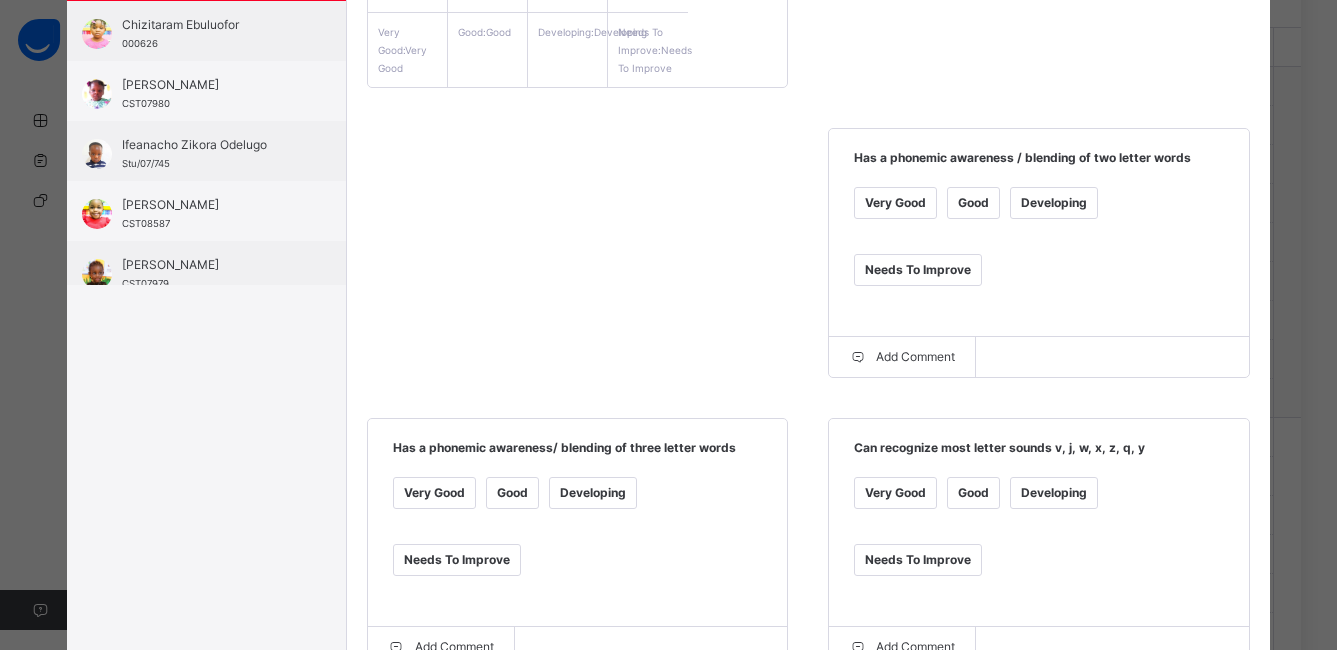 scroll, scrollTop: 374, scrollLeft: 0, axis: vertical 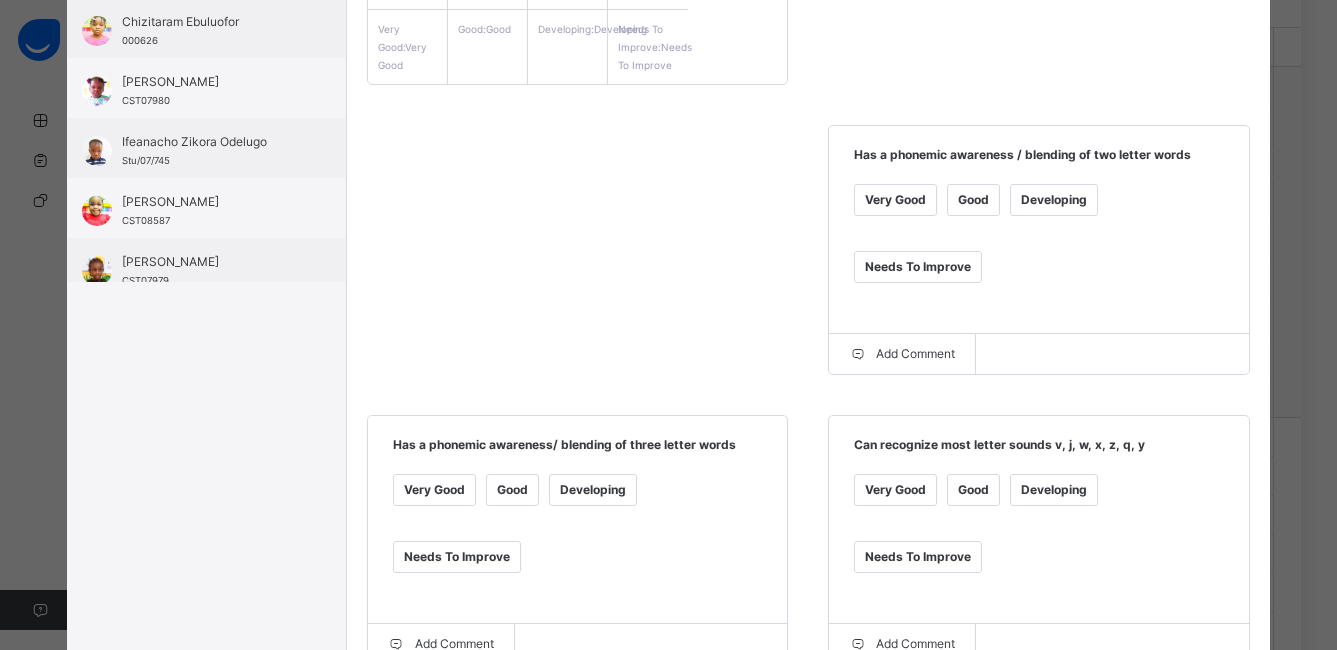 click on "Very Good" at bounding box center [895, 200] 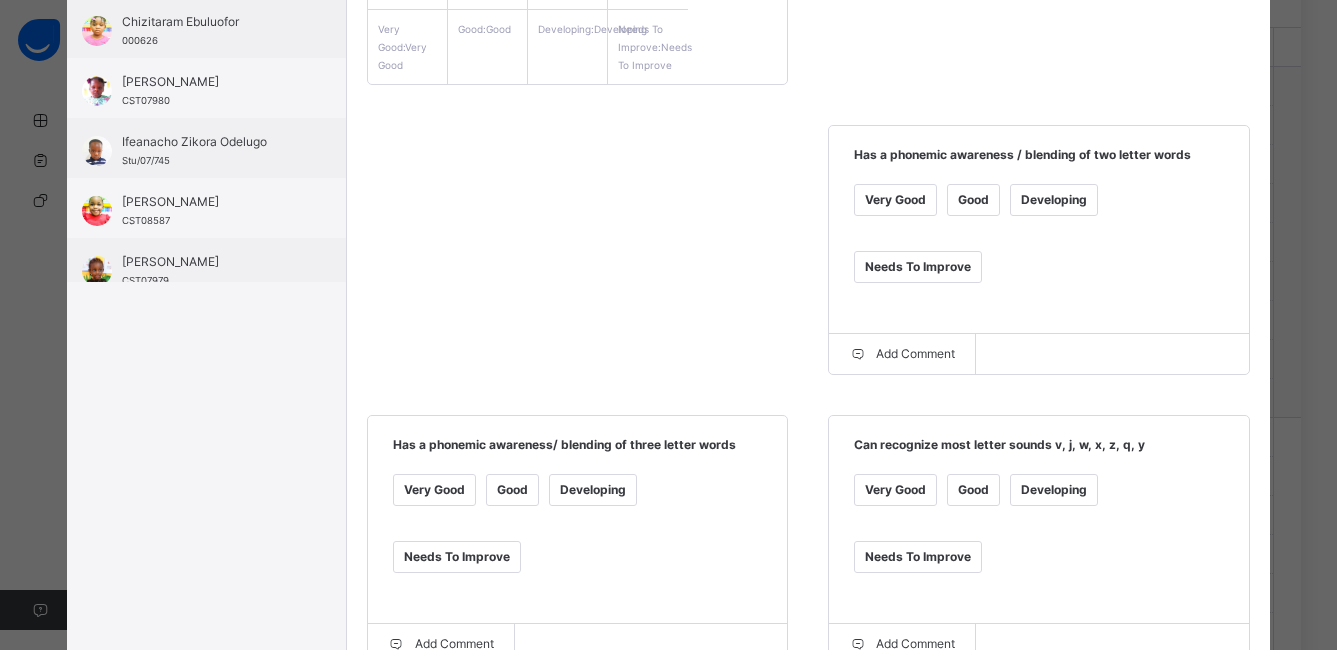 click on "Very Good" at bounding box center [434, 490] 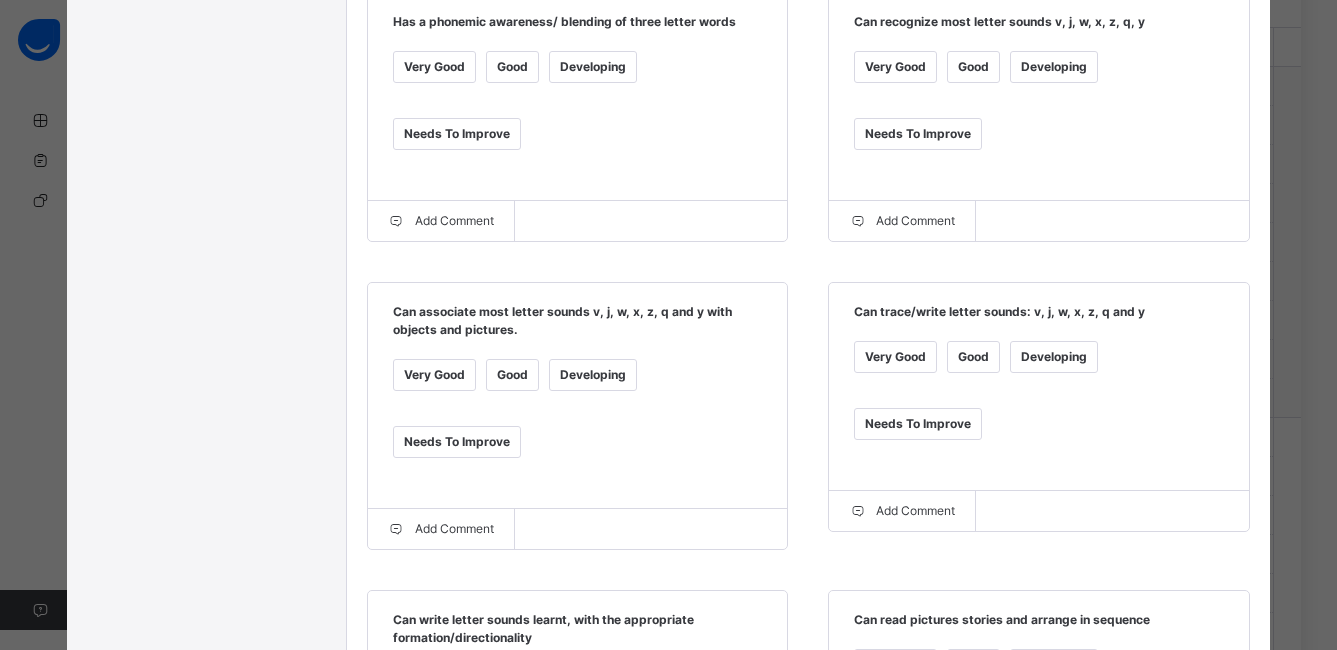 scroll, scrollTop: 814, scrollLeft: 0, axis: vertical 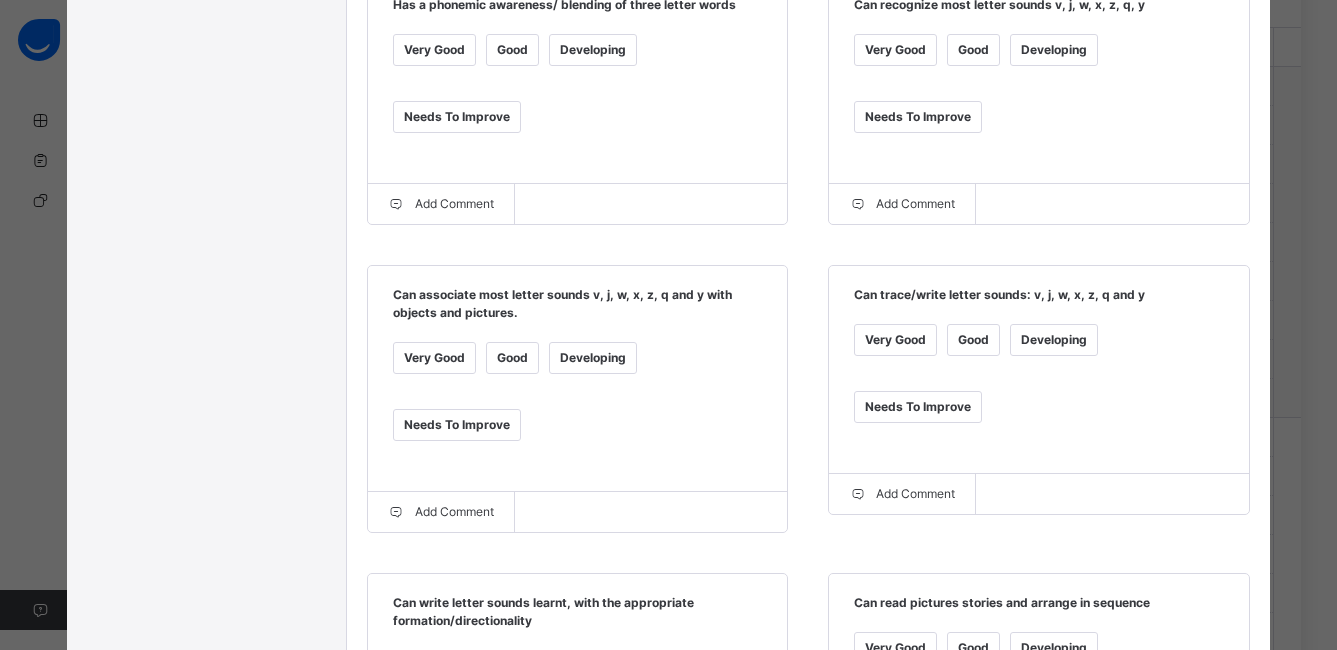 click on "Very Good" at bounding box center [434, 358] 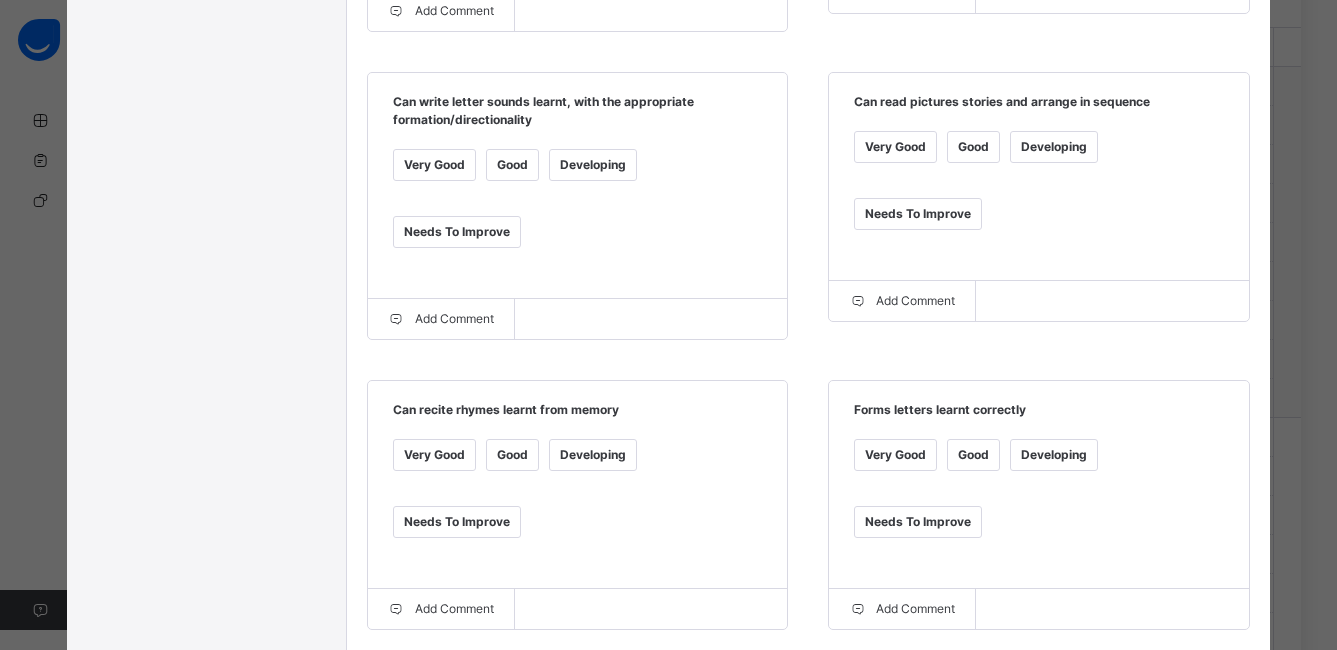 scroll, scrollTop: 1326, scrollLeft: 0, axis: vertical 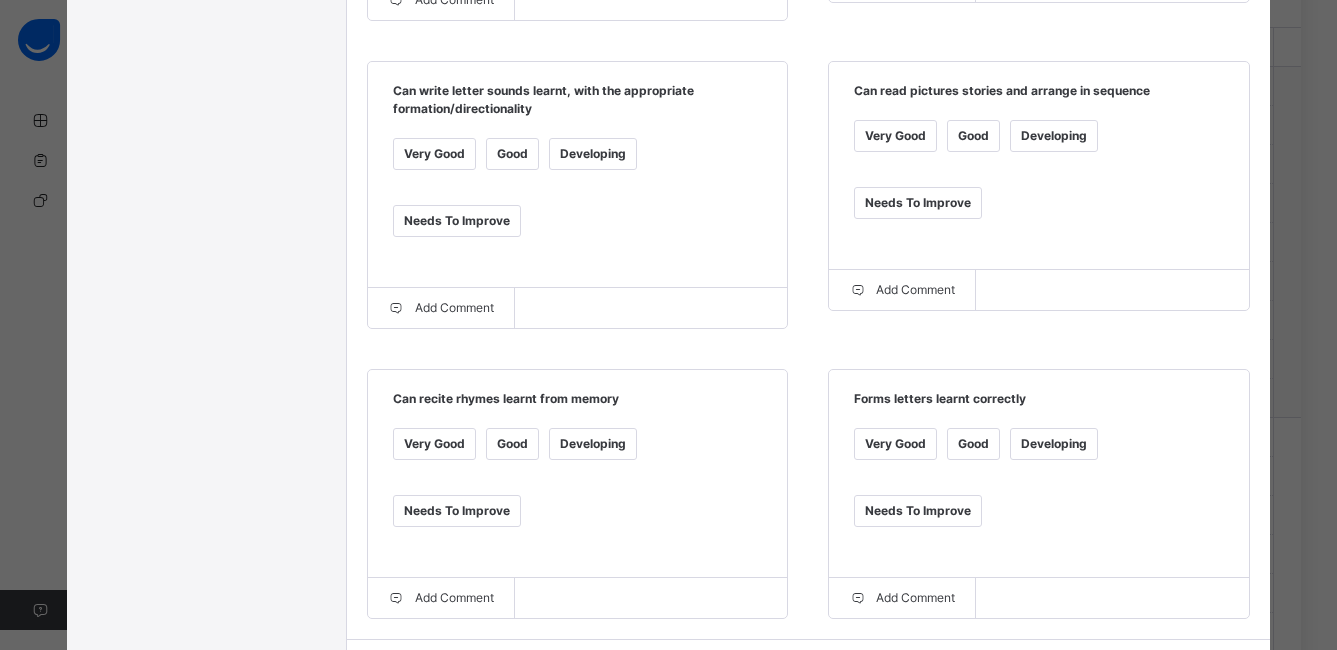 click on "Good" at bounding box center (512, 154) 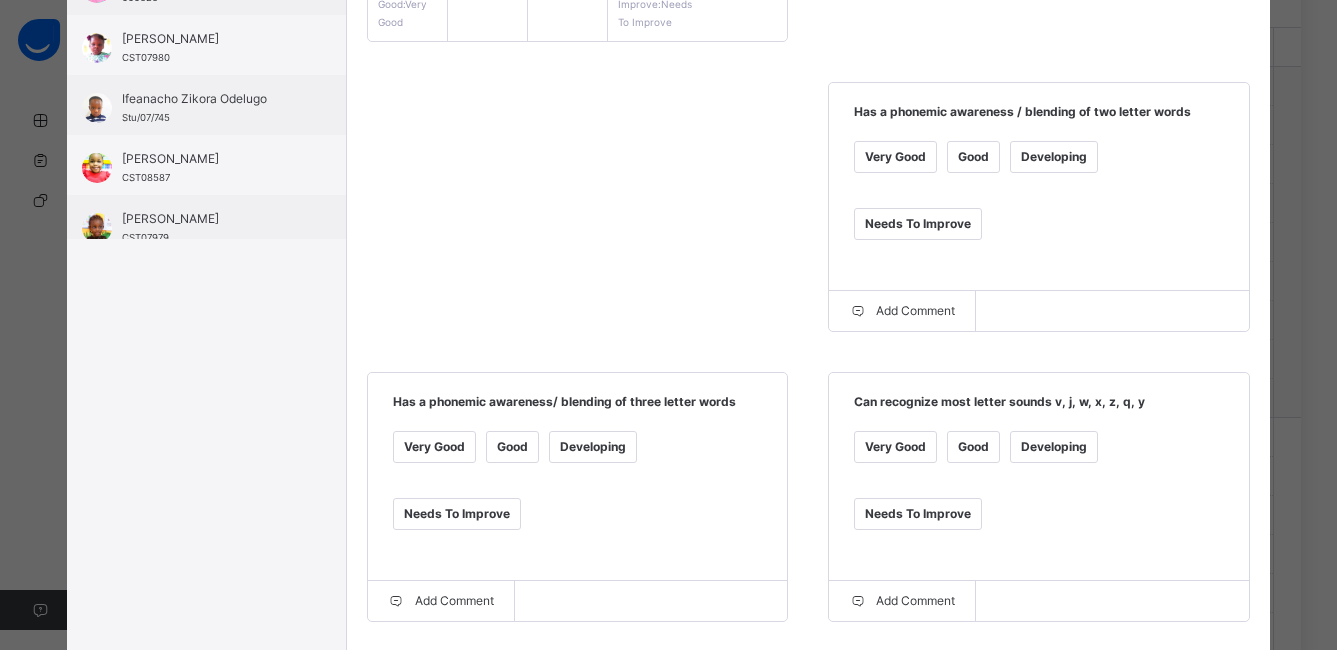 scroll, scrollTop: 366, scrollLeft: 0, axis: vertical 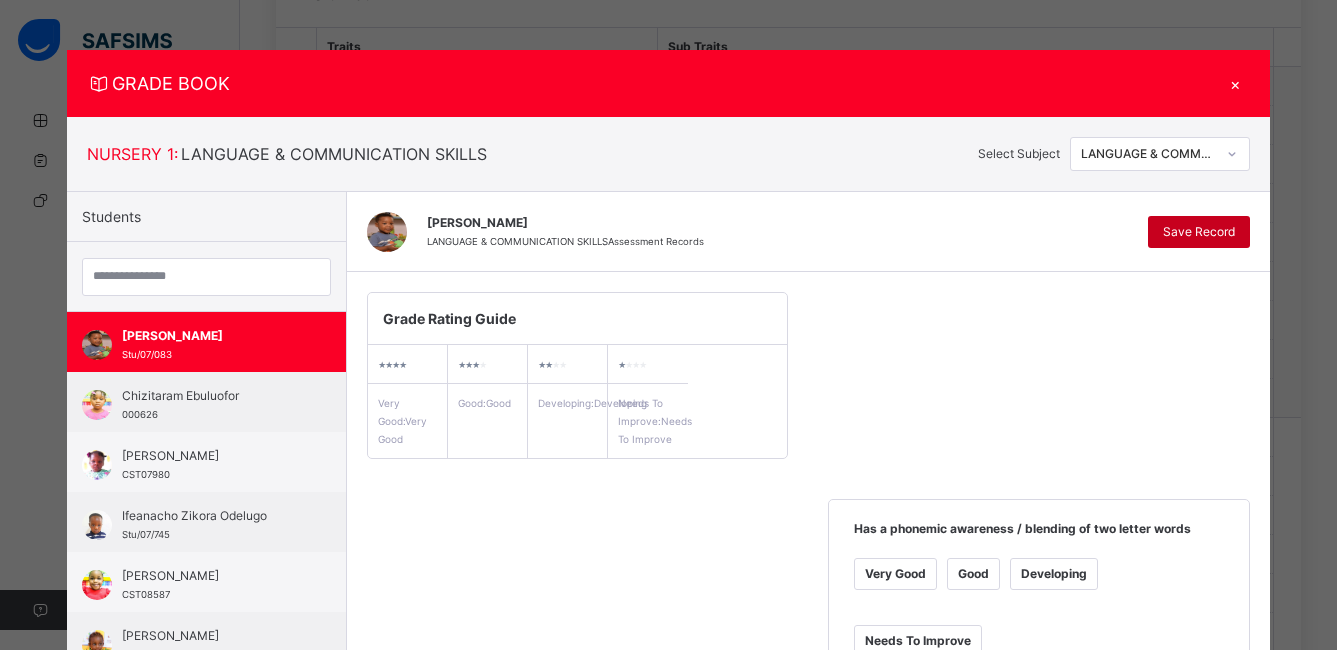 click on "Save Record" at bounding box center (1199, 232) 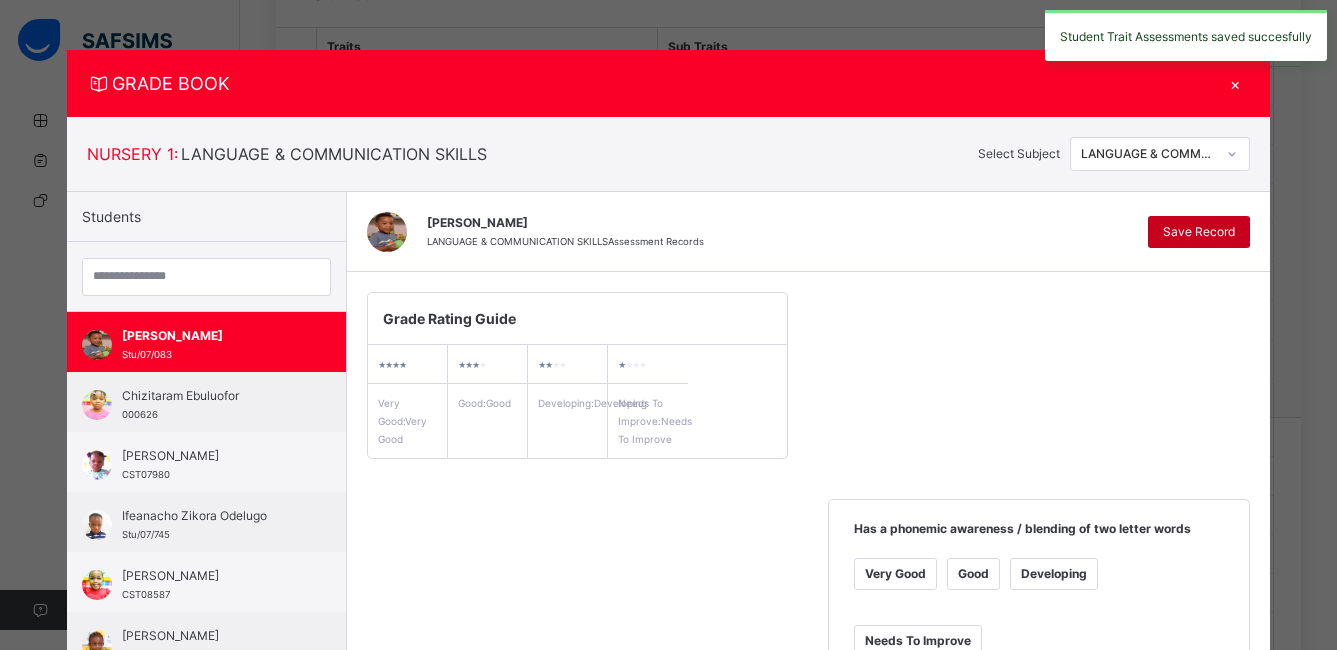 click on "Save Record" at bounding box center [1199, 232] 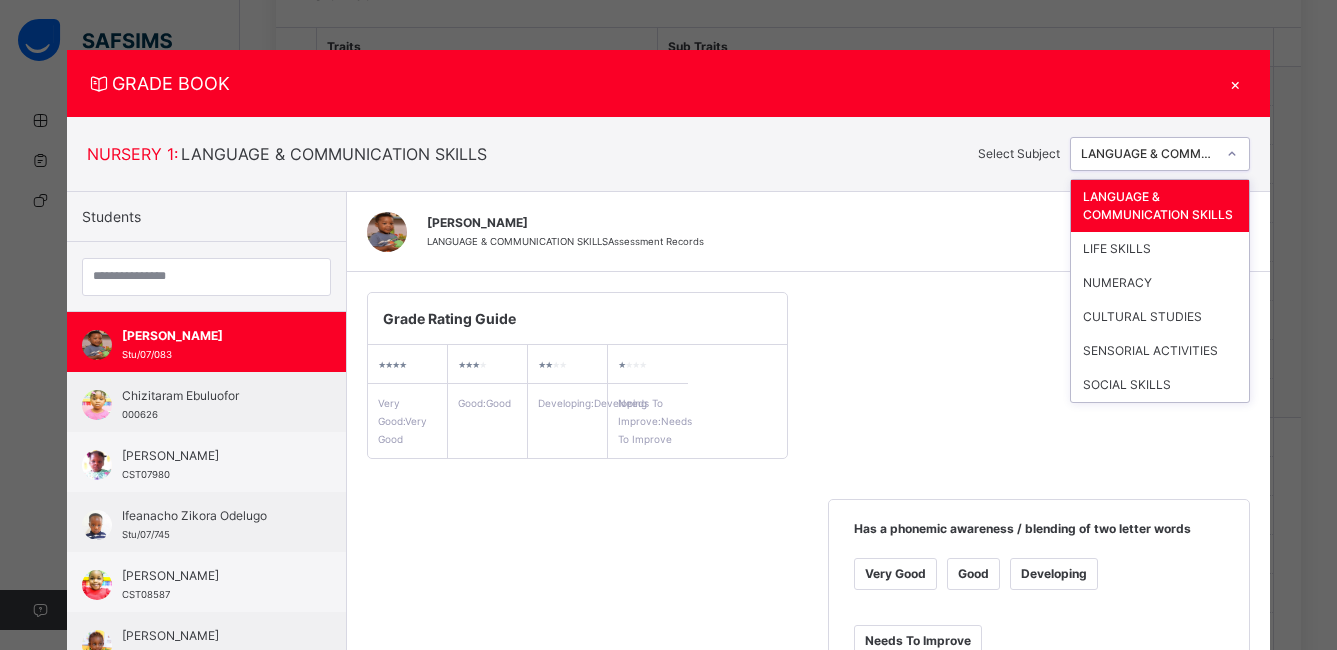 click at bounding box center (1232, 154) 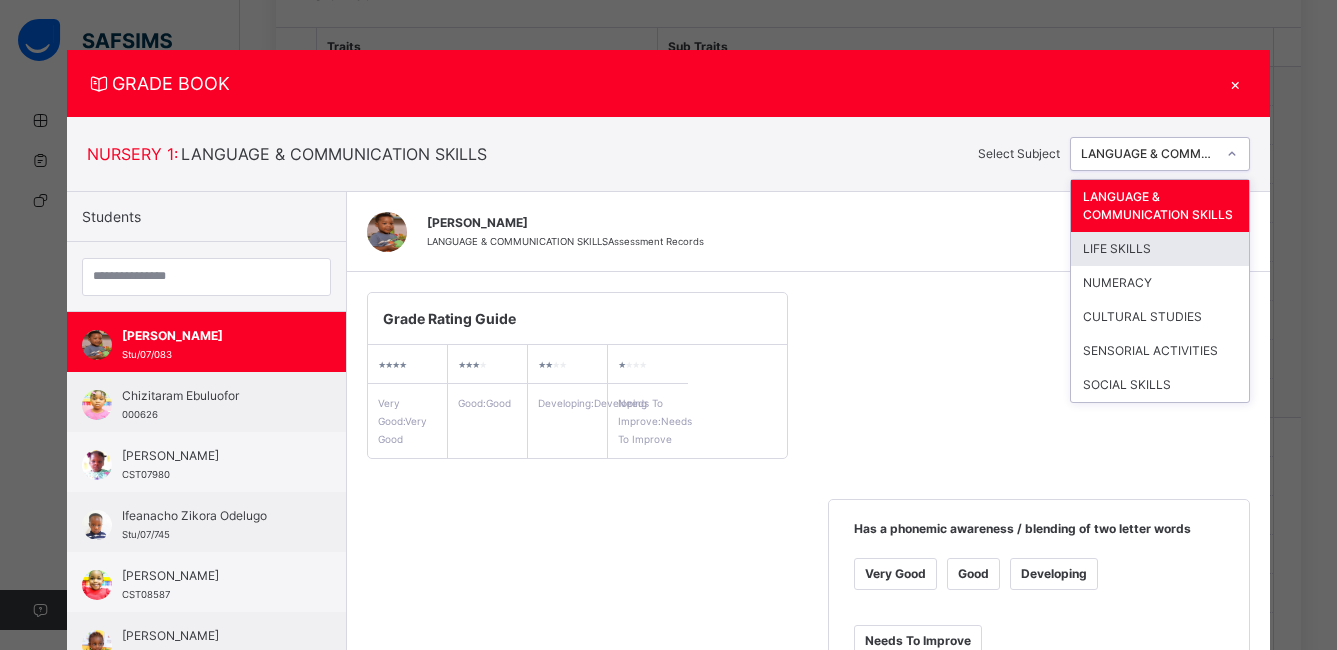 click on "LIFE SKILLS" at bounding box center (1160, 249) 